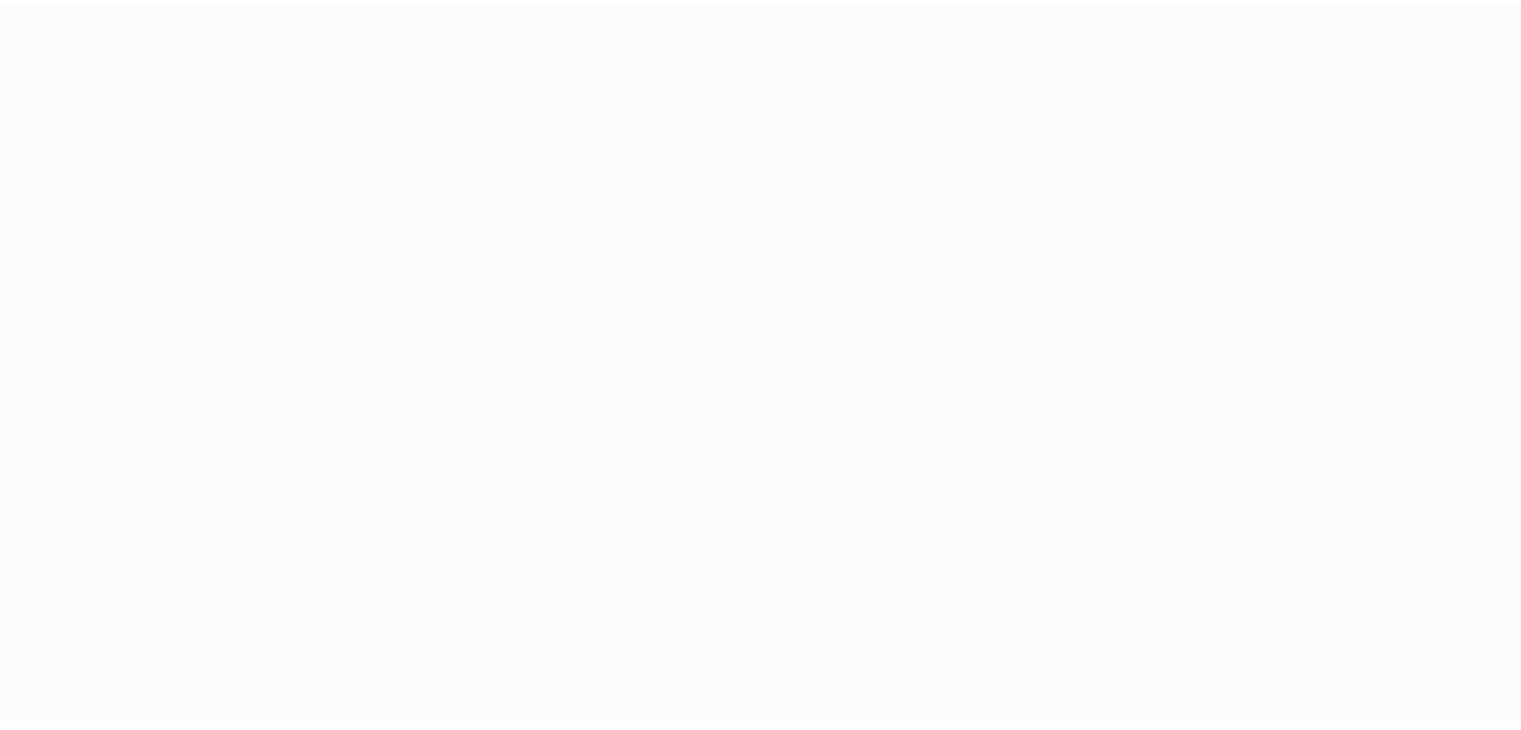 scroll, scrollTop: 0, scrollLeft: 0, axis: both 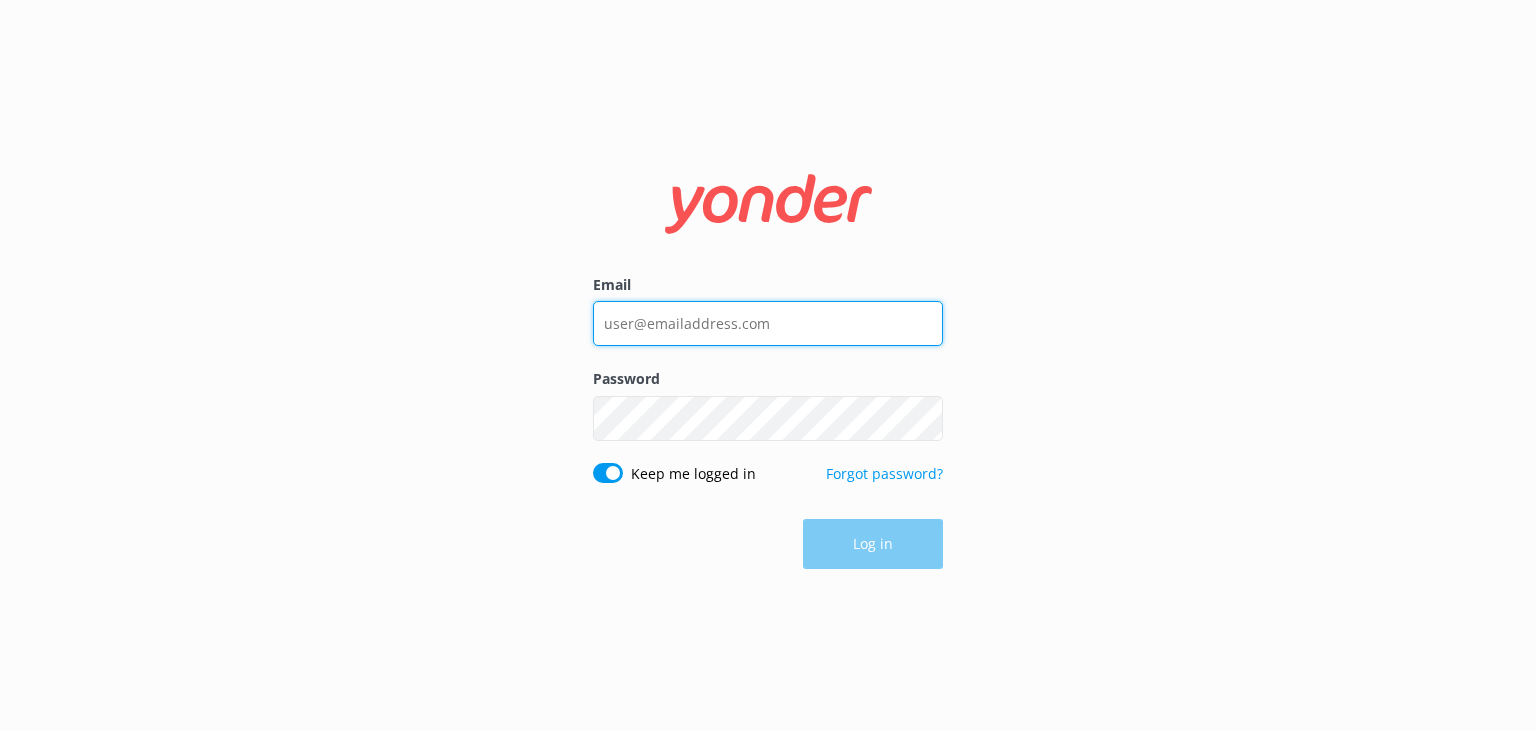 type on "[EMAIL_ADDRESS][DOMAIN_NAME]" 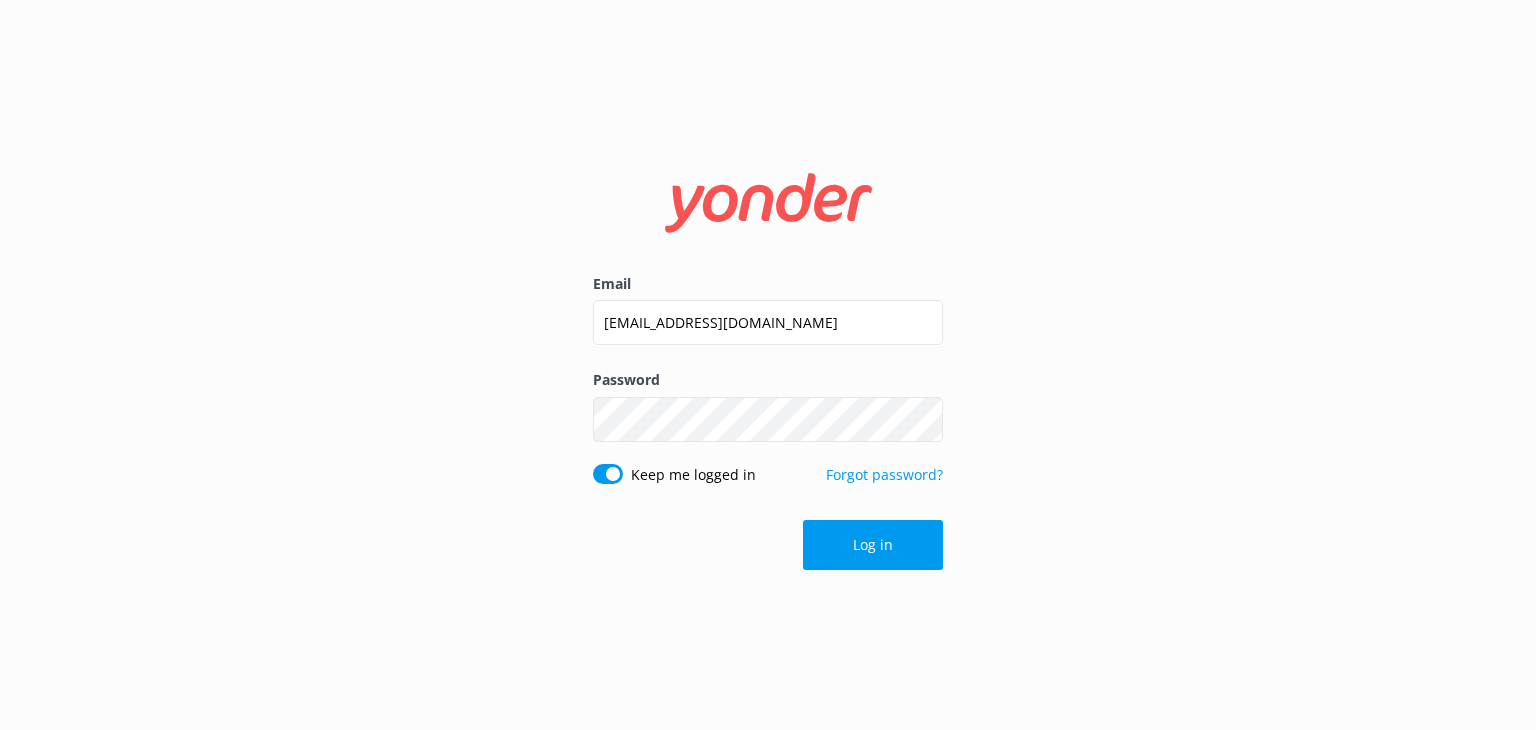 click on "Log in" at bounding box center (768, 545) 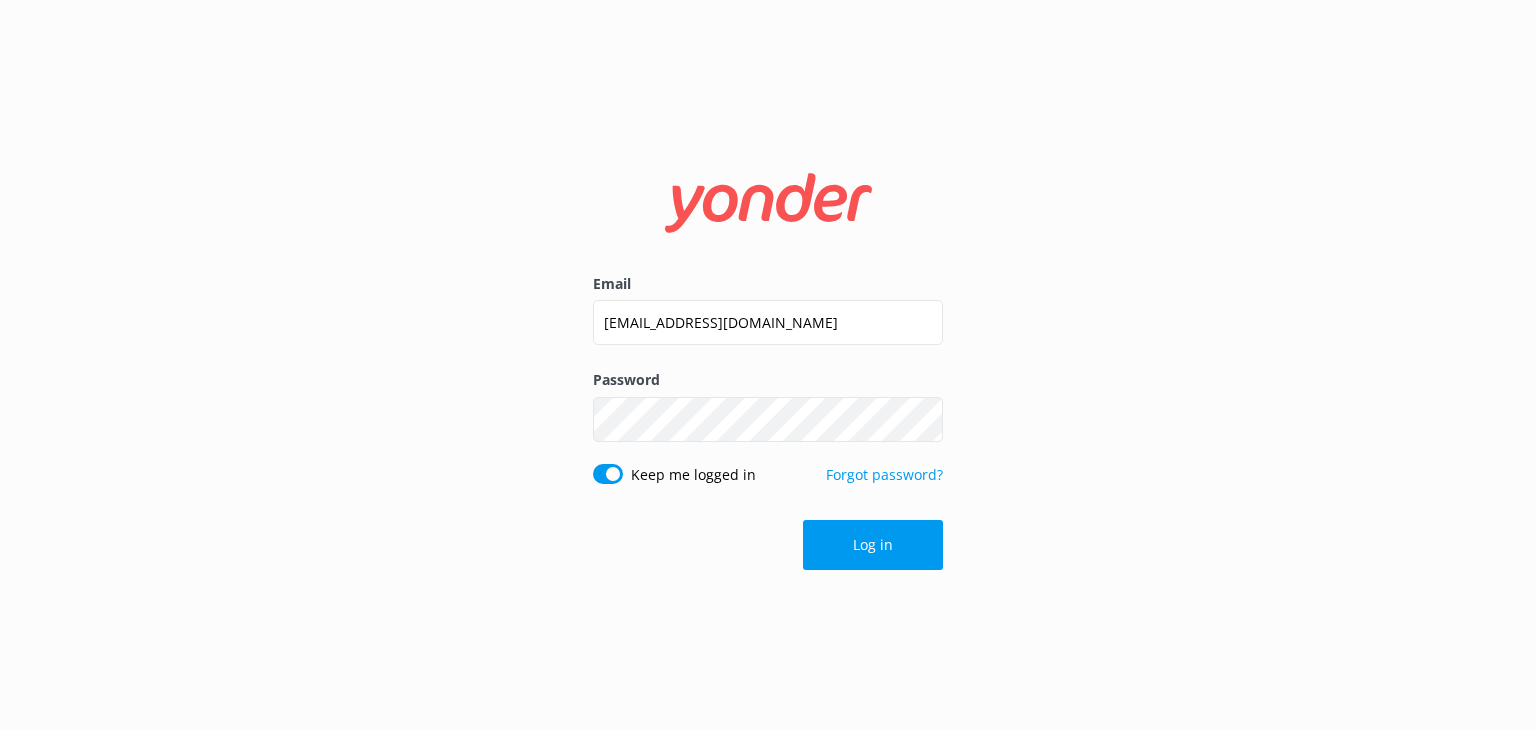 drag, startPoint x: 852, startPoint y: 536, endPoint x: 828, endPoint y: 566, distance: 38.418747 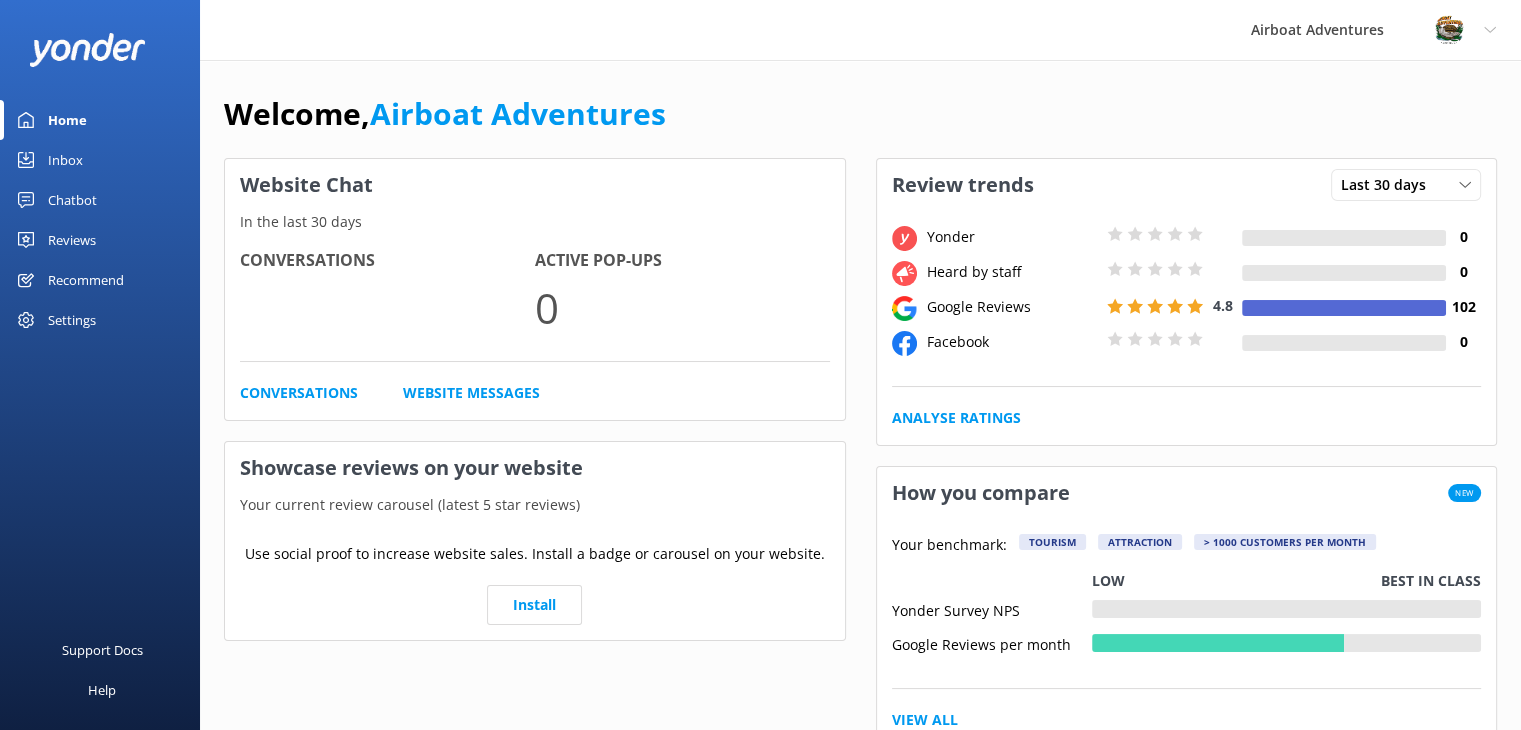 click on "Reviews" at bounding box center [72, 240] 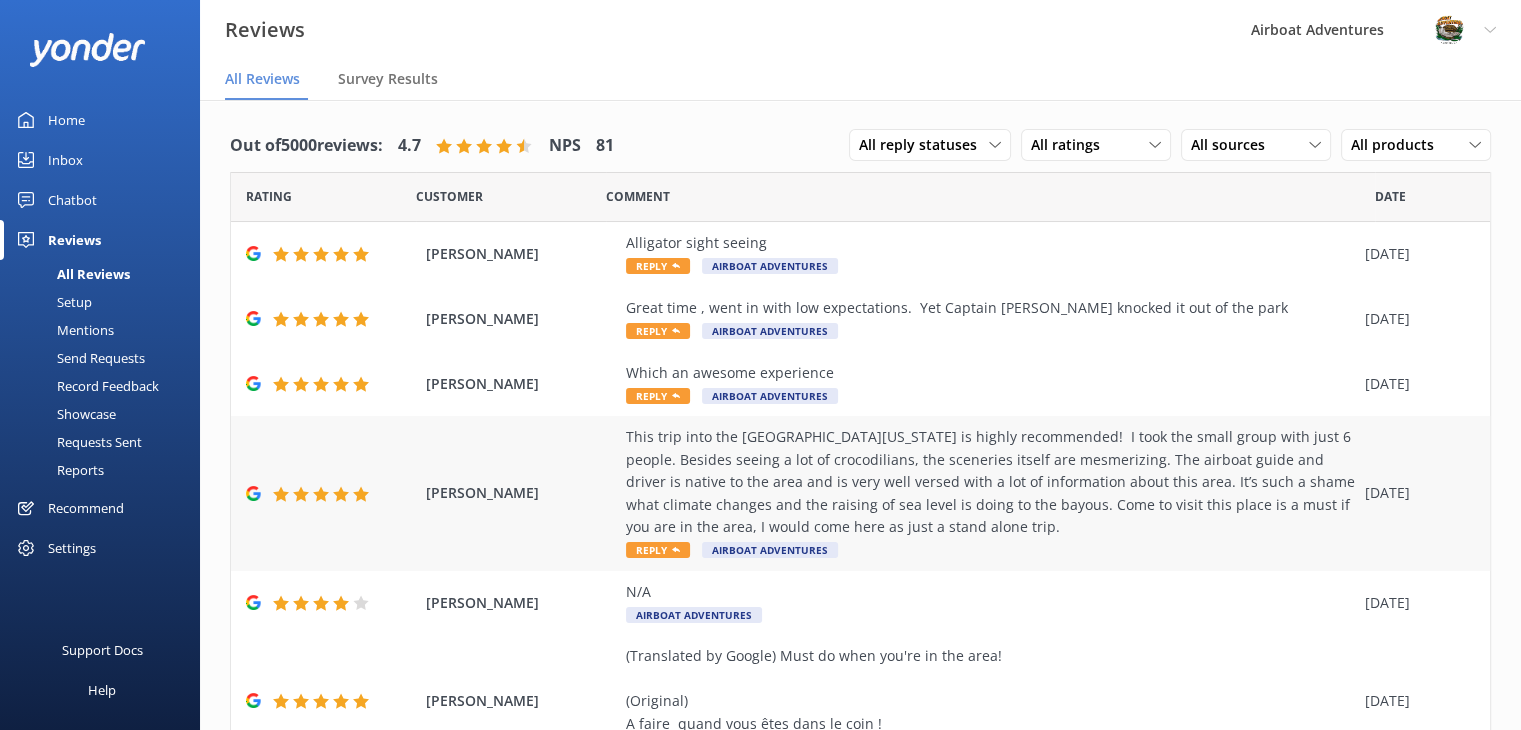 scroll, scrollTop: 452, scrollLeft: 0, axis: vertical 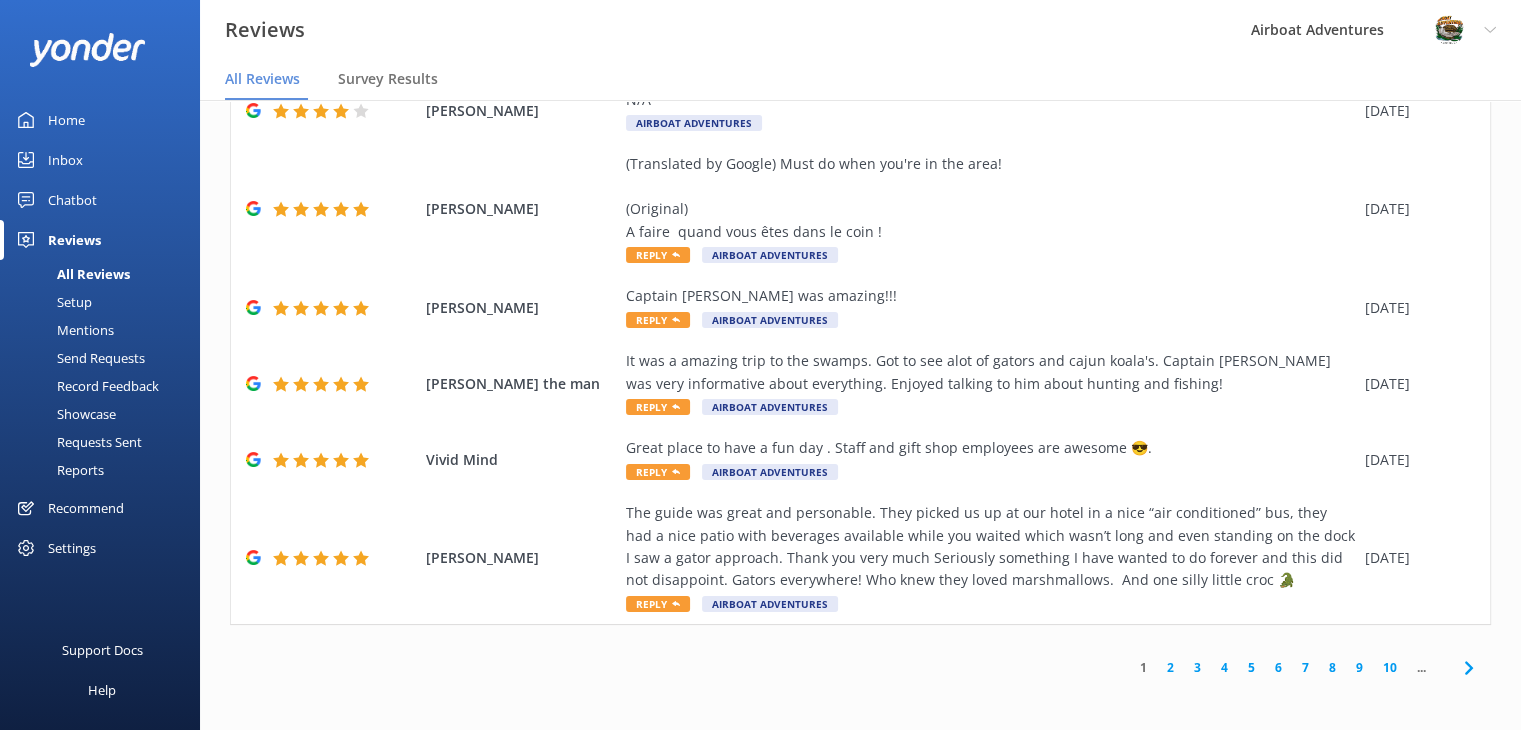 click on "2" at bounding box center (1170, 667) 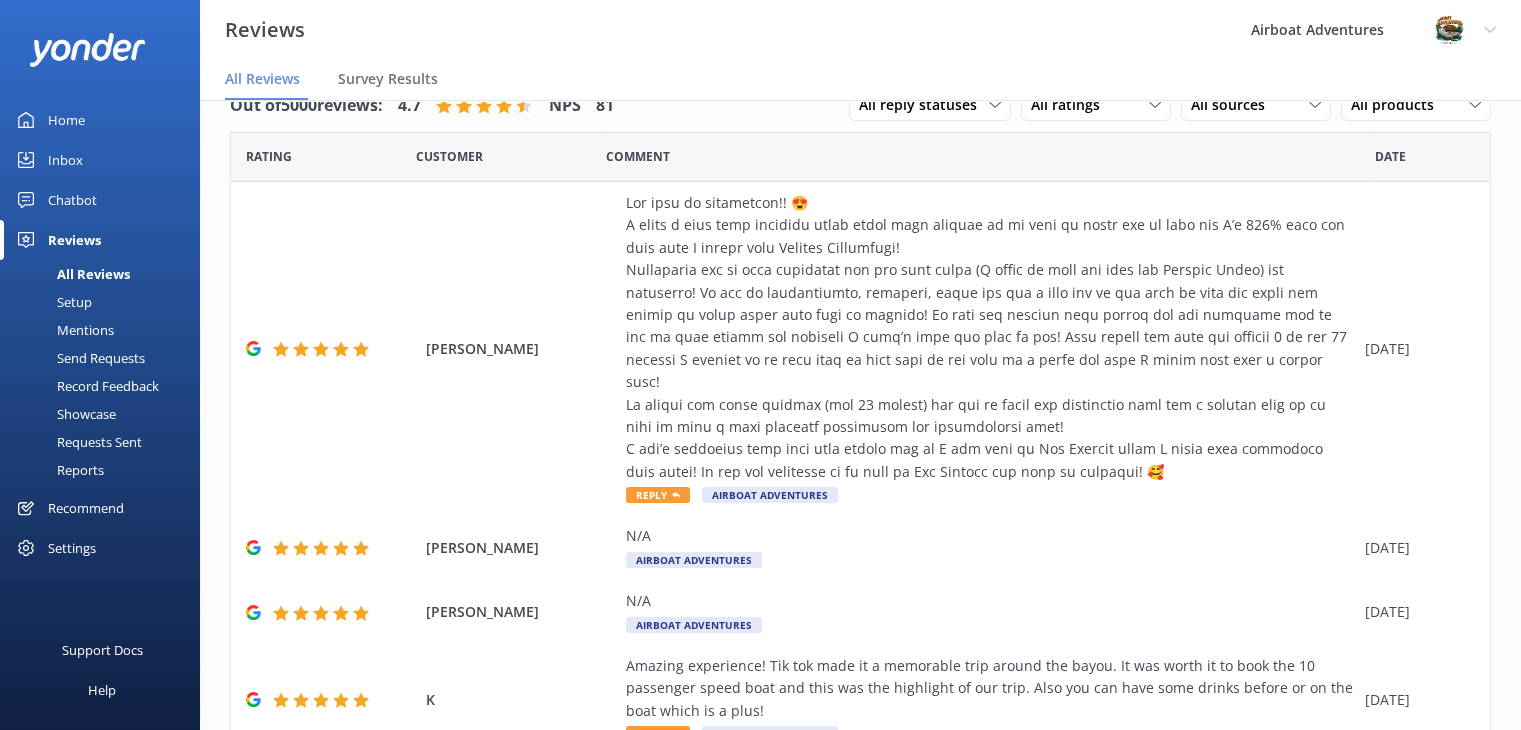 scroll, scrollTop: 40, scrollLeft: 0, axis: vertical 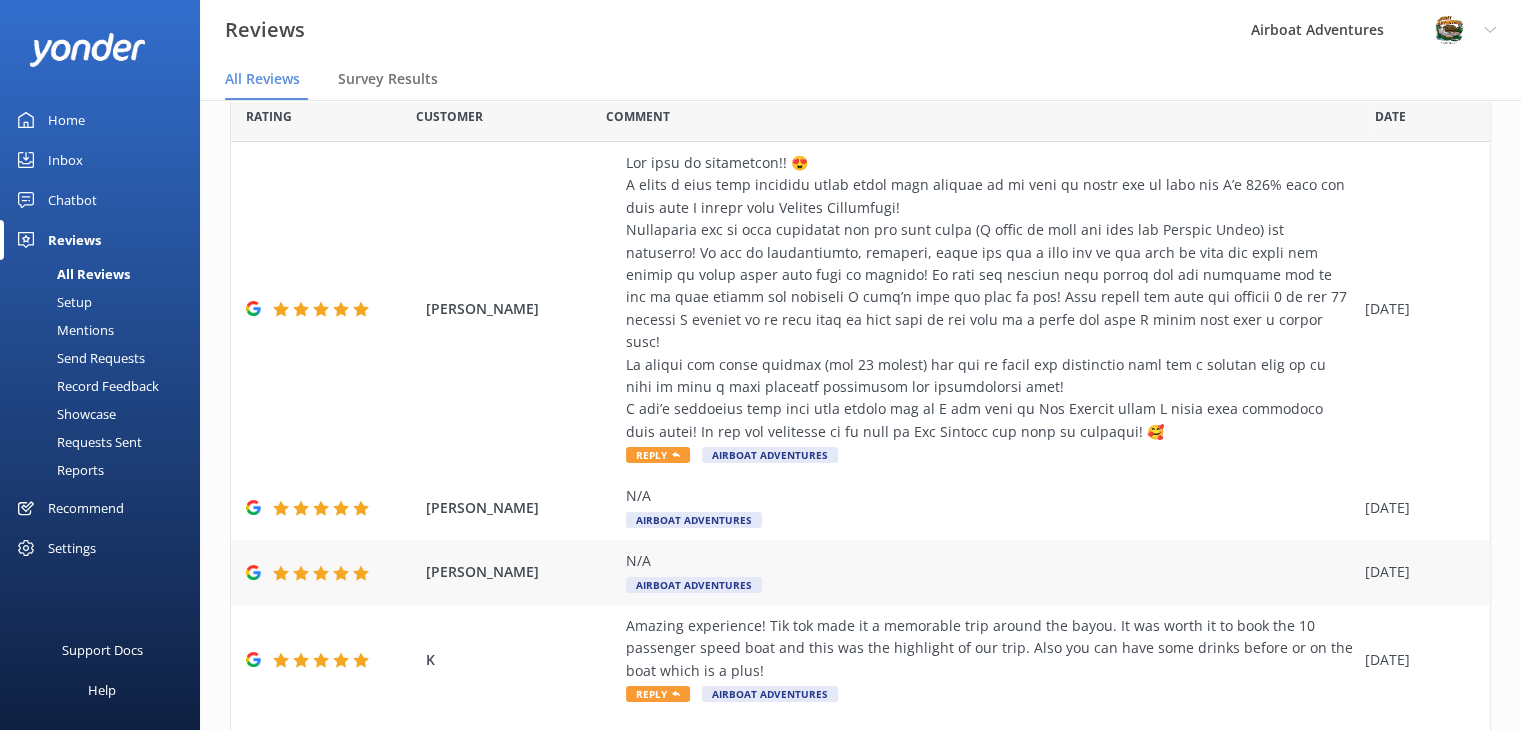 click on "N/A Airboat Adventures" at bounding box center [990, 572] 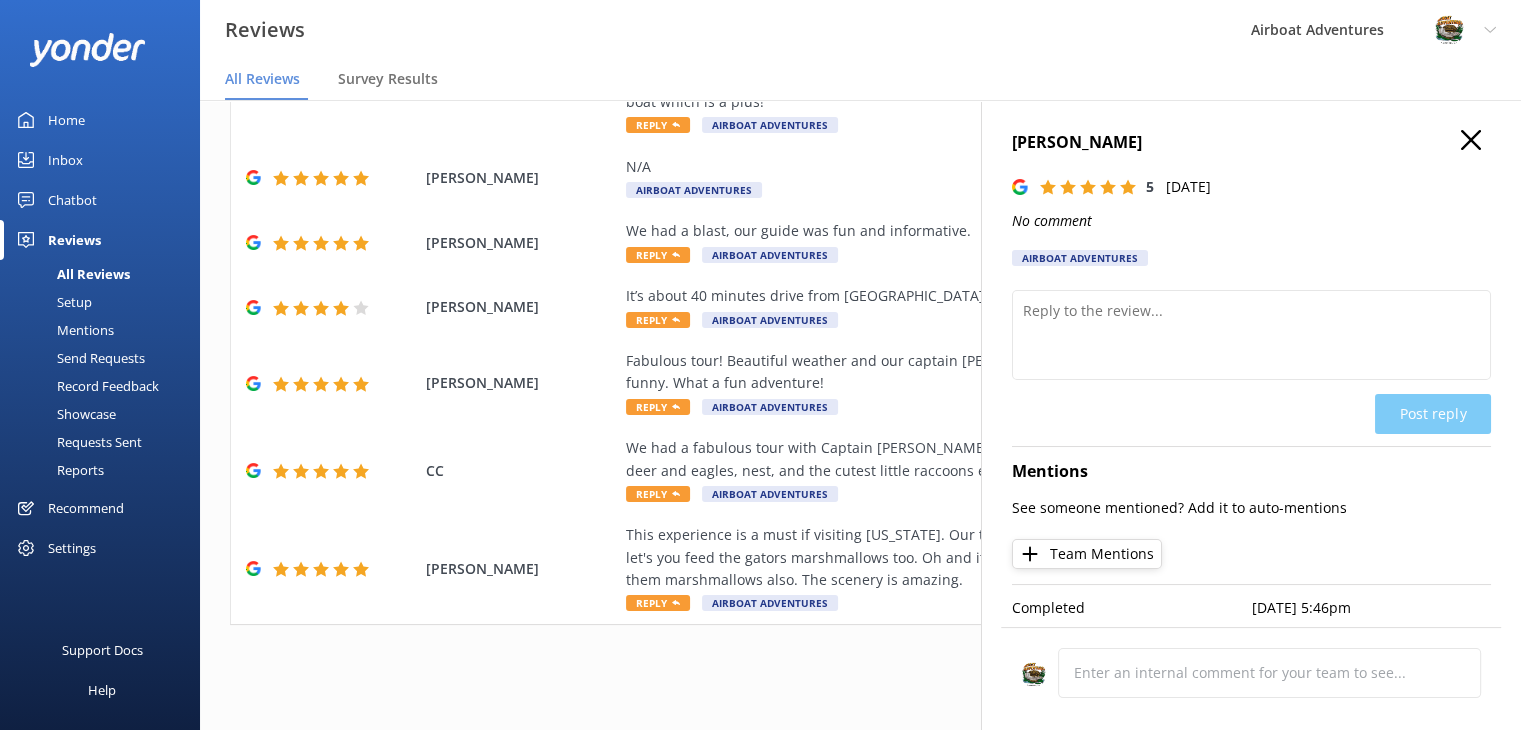 scroll, scrollTop: 608, scrollLeft: 0, axis: vertical 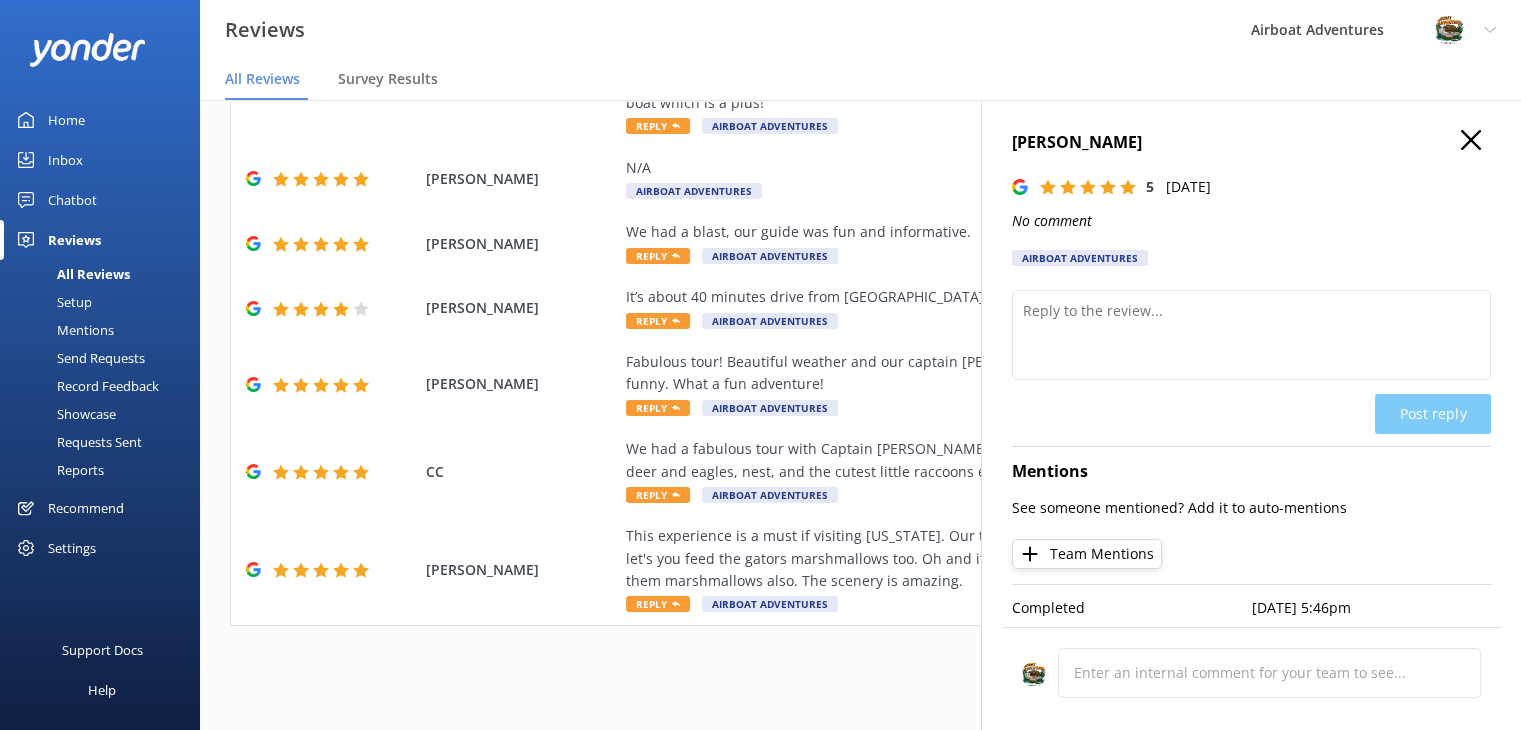 click on "1 2 3 4 5 6 7 8 9 10 ..." at bounding box center [860, 668] 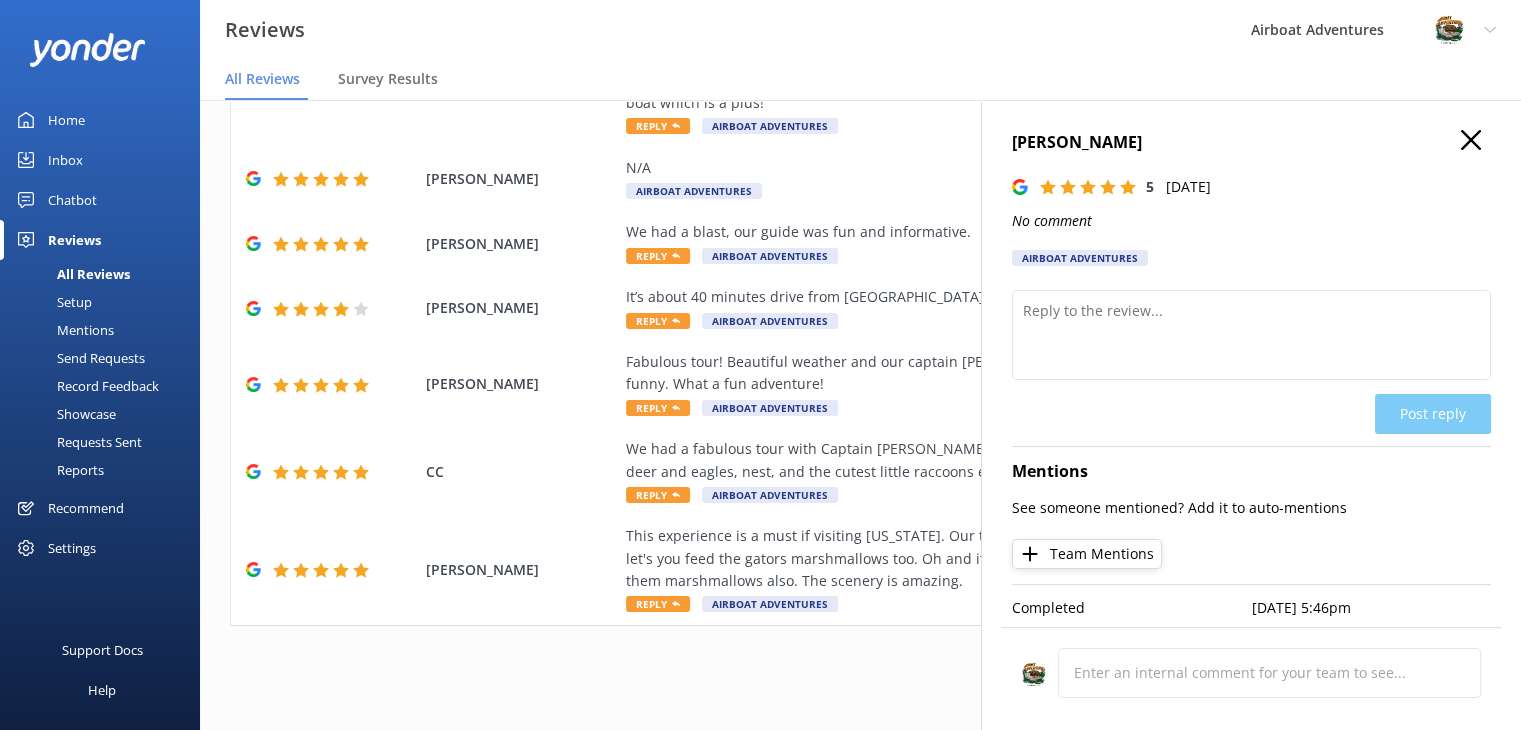 click 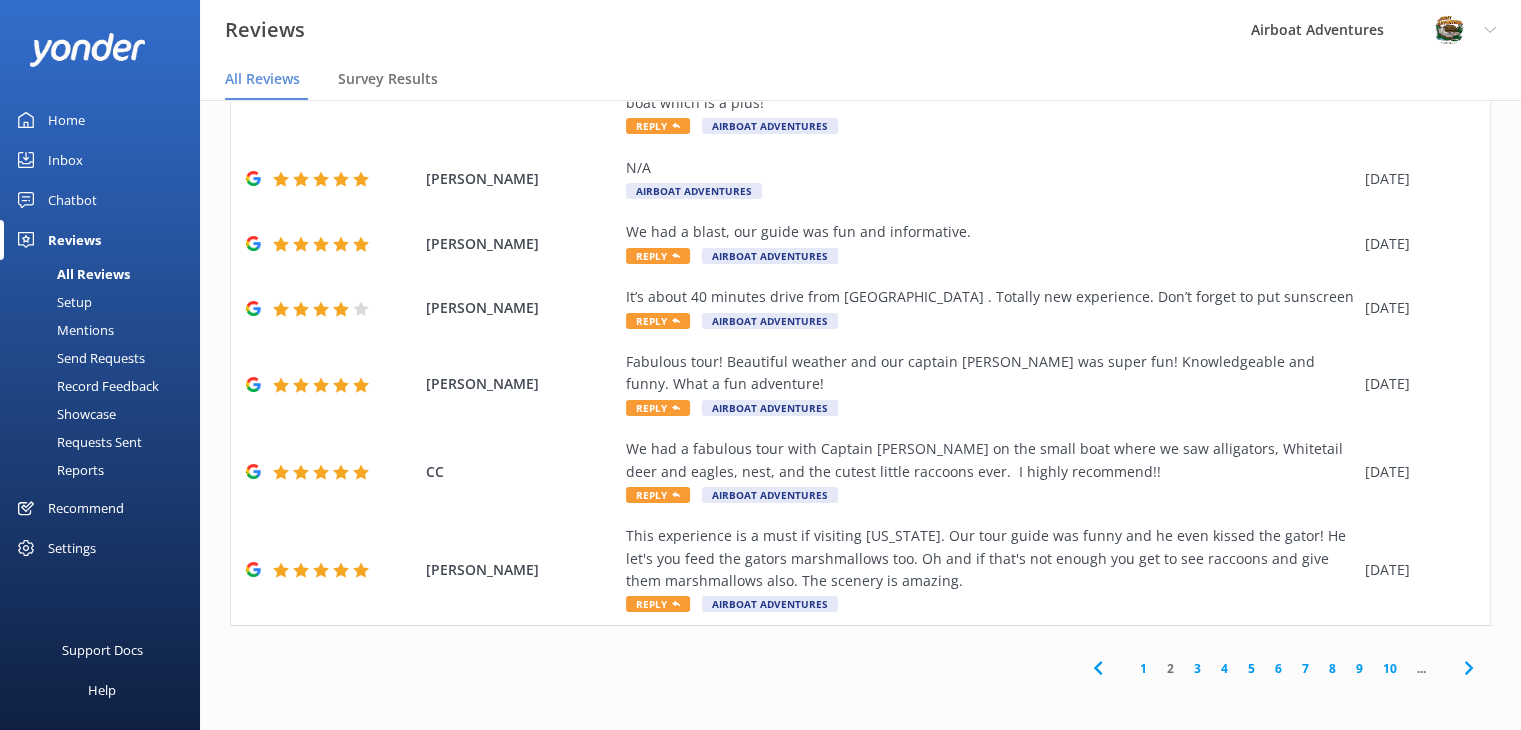 click on "3" at bounding box center (1197, 668) 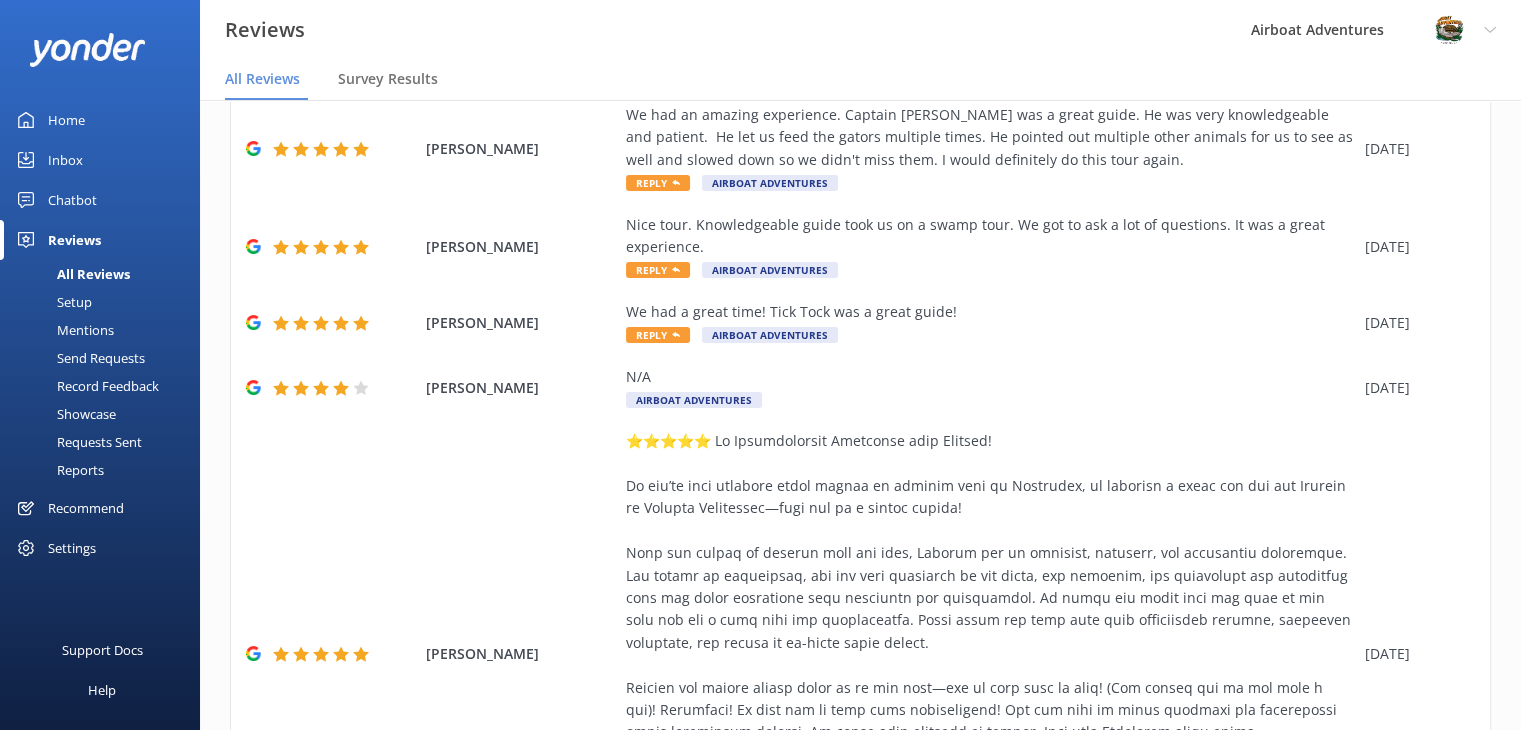 scroll, scrollTop: 92, scrollLeft: 0, axis: vertical 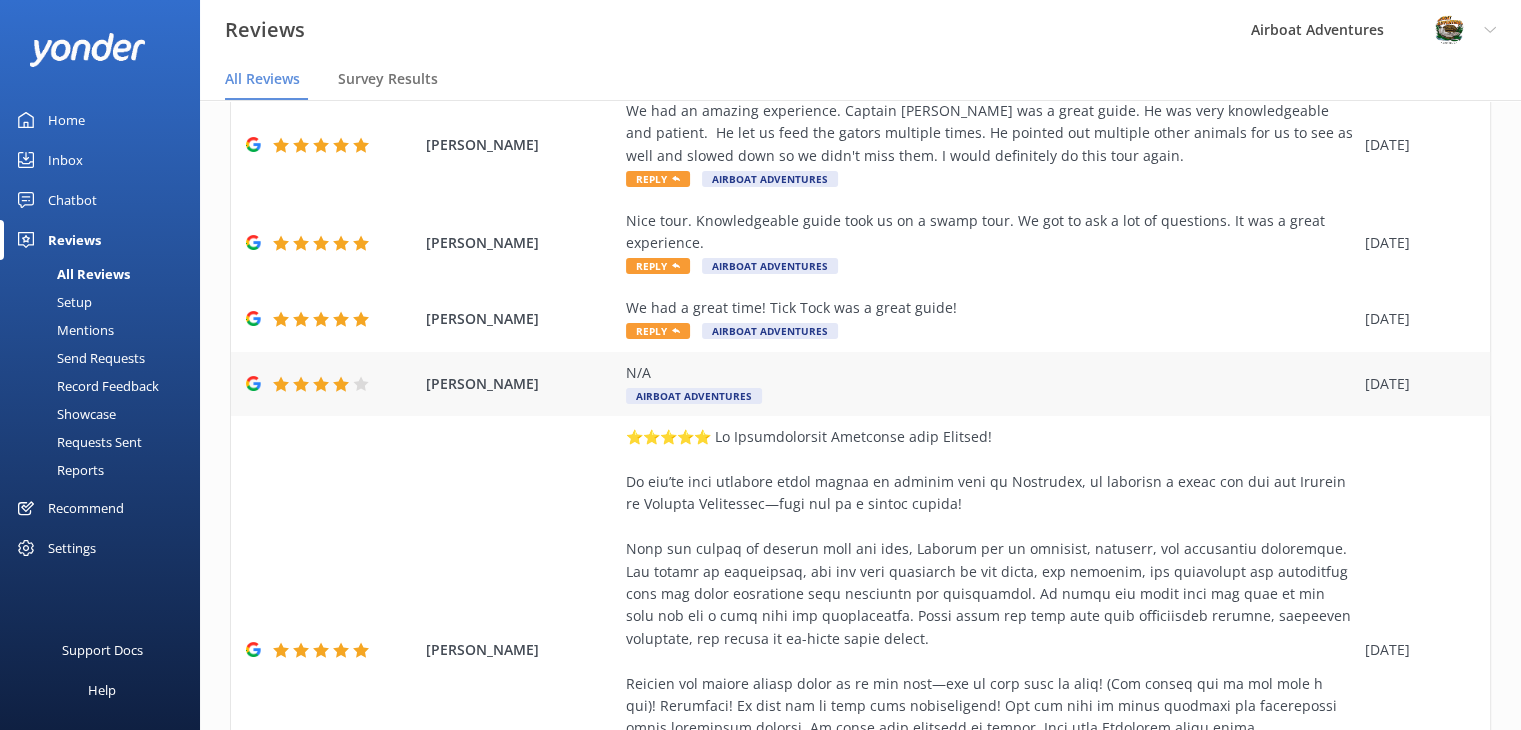 click on "N/A Airboat Adventures" at bounding box center (990, 384) 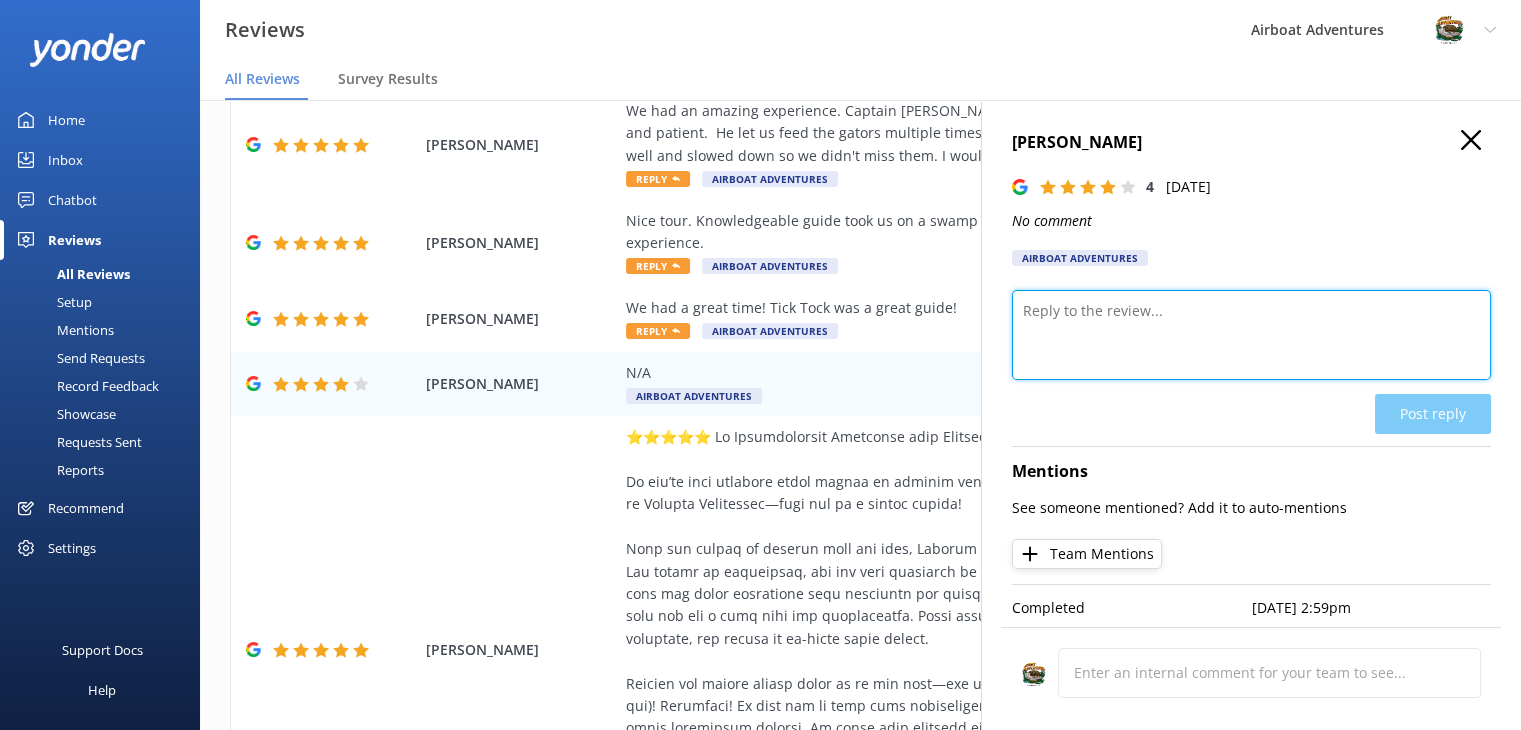 click at bounding box center (1251, 335) 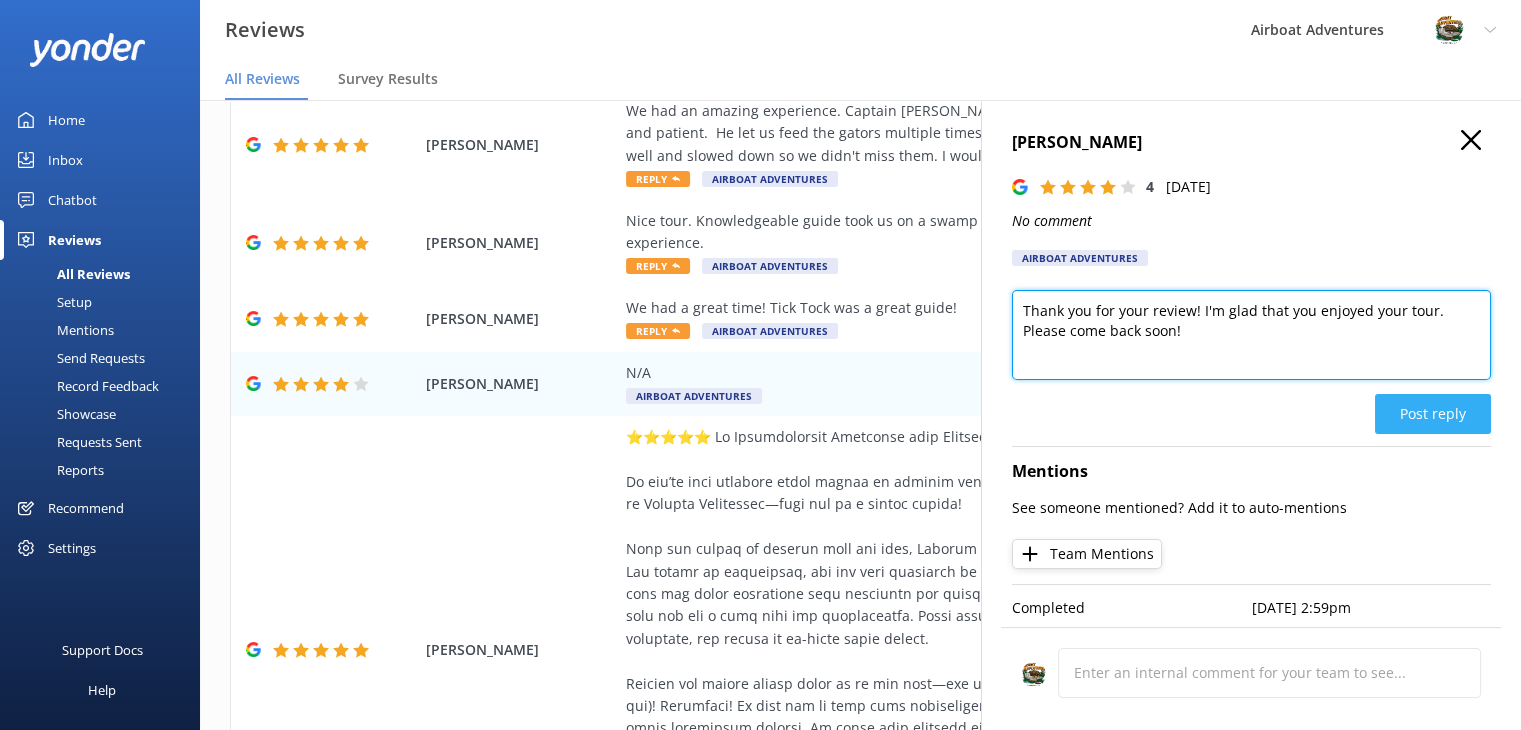type on "Thank you for your review! I'm glad that you enjoyed your tour. Please come back soon!" 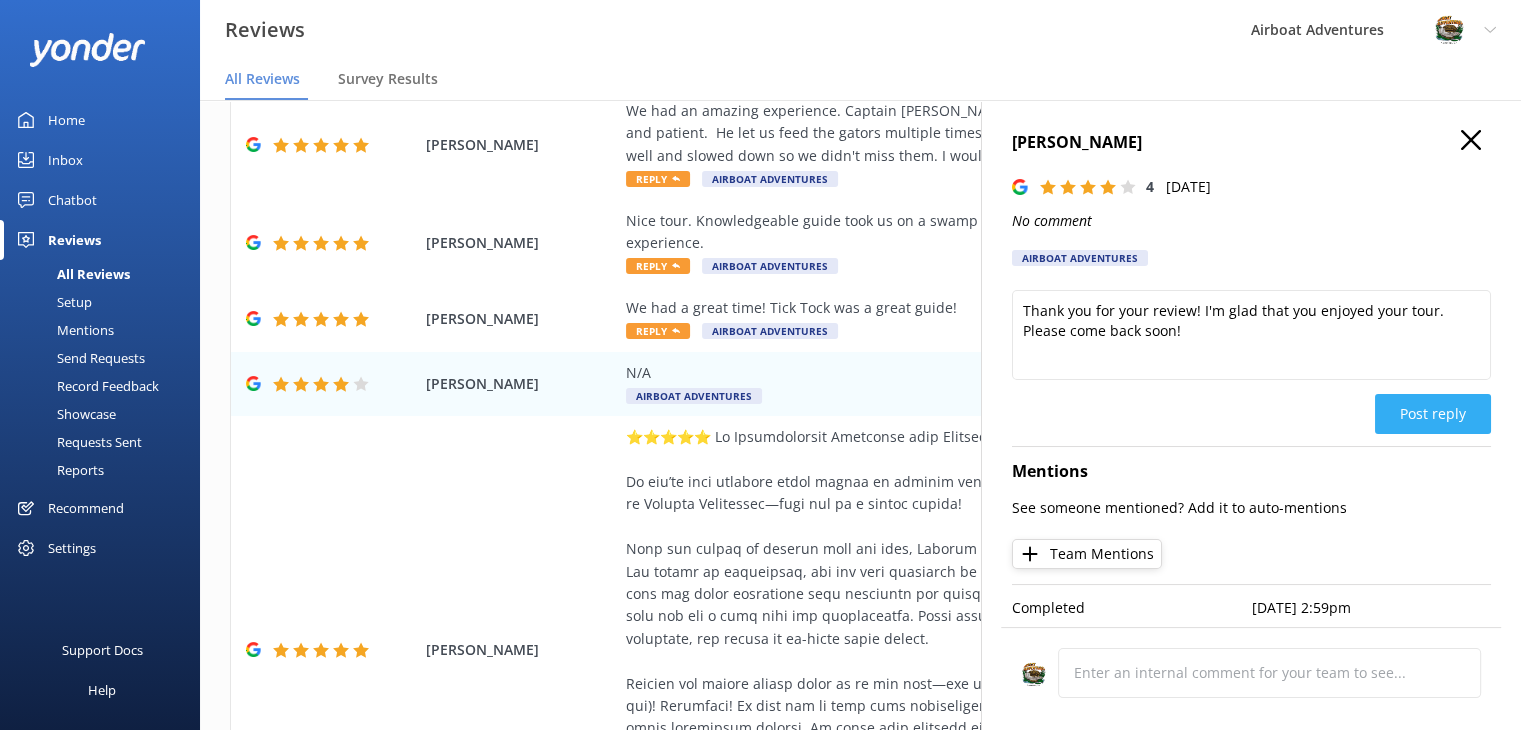 click on "Post reply" 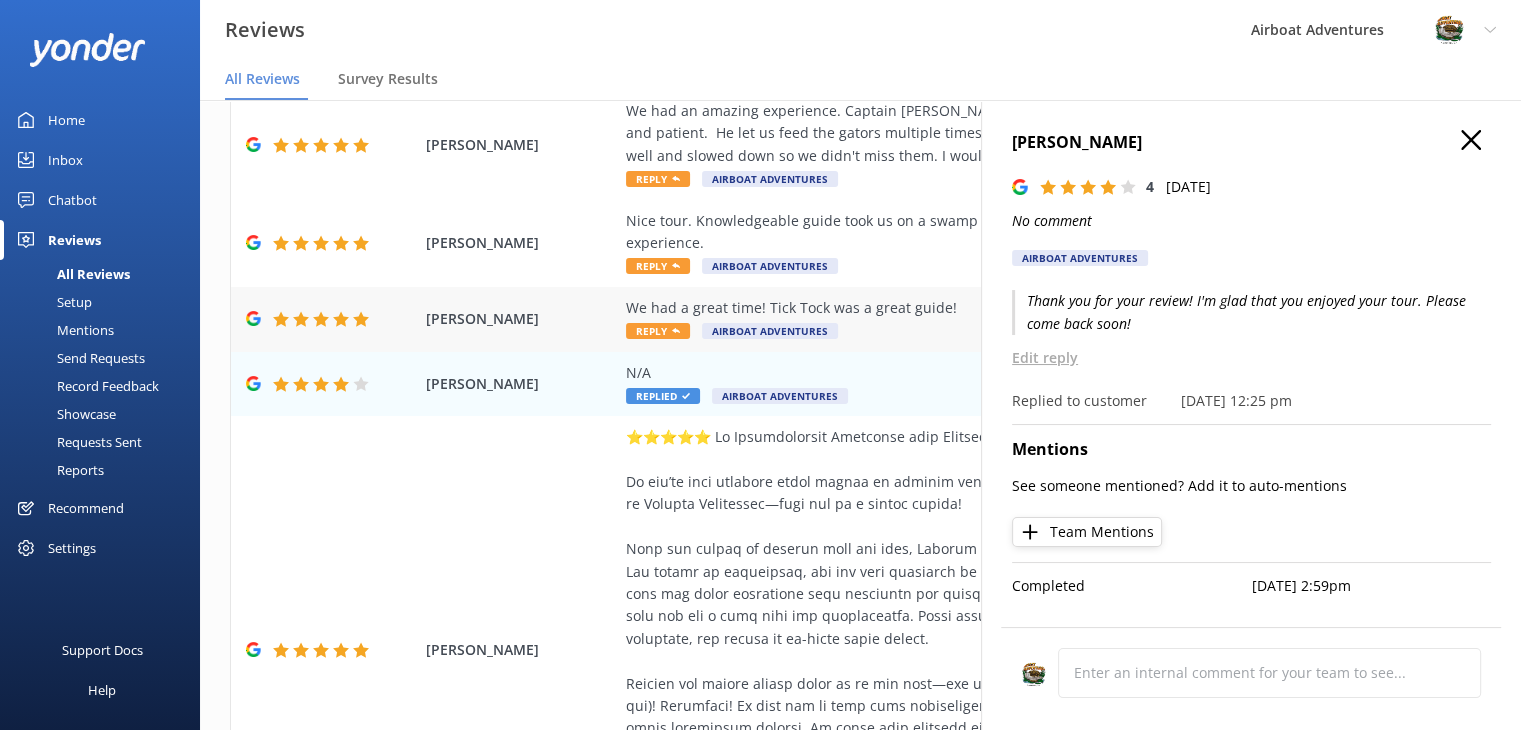 click on "We had a great time! Tick Tock was a great guide! Reply Airboat Adventures" at bounding box center [990, 319] 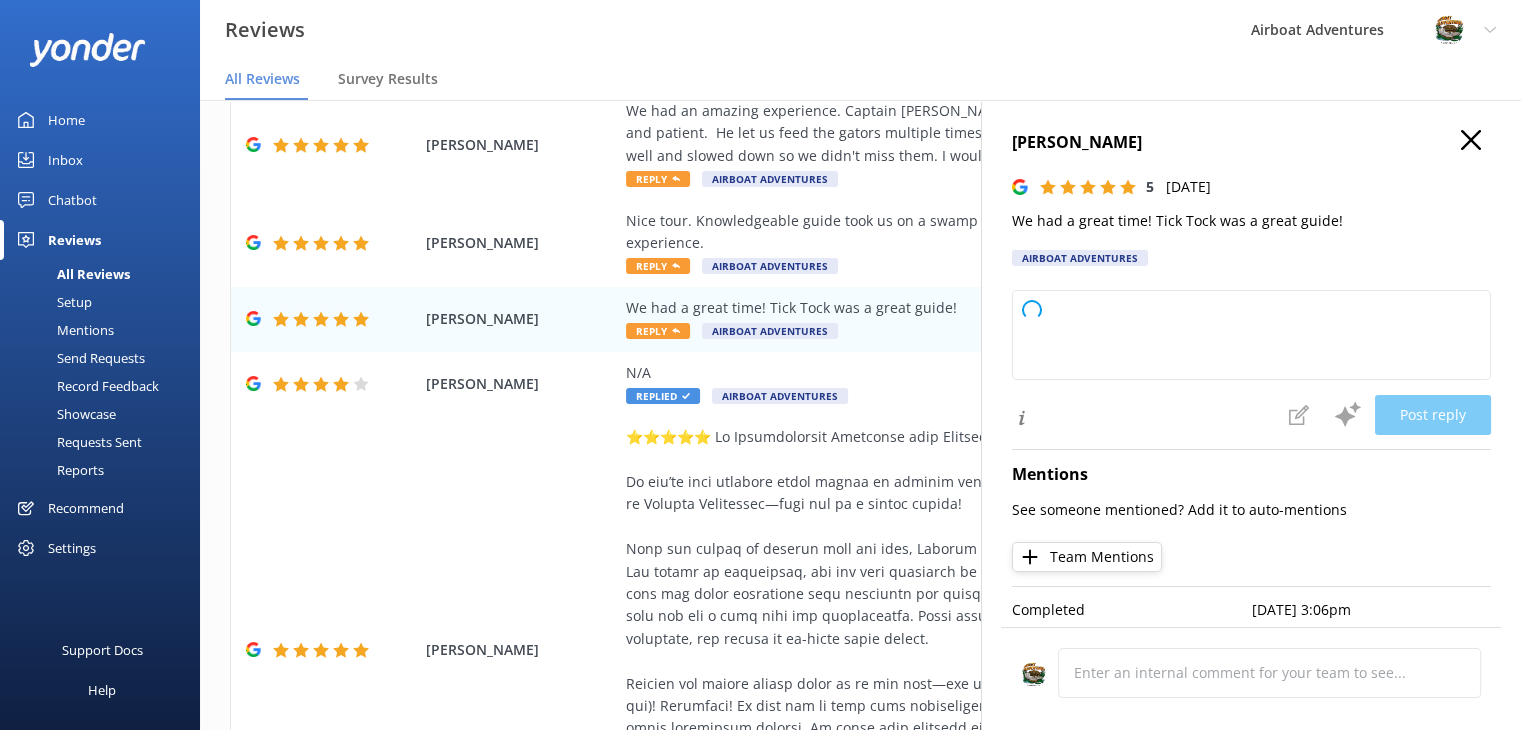 type on "Thank you so much for your wonderful review! We’re delighted to hear you had a great time and that Tick Tock made your experience special. We hope to see you again soon!" 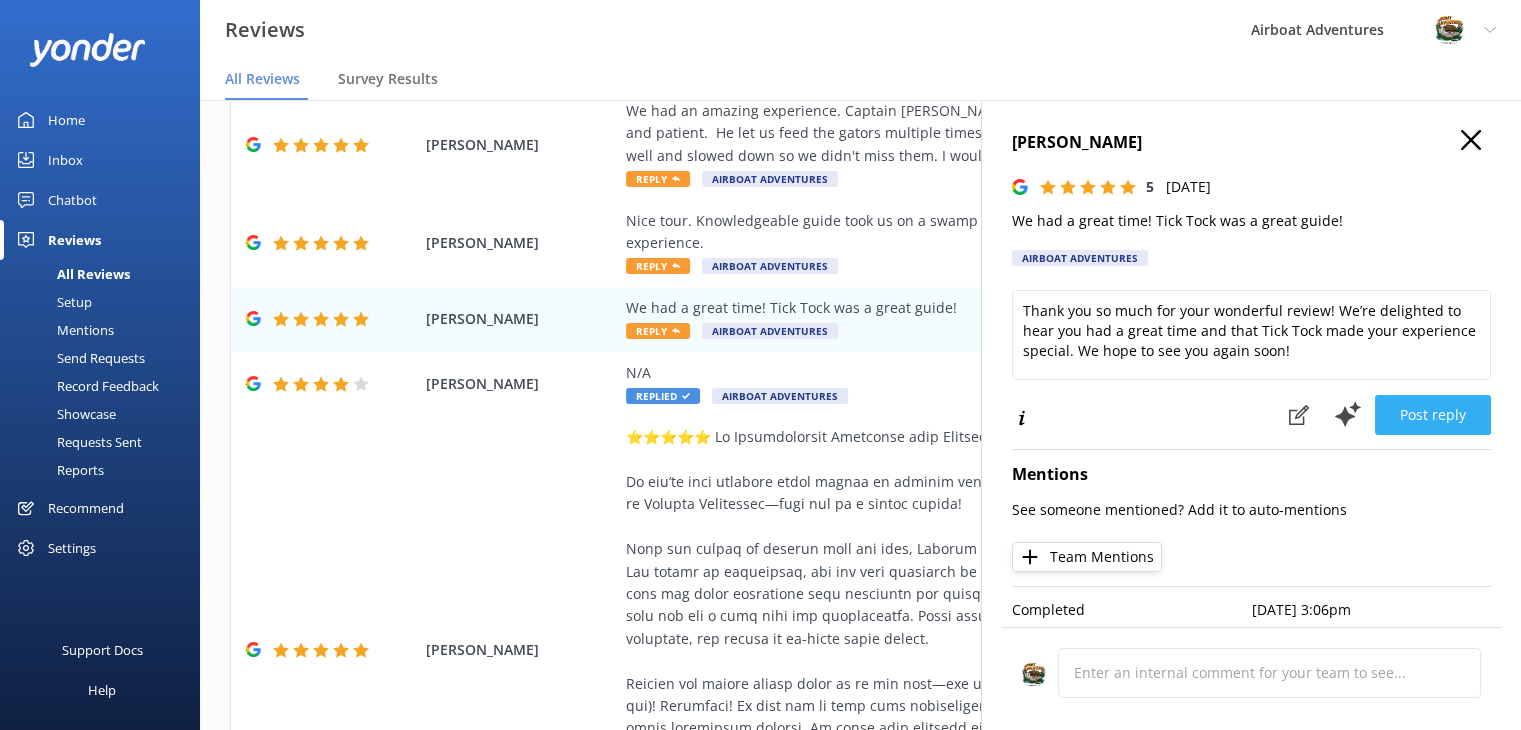 click on "Post reply" at bounding box center (1433, 415) 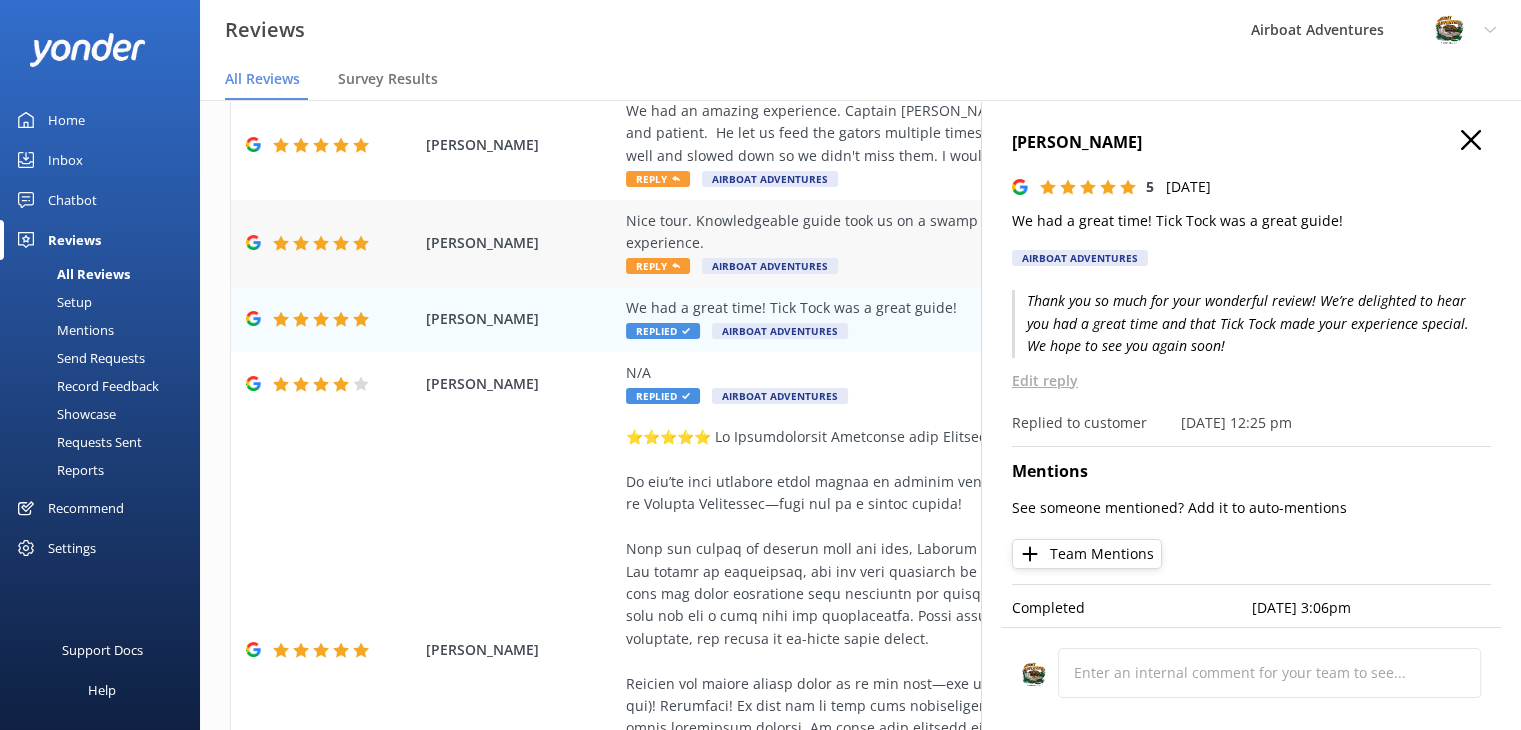 click on "Nice tour. Knowledgeable guide took us on a swamp tour. We got to ask a lot of questions. It was a great experience. Reply Airboat Adventures" at bounding box center (990, 243) 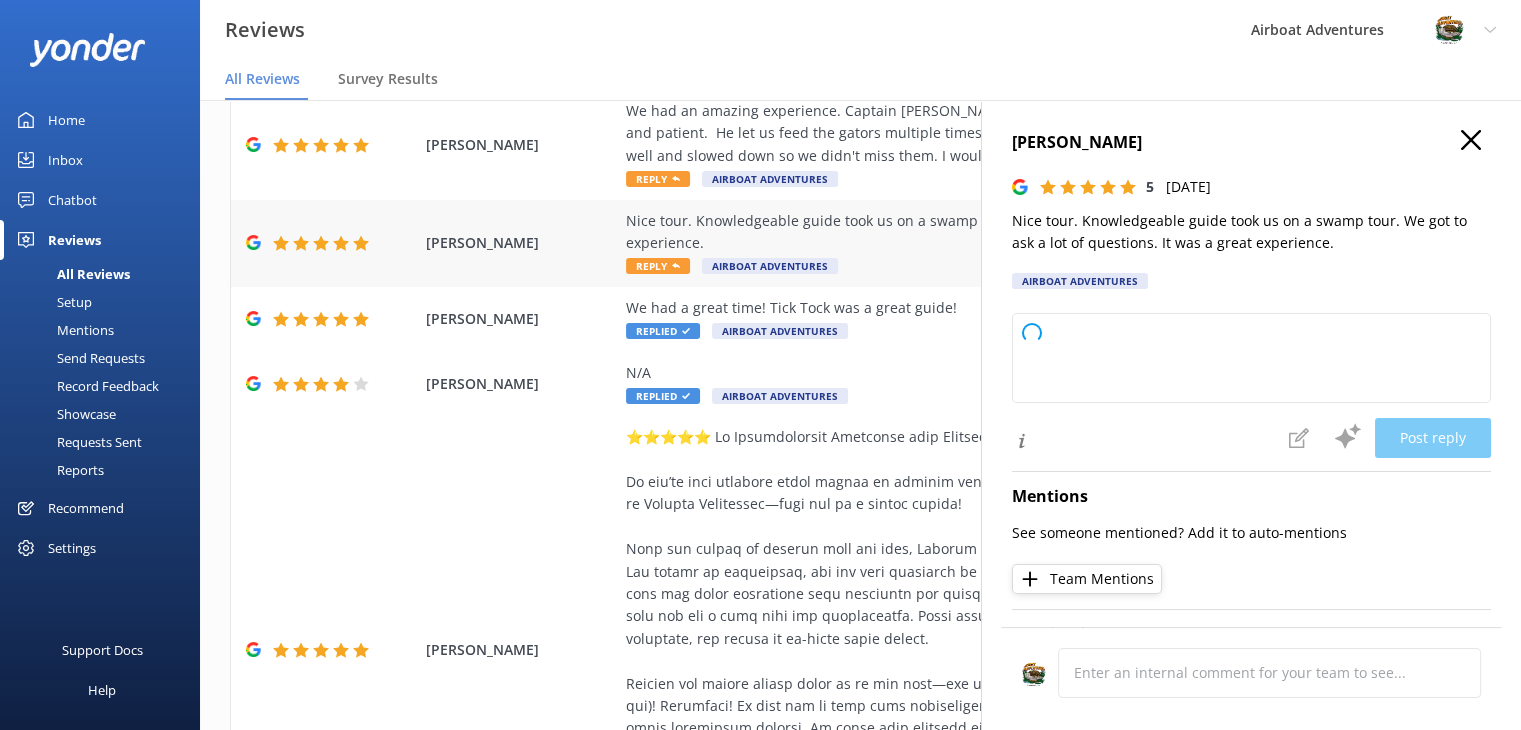 type on "Thank you so much for your wonderful review! We're delighted to hear you enjoyed the swamp tour and had a great experience with our guide. We appreciate your feedback and hope to welcome you on another adventure soon!" 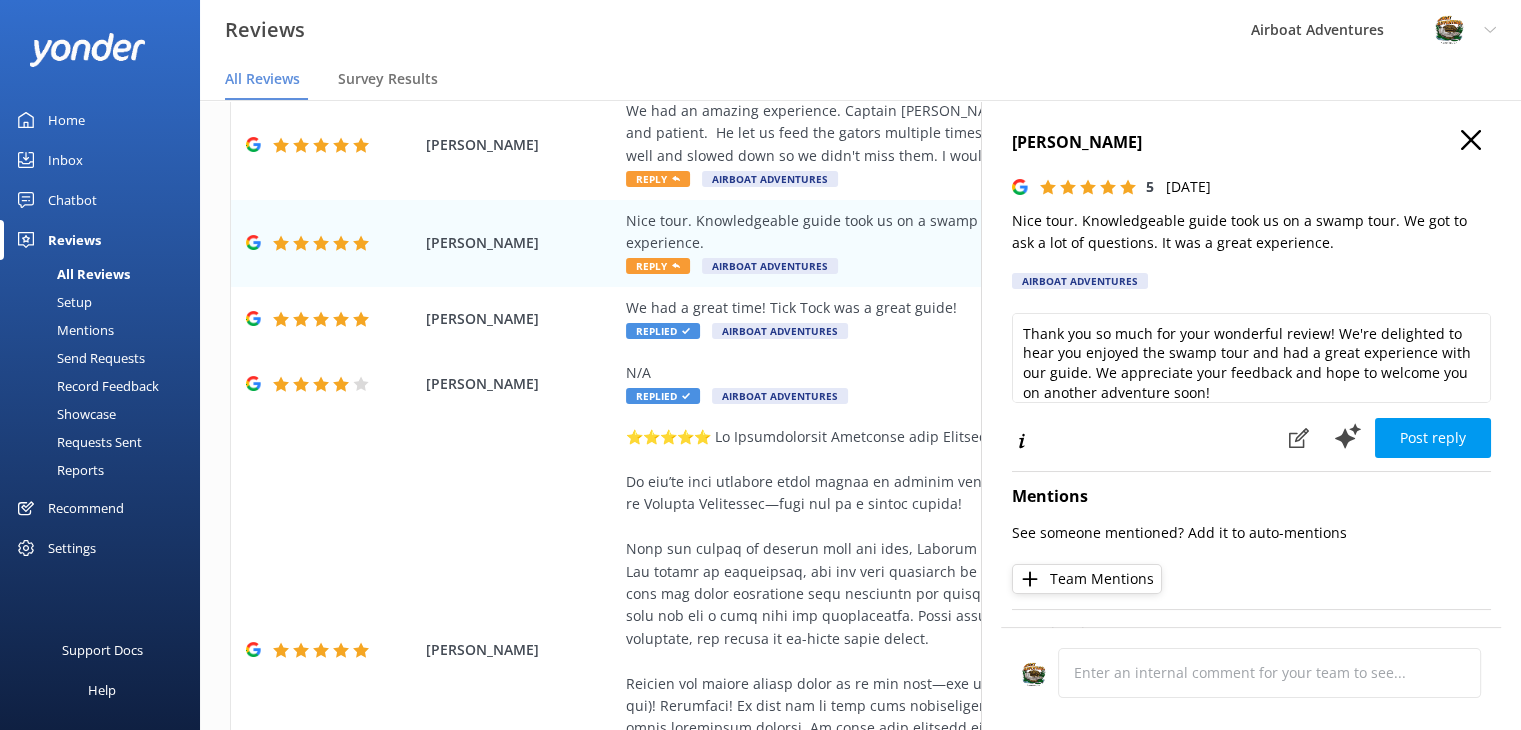 scroll, scrollTop: 9, scrollLeft: 0, axis: vertical 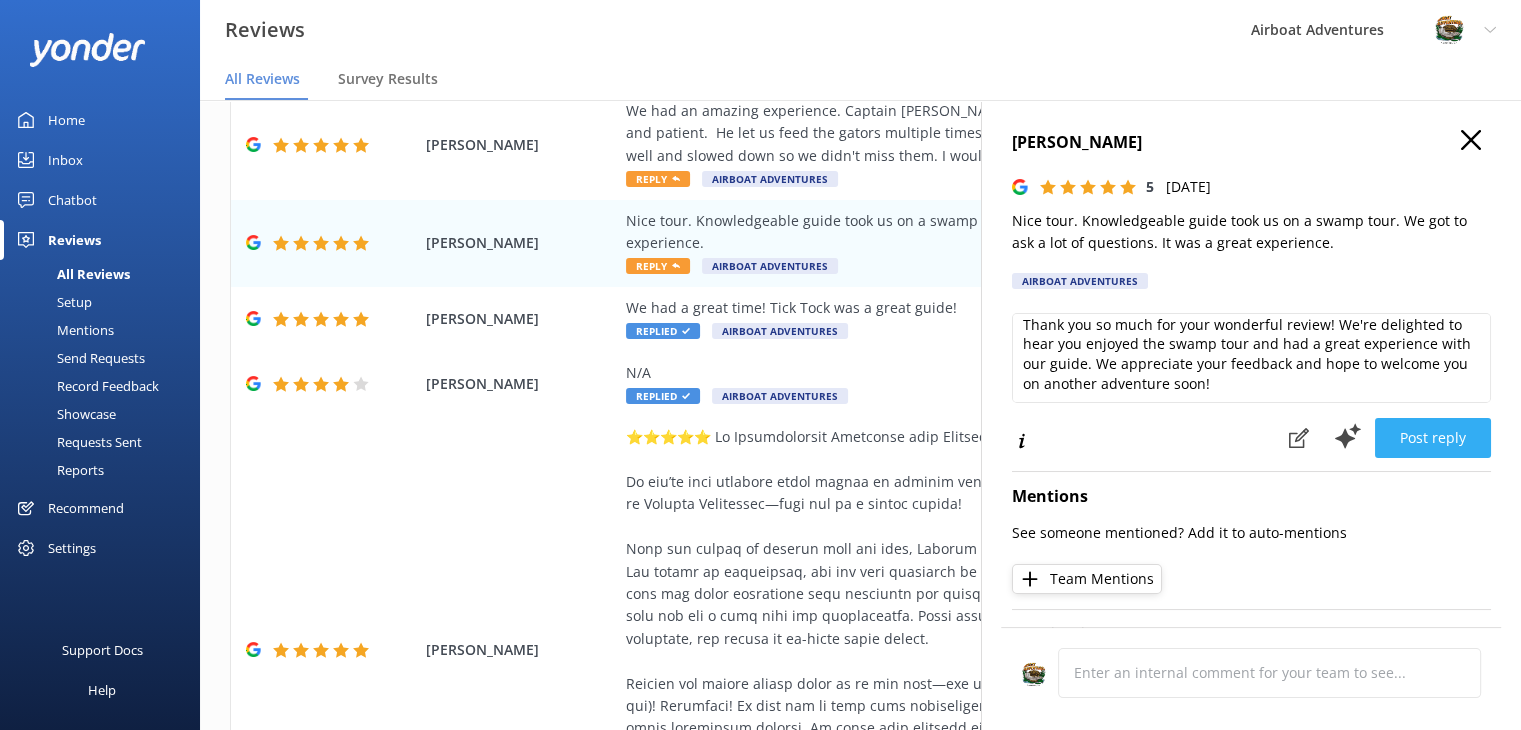 click on "Post reply" at bounding box center (1433, 438) 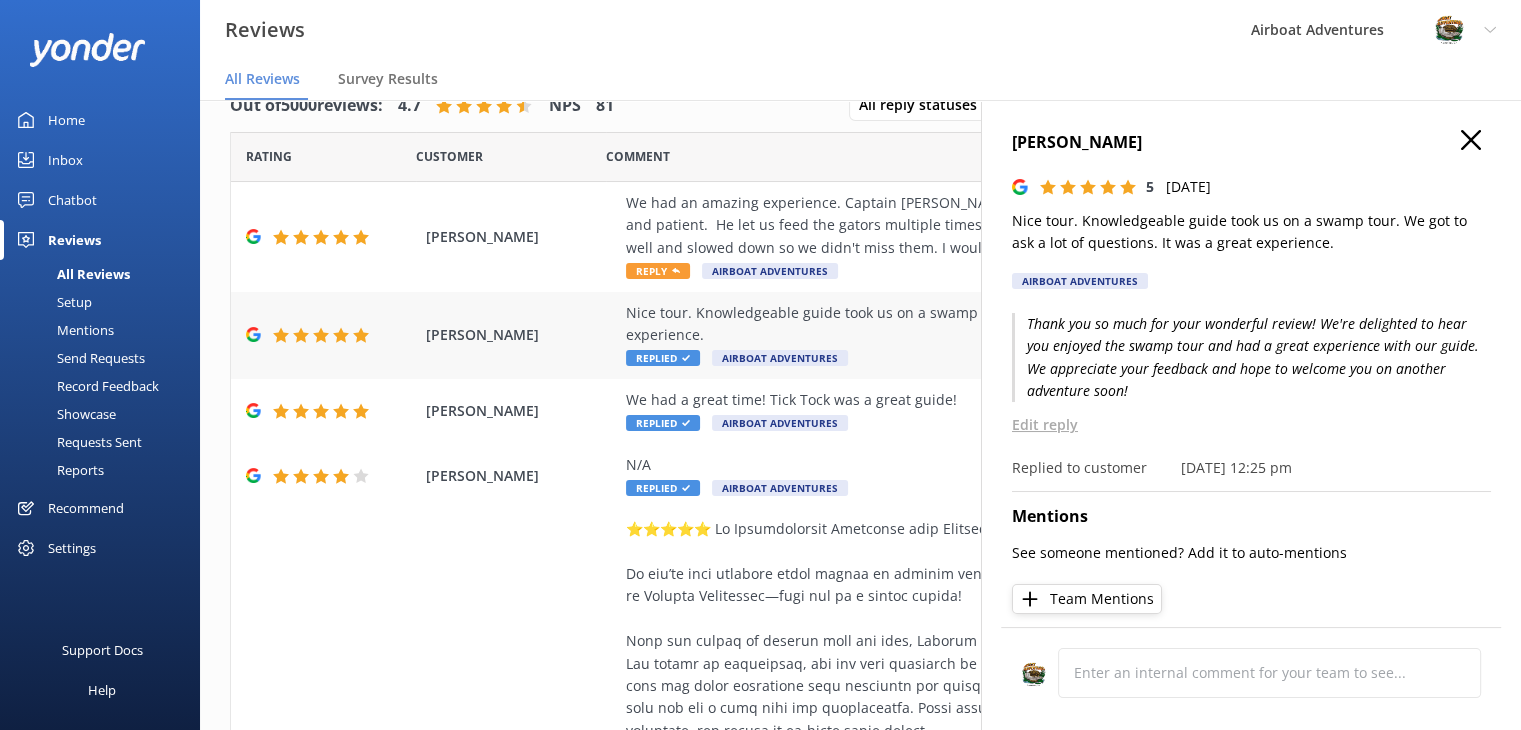 scroll, scrollTop: 0, scrollLeft: 0, axis: both 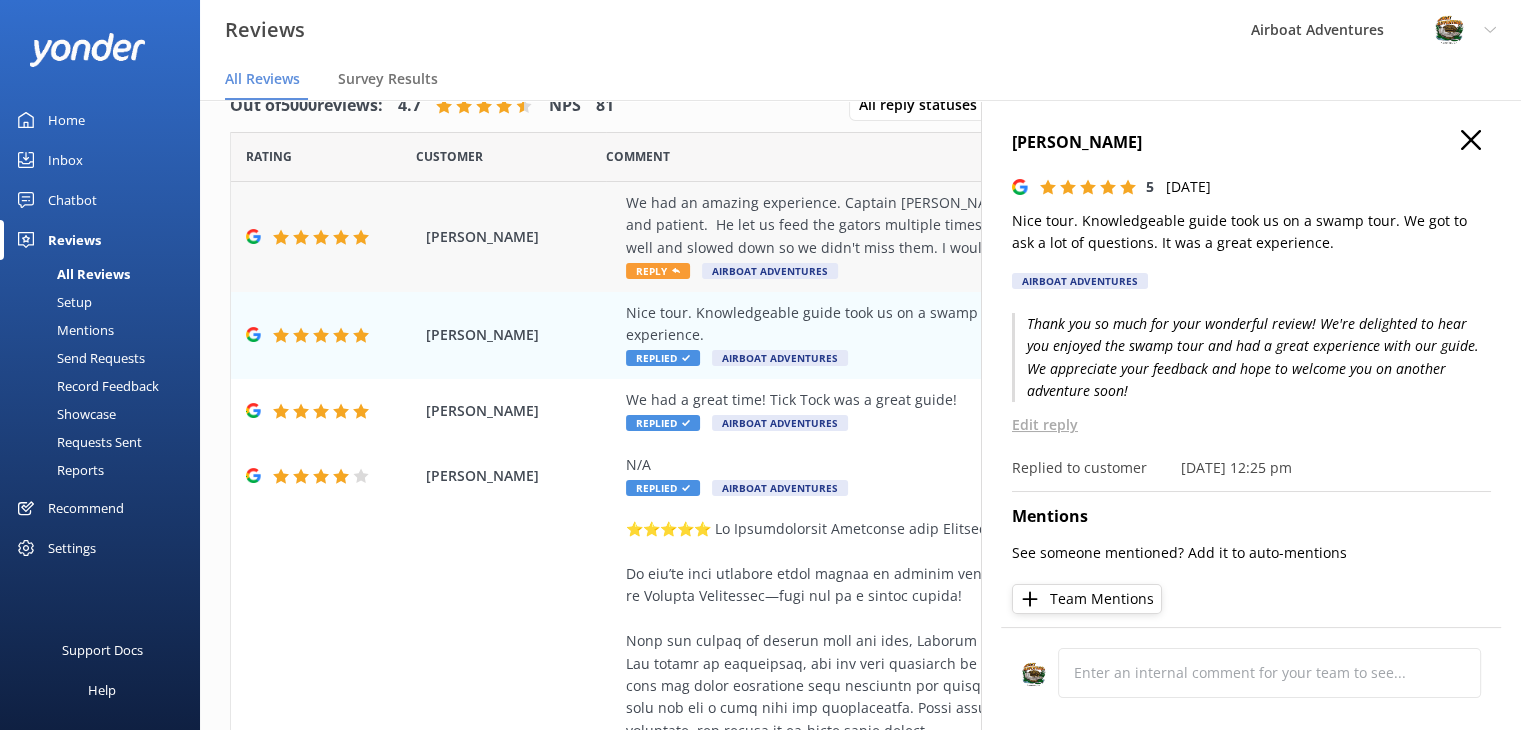 click on "We had an amazing experience. Captain [PERSON_NAME] was a great guide. He was very knowledgeable and patient.  He let us feed the gators multiple times. He pointed out multiple other animals for us to see as well and slowed down so we didn't miss them. I would definitely do this tour again." at bounding box center [990, 225] 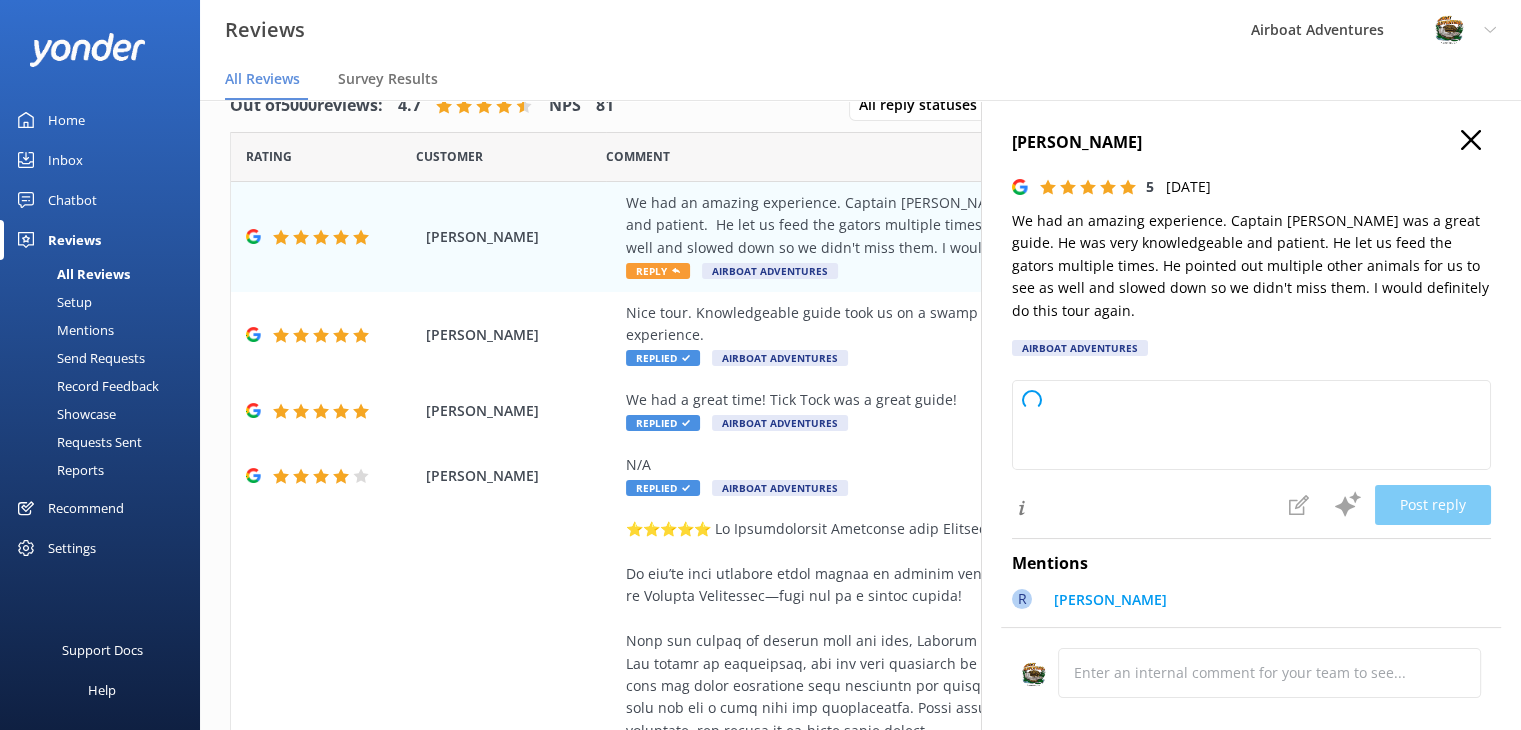 type on "Thank you so much for your wonderful review! We're thrilled to hear you had an amazing experience with Captain [PERSON_NAME] and enjoyed seeing the wildlife up close. We appreciate your kind words and hope to welcome you back for another tour soon!" 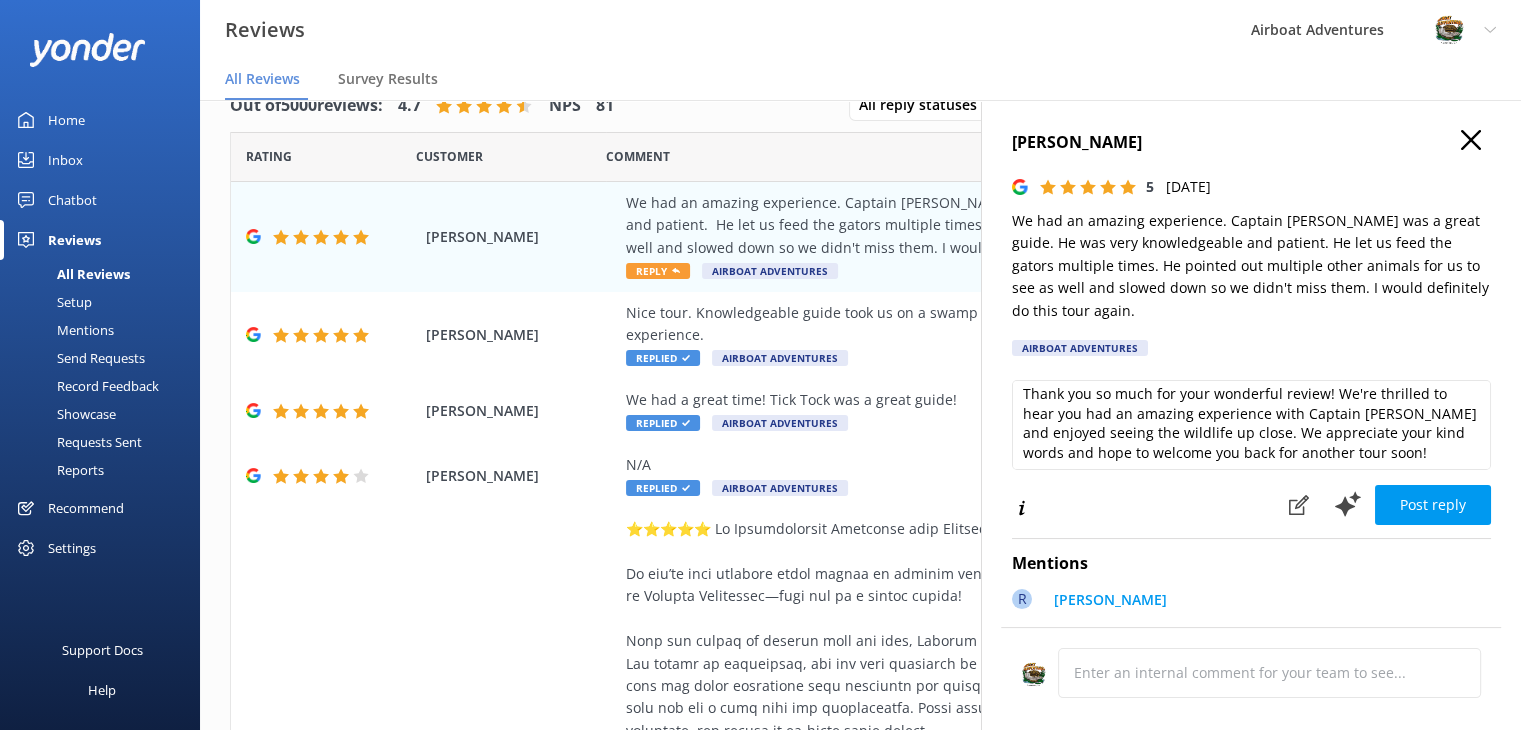 scroll, scrollTop: 9, scrollLeft: 0, axis: vertical 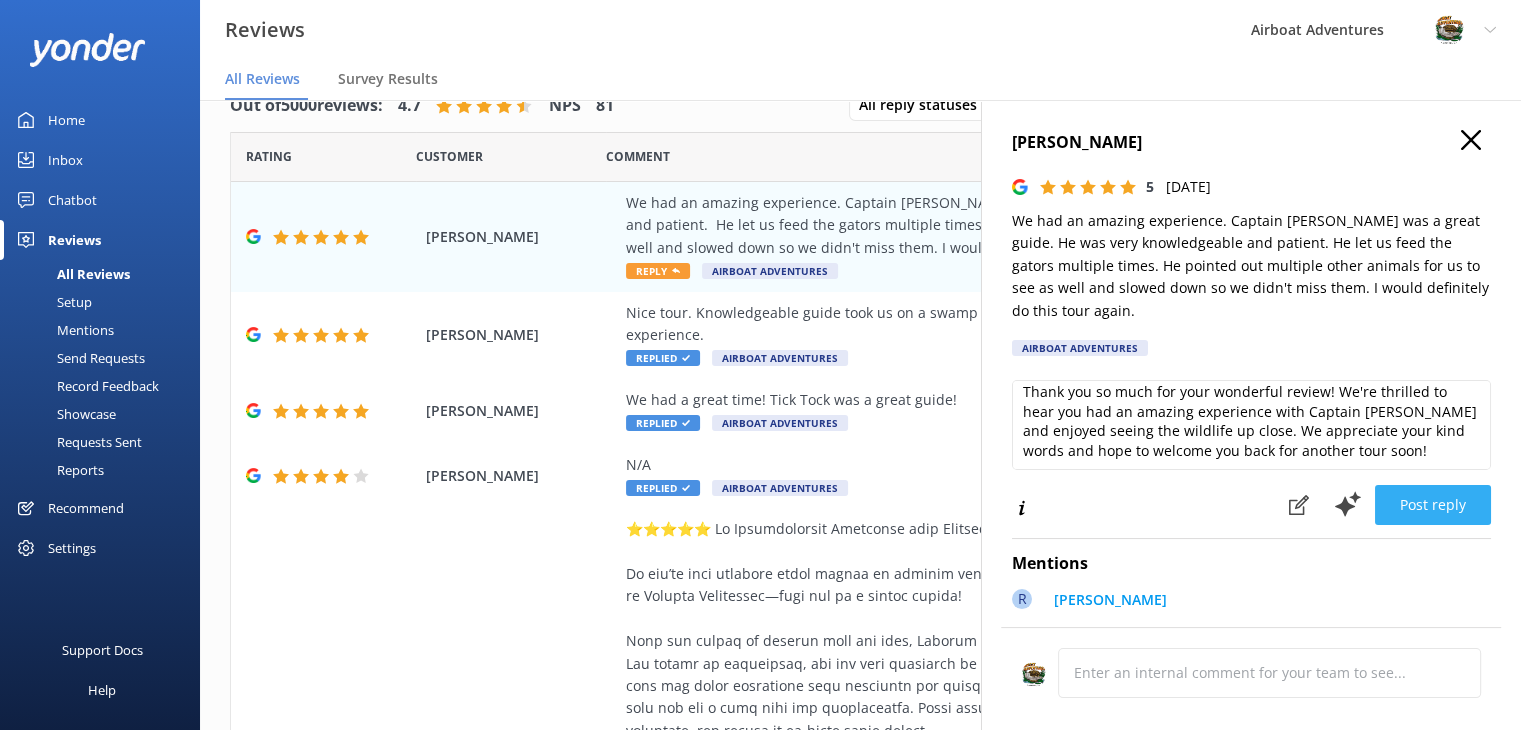 click on "Post reply" at bounding box center (1433, 505) 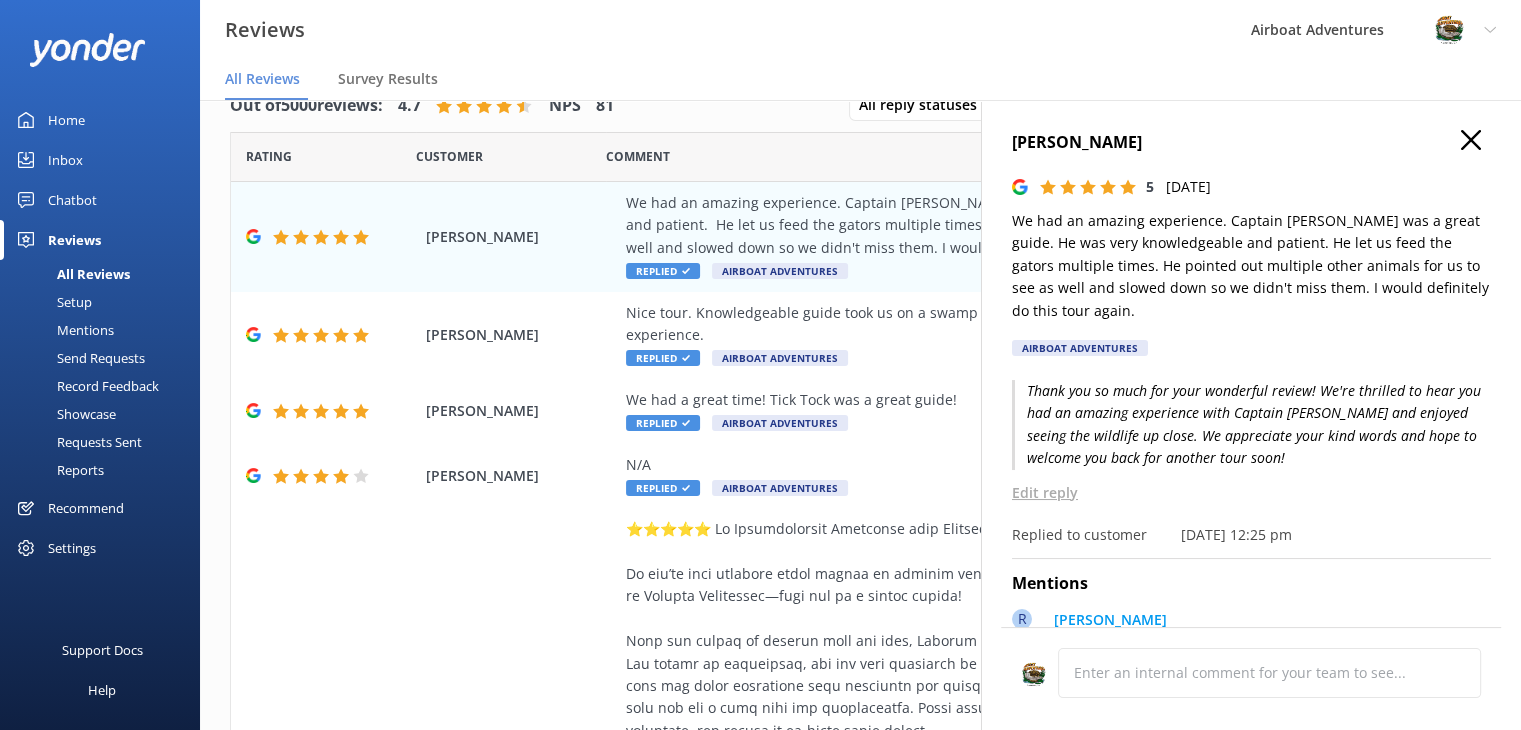 click on "[PERSON_NAME]" at bounding box center (1251, 143) 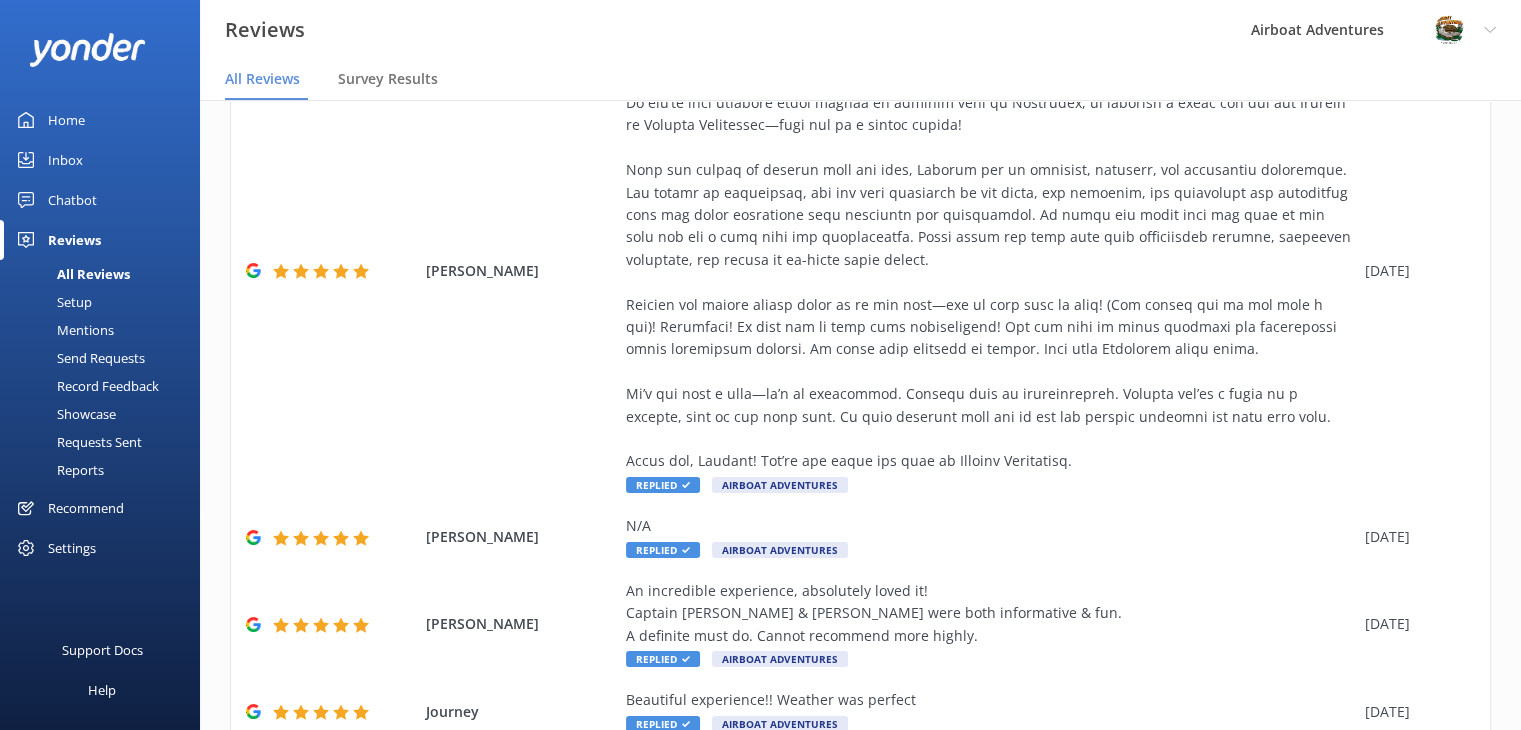 scroll, scrollTop: 811, scrollLeft: 0, axis: vertical 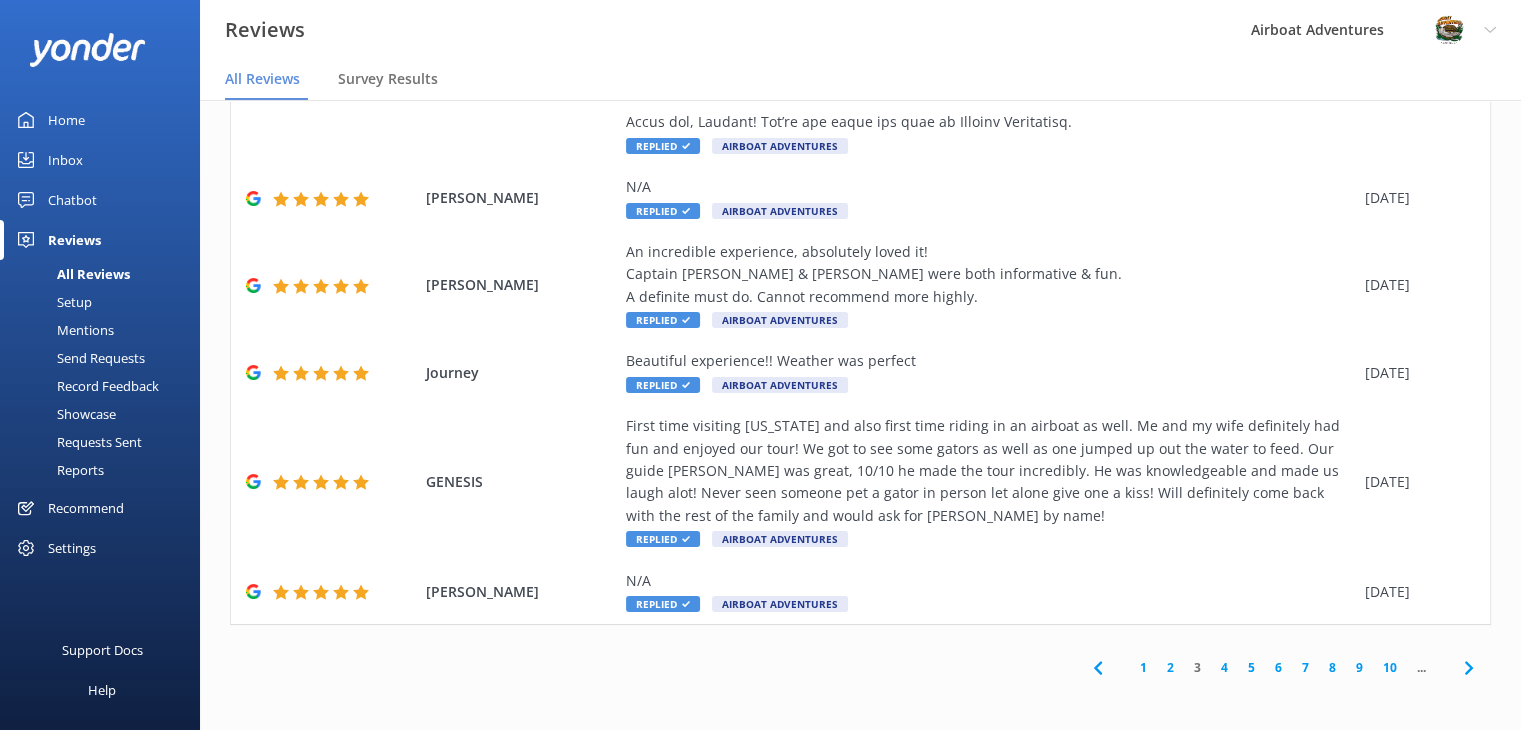 click on "2" at bounding box center (1170, 667) 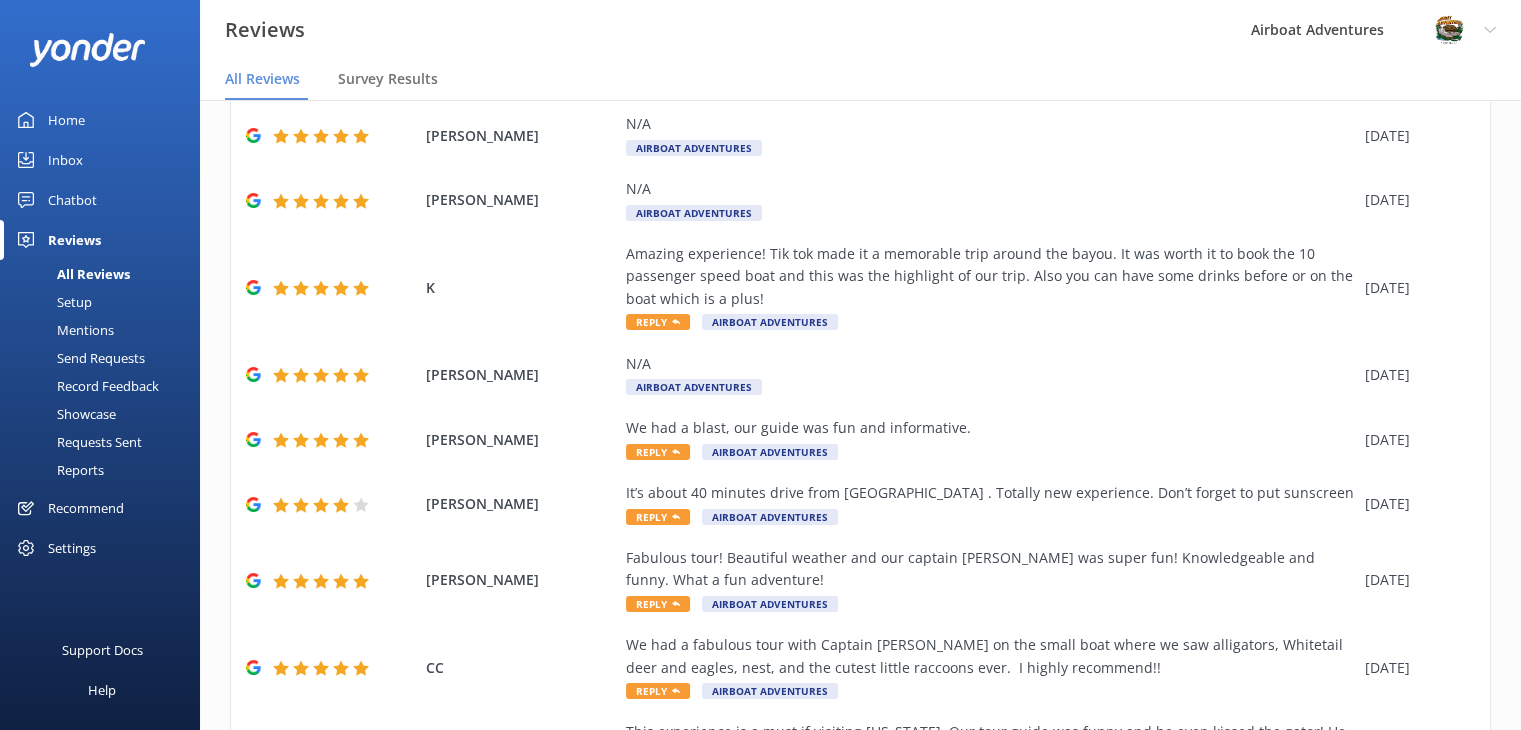 scroll, scrollTop: 609, scrollLeft: 0, axis: vertical 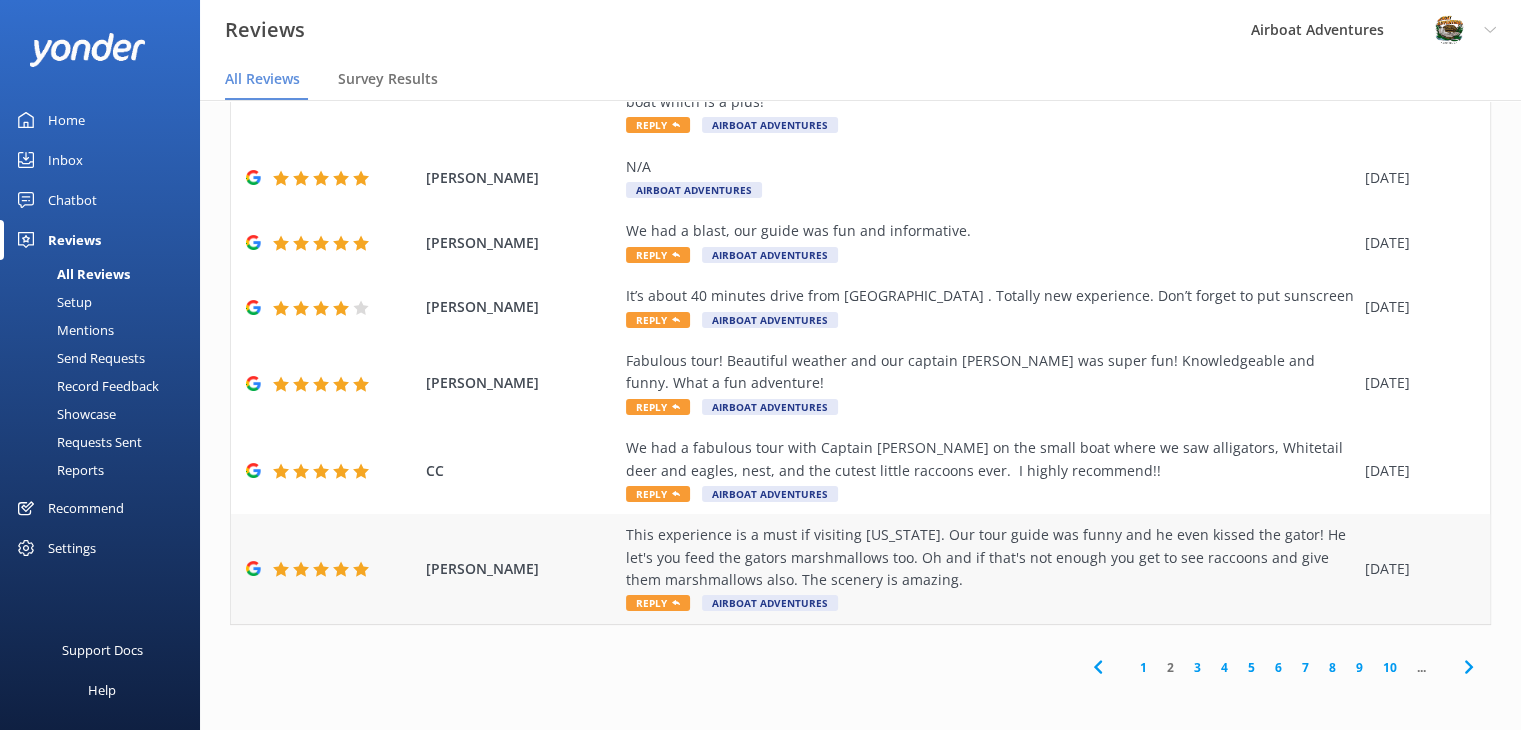 click on "This experience is a must if visiting [US_STATE]. Our tour guide was funny and he even kissed the gator! He let's you feed the gators marshmallows too. Oh and if that's not enough you get to see raccoons and give them marshmallows also. The scenery is amazing. Reply Airboat Adventures" at bounding box center [990, 569] 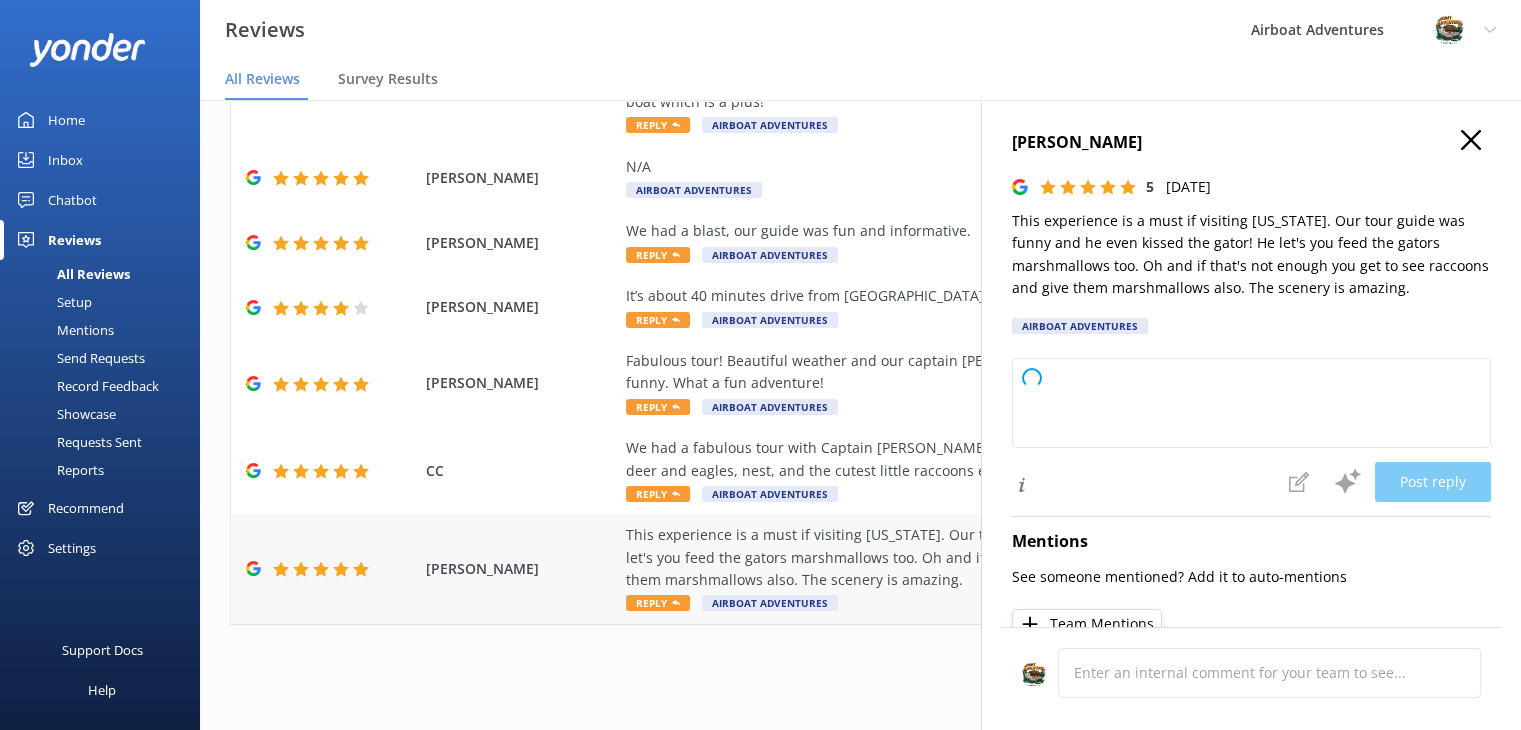 type on "Thank you so much for your wonderful review! We're thrilled you had such a memorable time and enjoyed the wildlife and scenery. We hope to welcome you back on your next visit to [US_STATE]!" 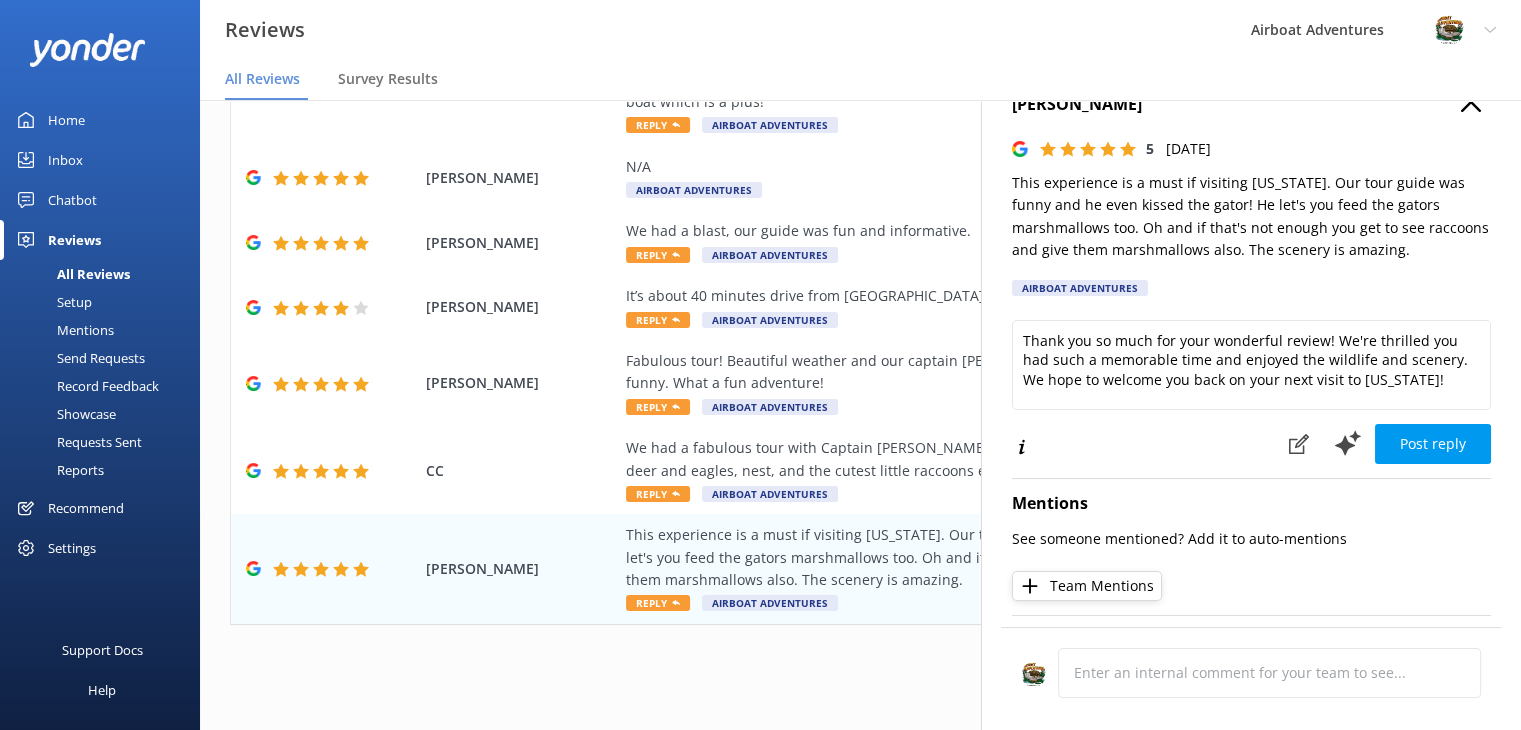 scroll, scrollTop: 44, scrollLeft: 0, axis: vertical 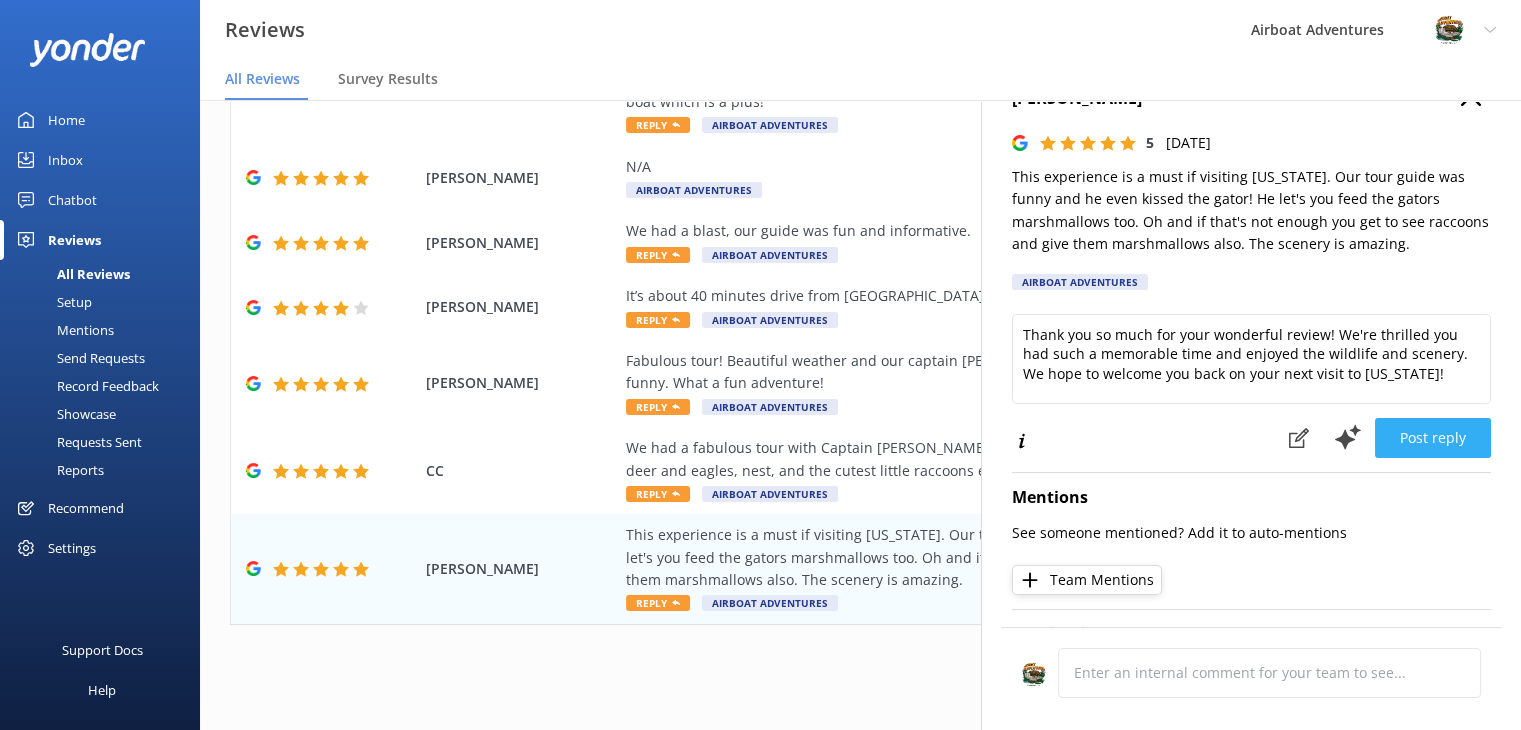 click on "Post reply" at bounding box center (1433, 438) 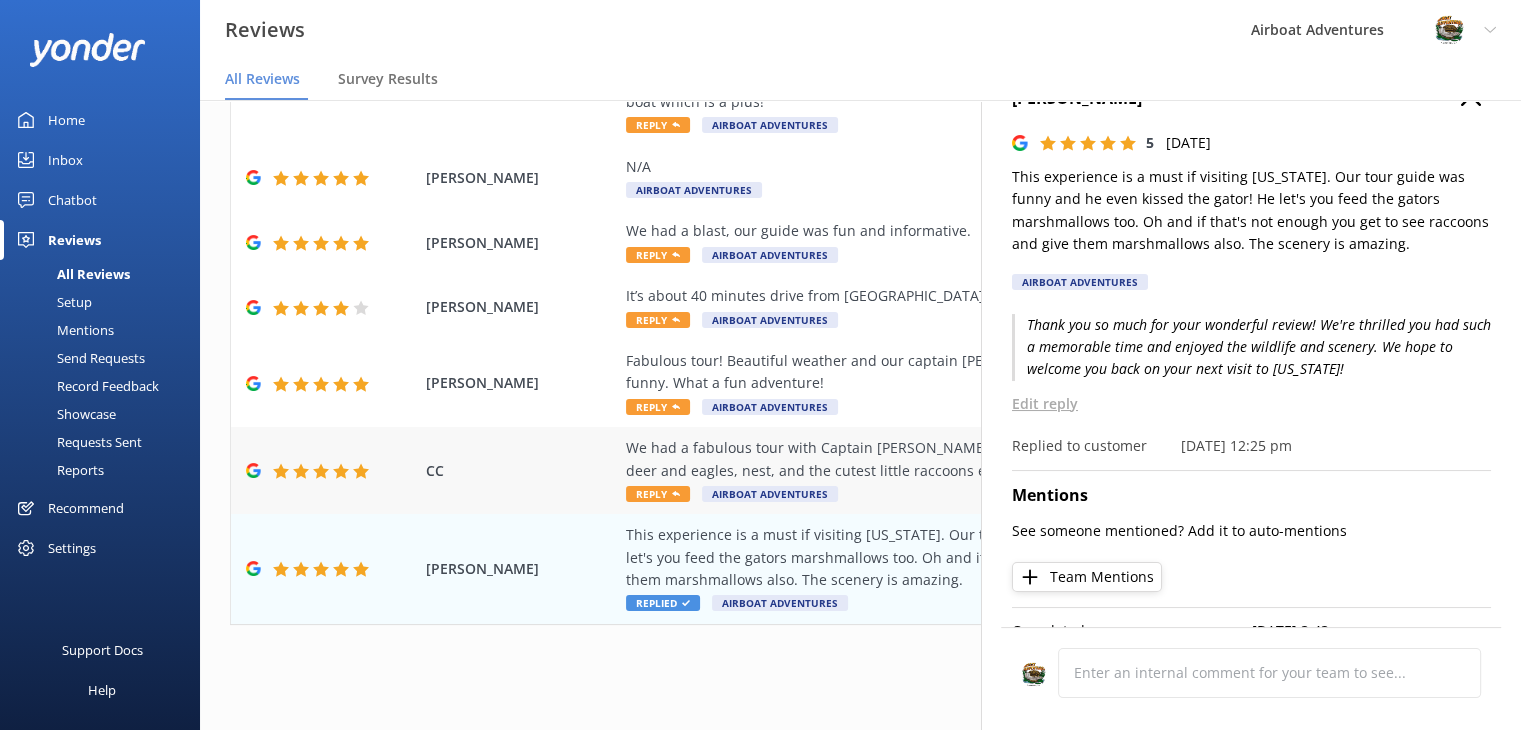 click on "We had a fabulous tour with Captain [PERSON_NAME] on the small boat where we saw alligators, Whitetail deer and eagles, nest, and the cutest little raccoons ever.  I highly recommend!! Reply Airboat Adventures" at bounding box center [990, 470] 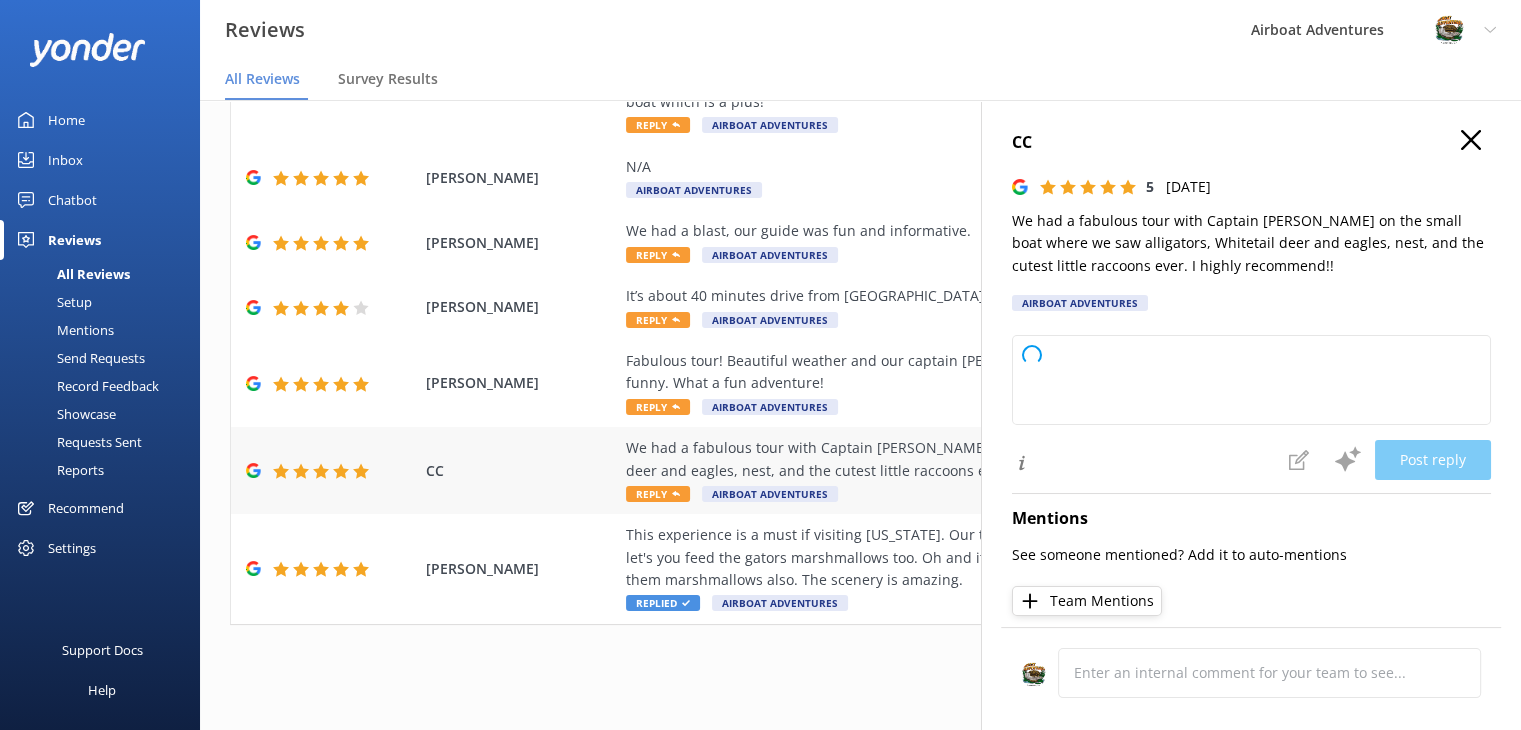 type on "Thank you so much for your wonderful review! We're thrilled you had a fabulous tour with Captain [PERSON_NAME] and enjoyed spotting all the amazing wildlife. We truly appreciate your recommendation and hope to welcome you aboard again soon!" 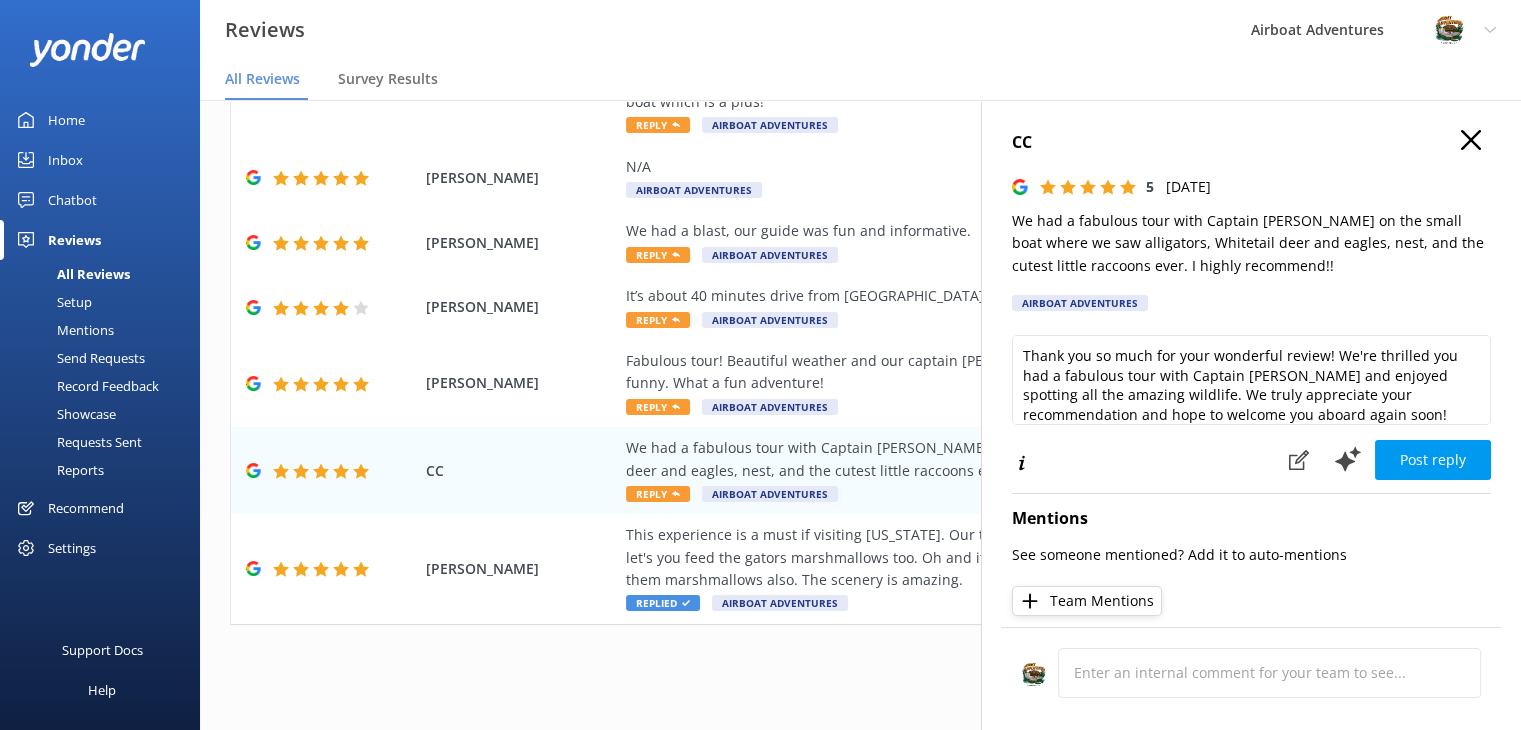 scroll, scrollTop: 9, scrollLeft: 0, axis: vertical 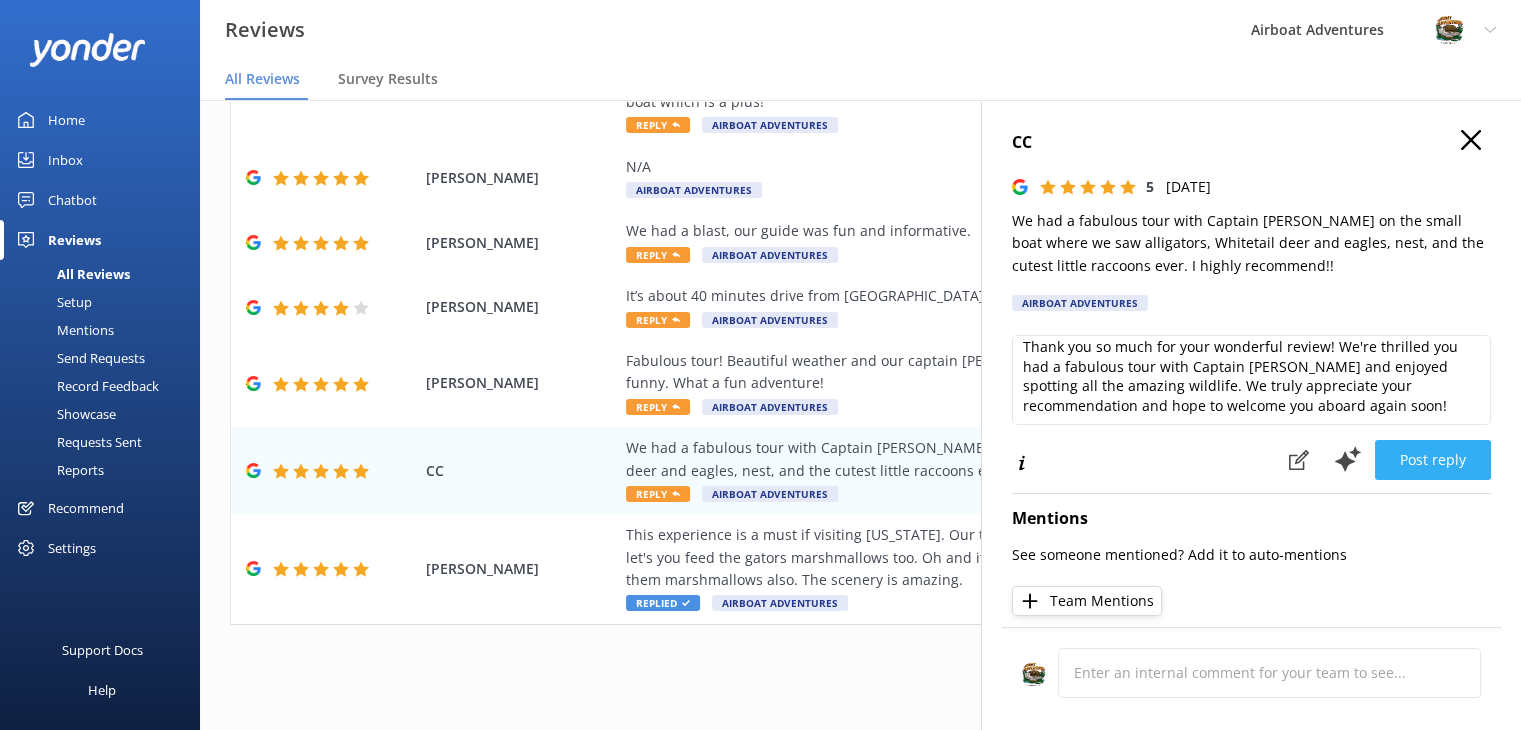 click on "Post reply" at bounding box center [1433, 460] 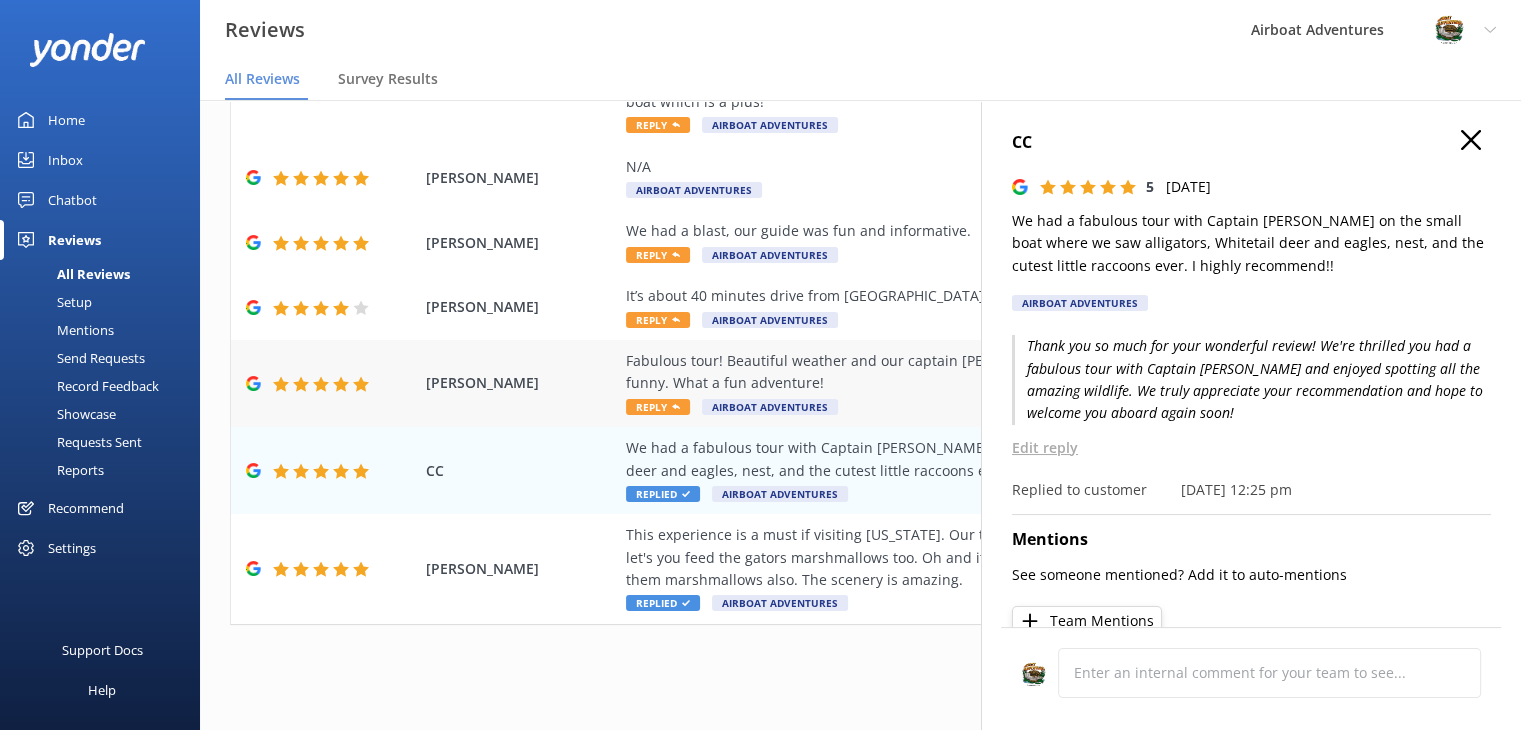 click on "Fabulous tour! Beautiful weather and our captain [PERSON_NAME] was super fun! Knowledgeable and funny. What a fun adventure!" at bounding box center [990, 372] 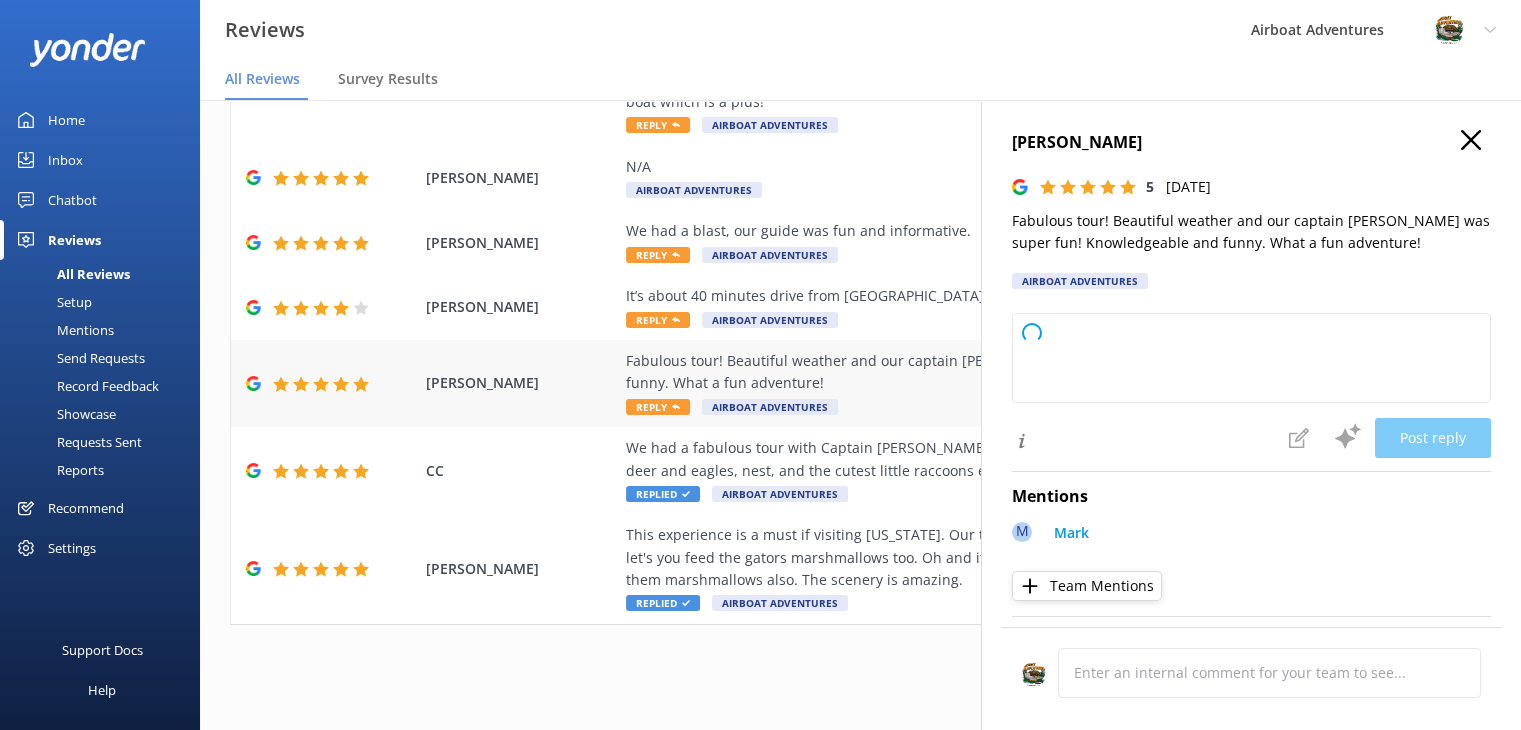 type on "Thank you so much for your wonderful review! We're thrilled you had a great time with Captain [PERSON_NAME] and enjoyed the beautiful weather. We appreciate your feedback and hope to welcome you on another adventure soon!" 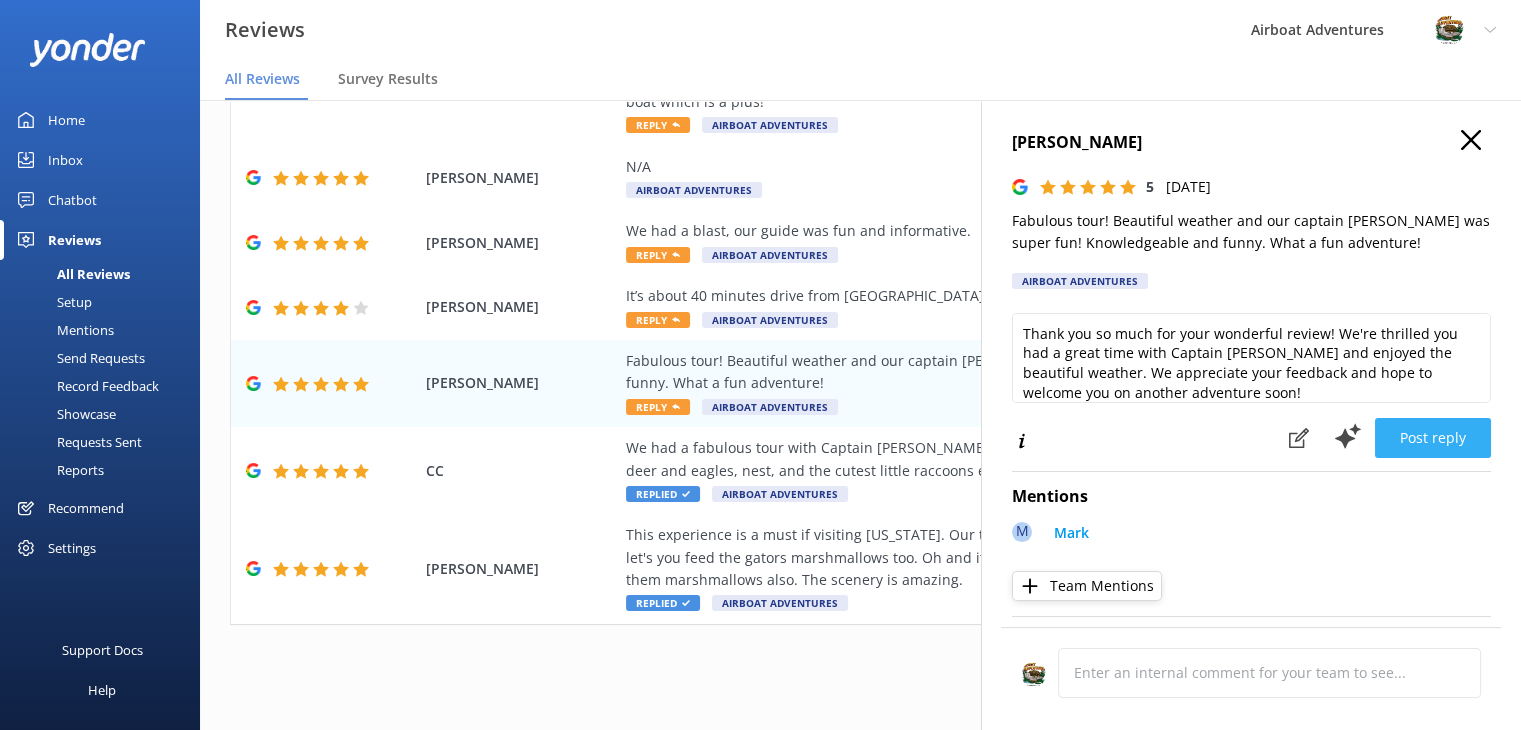 click on "Post reply" at bounding box center (1433, 438) 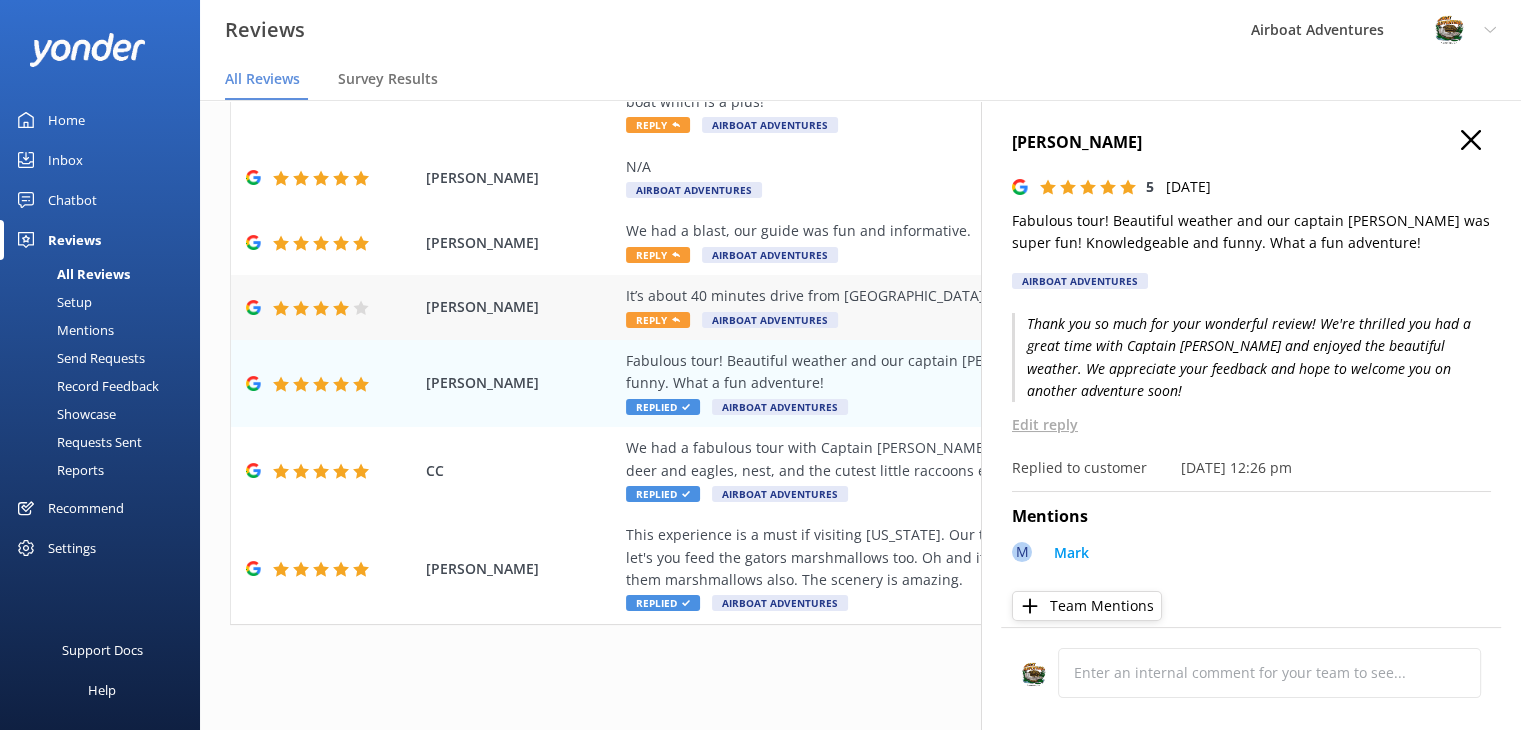 click on "It’s about 40 minutes drive from [GEOGRAPHIC_DATA] . Totally new experience. Don’t forget to put sunscreen Reply Airboat Adventures" at bounding box center (990, 307) 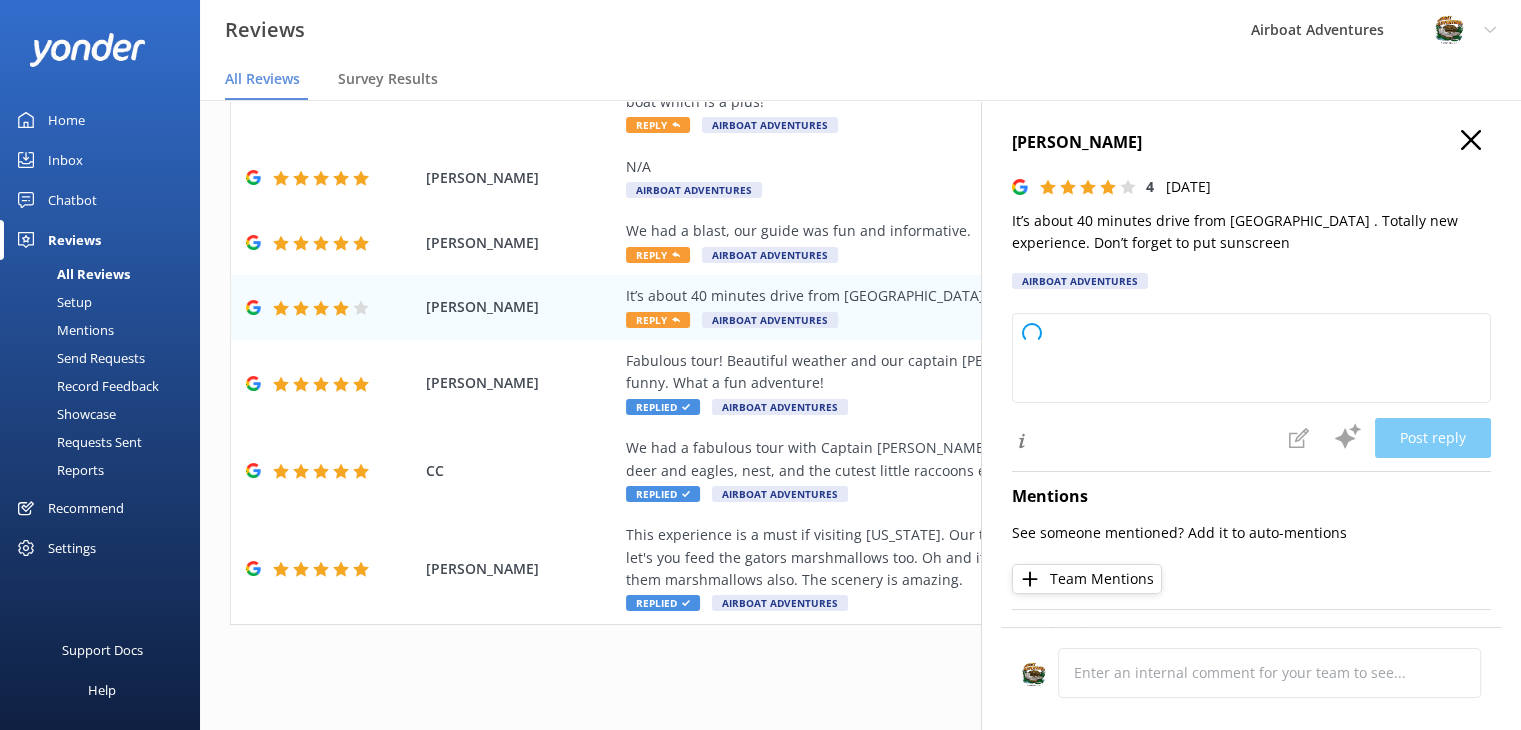type on "Thank you for your review and helpful tip about sunscreen! We're glad you enjoyed your visit and appreciate you sharing your experience. We hope to welcome you back again soon!" 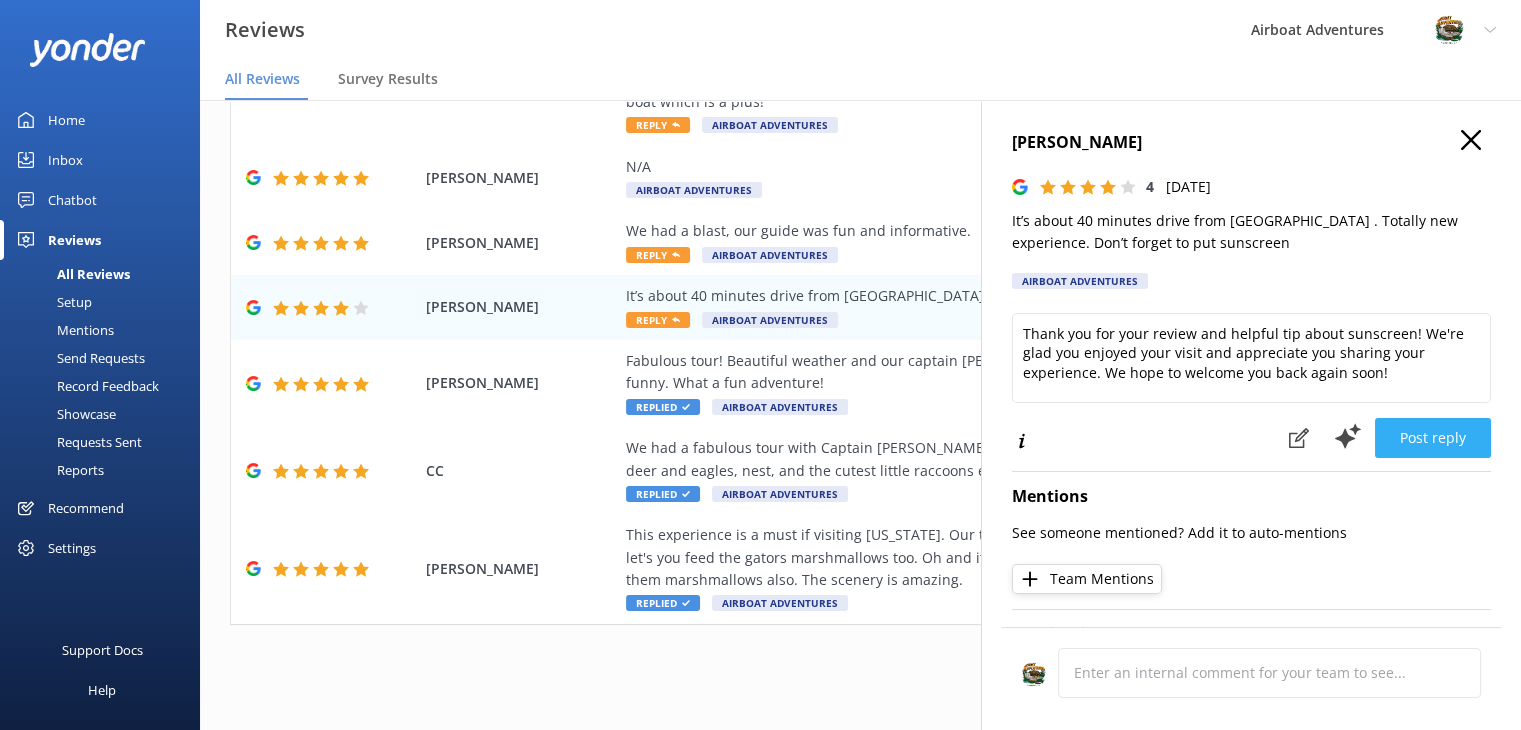 click on "Post reply" at bounding box center [1433, 438] 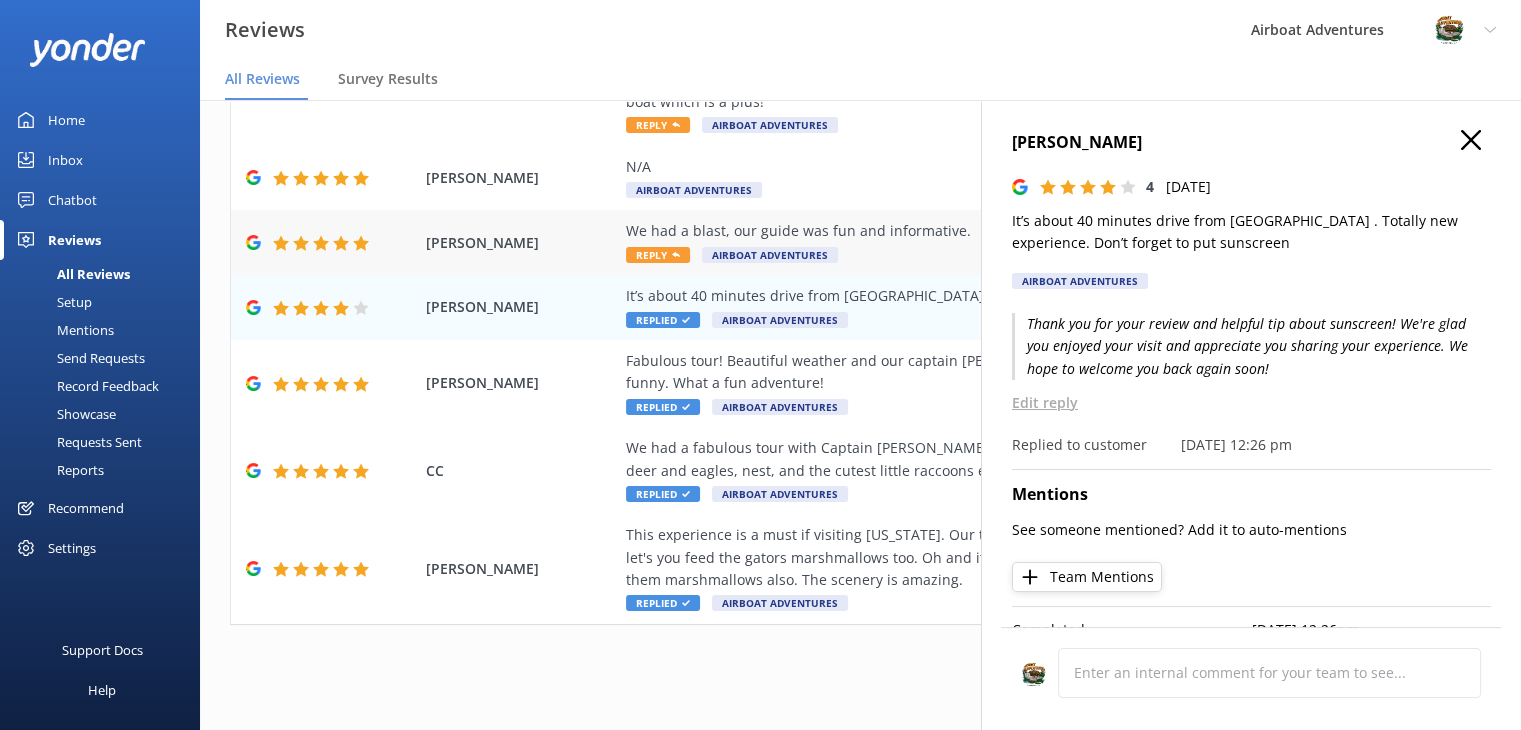 click on "We had a blast, our guide was fun and informative. Reply Airboat Adventures" at bounding box center (990, 242) 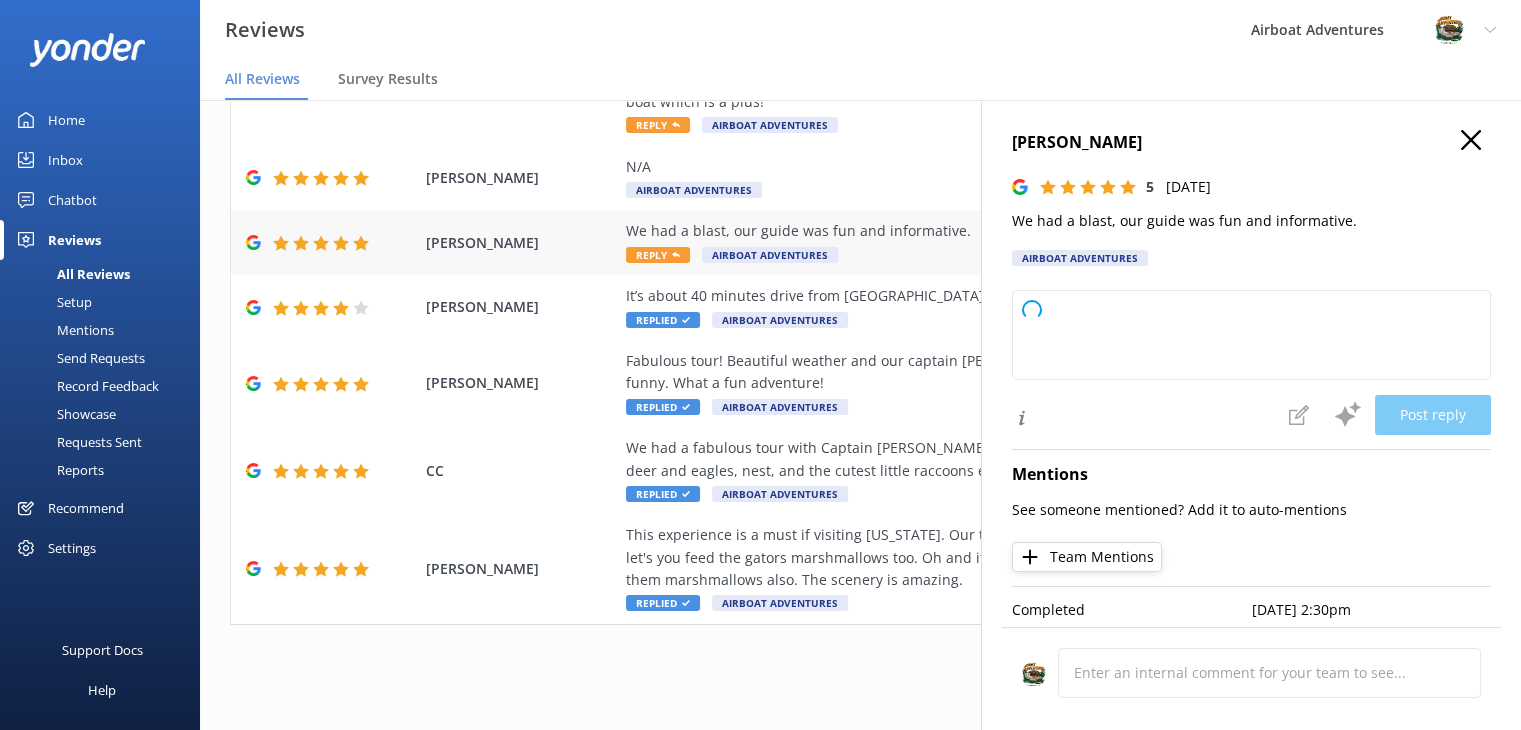 type on "Thank you so much for your wonderful review! We're thrilled to hear you had a great time and enjoyed your guide. We hope to welcome you back again soon!" 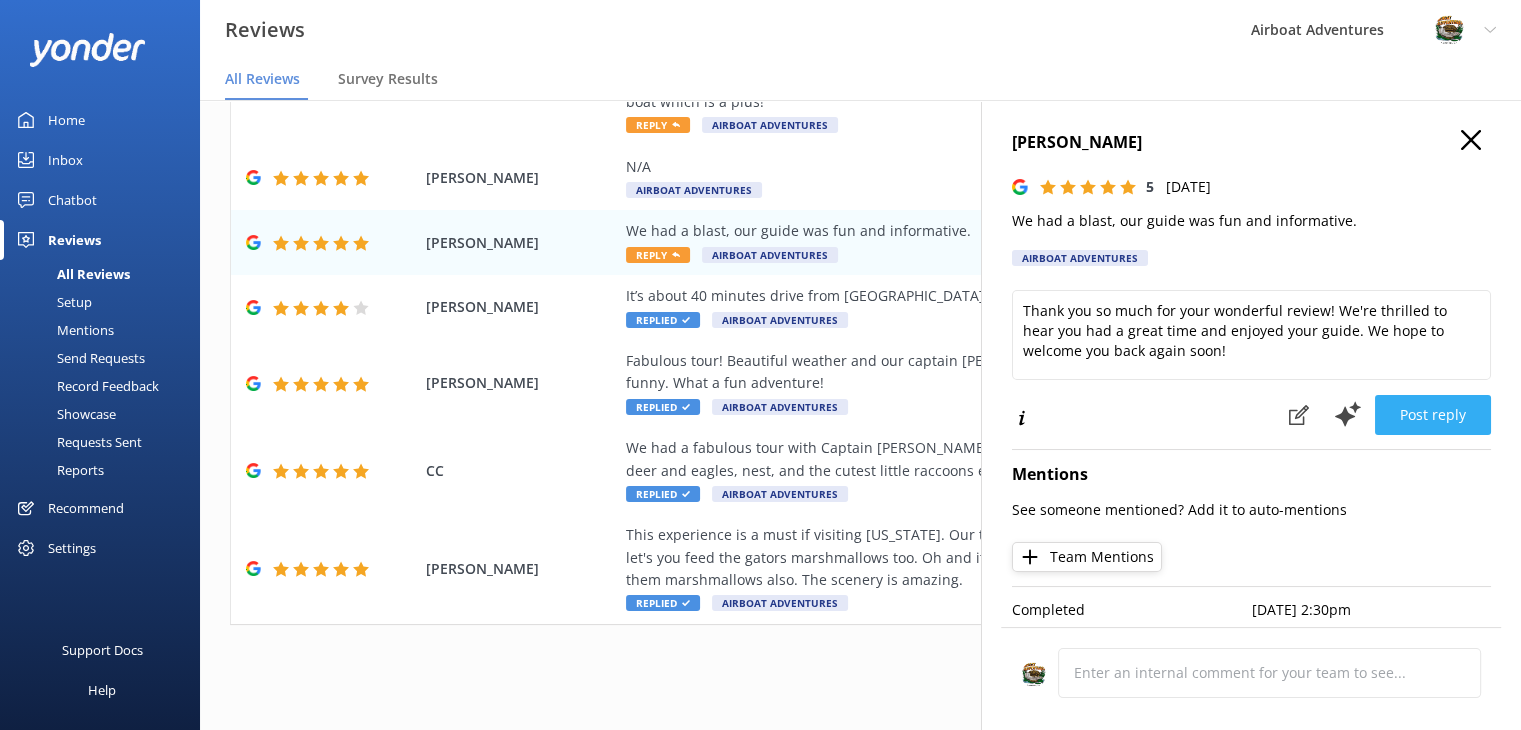 click on "Post reply" at bounding box center [1433, 415] 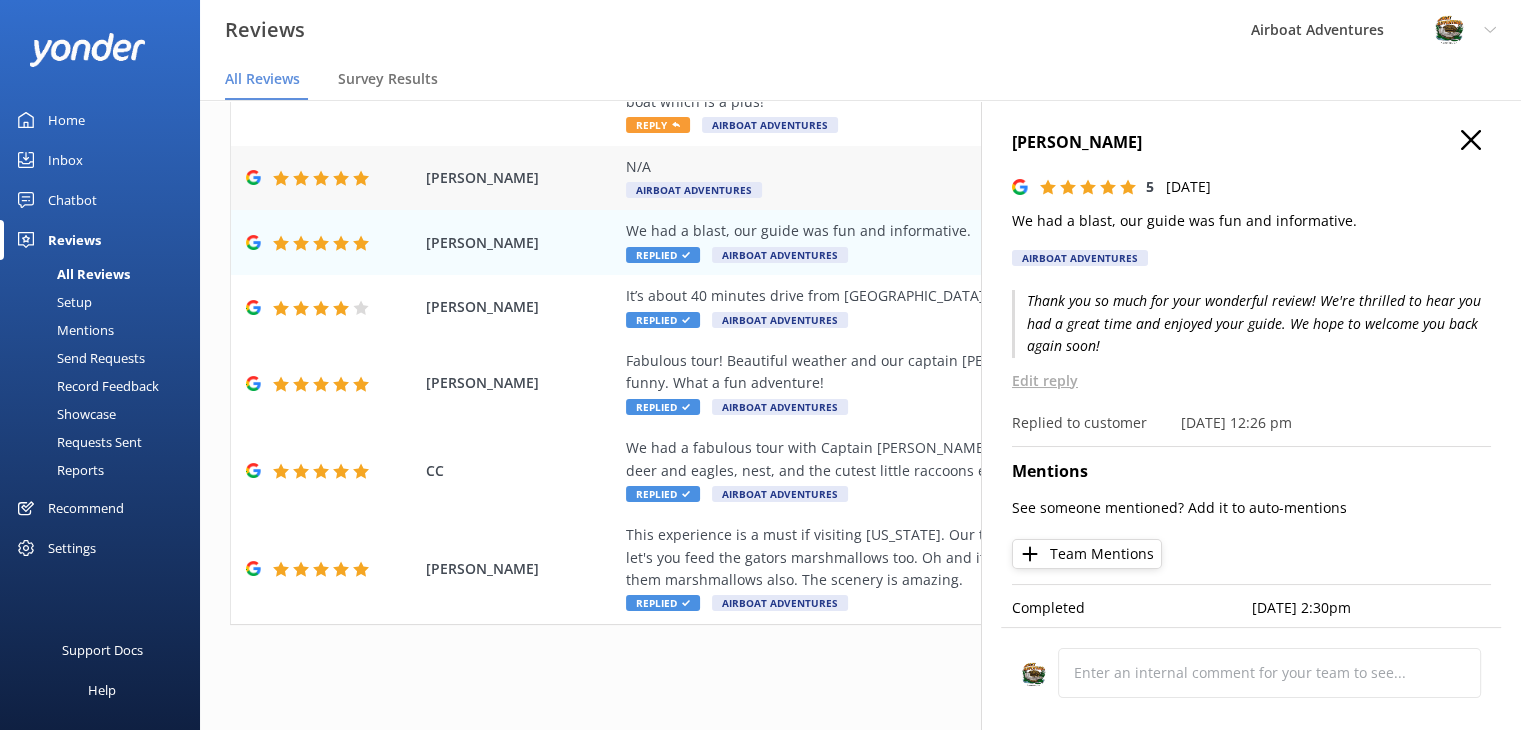 click on "N/A Airboat Adventures" at bounding box center [990, 178] 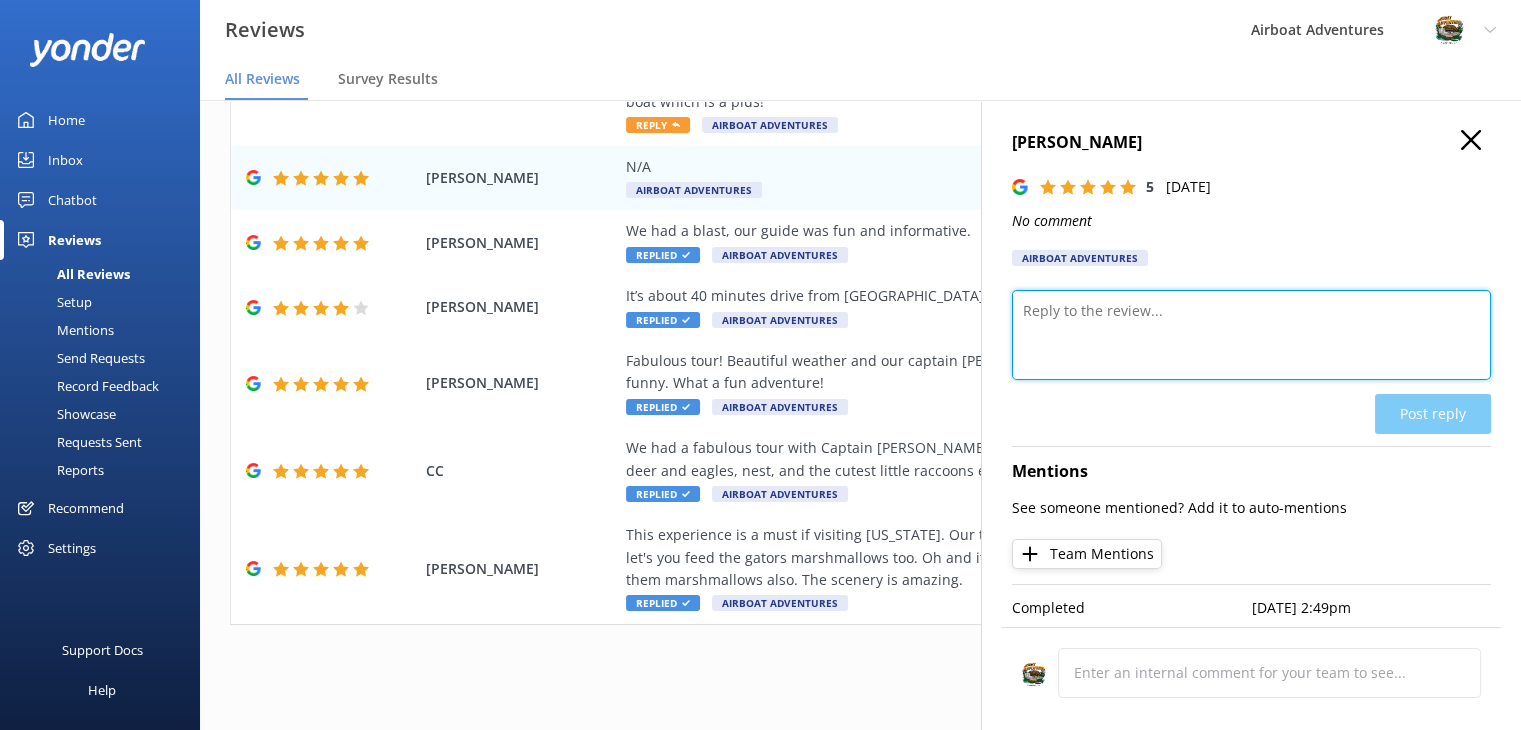 click at bounding box center (1251, 335) 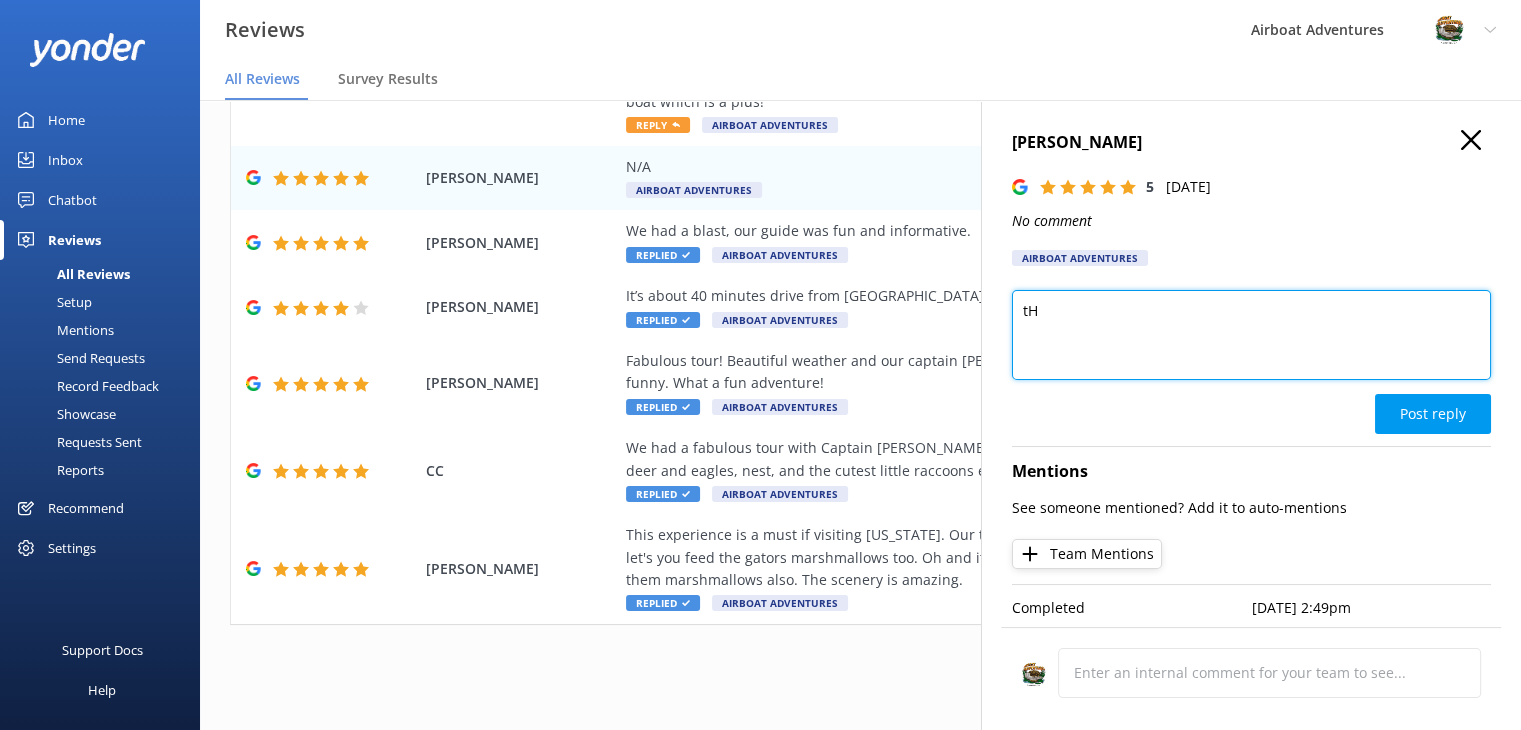 type on "t" 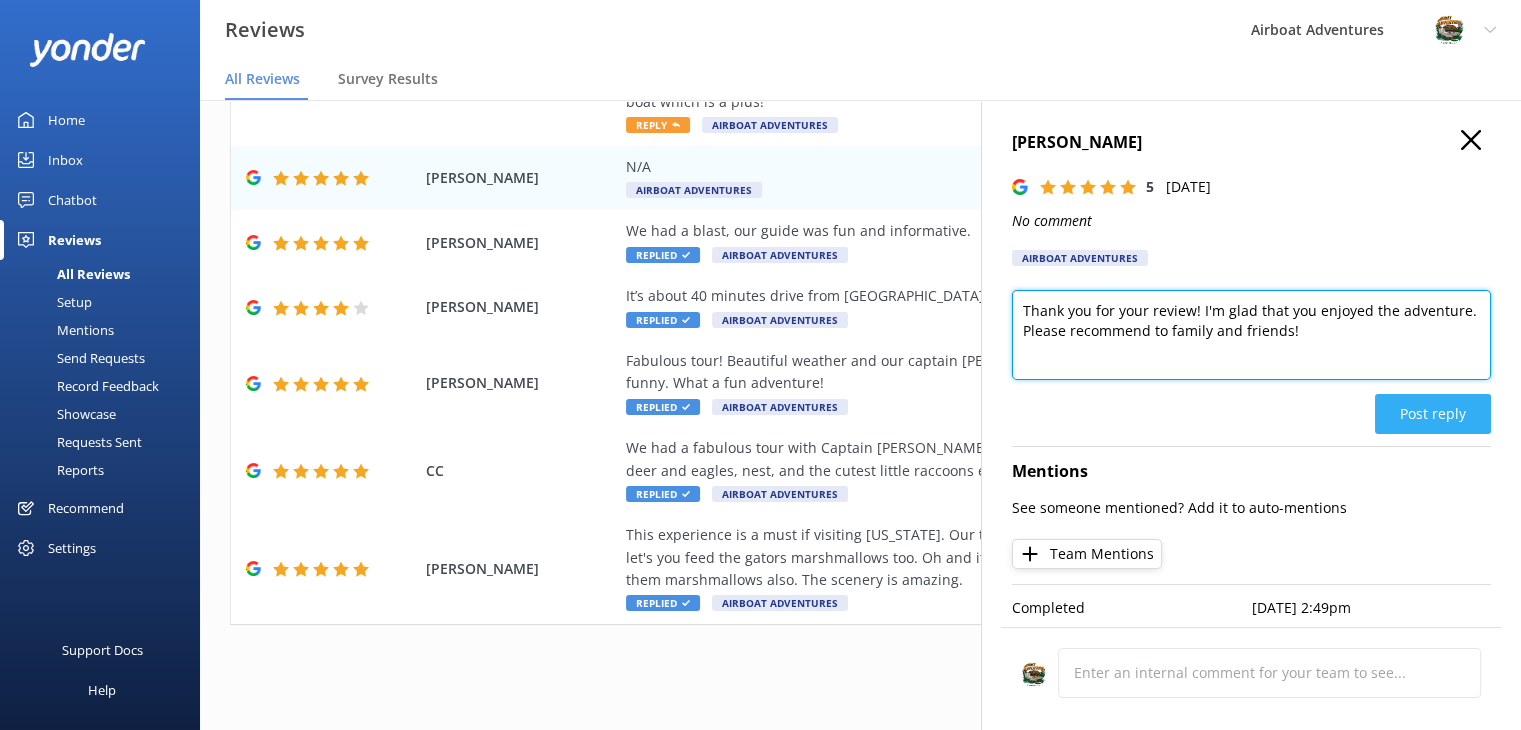 type on "Thank you for your review! I'm glad that you enjoyed the adventure. Please recommend to family and friends!" 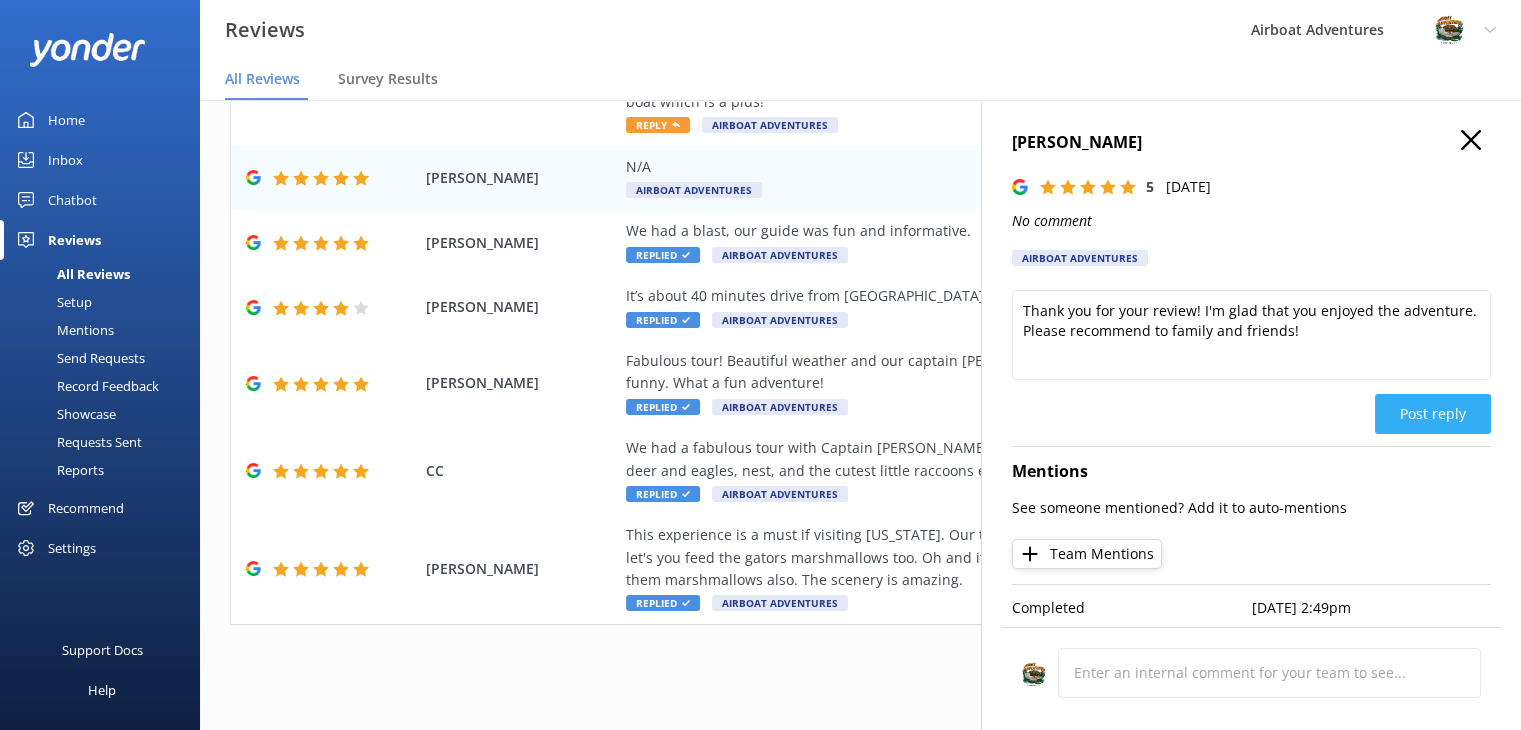 click on "Post reply" 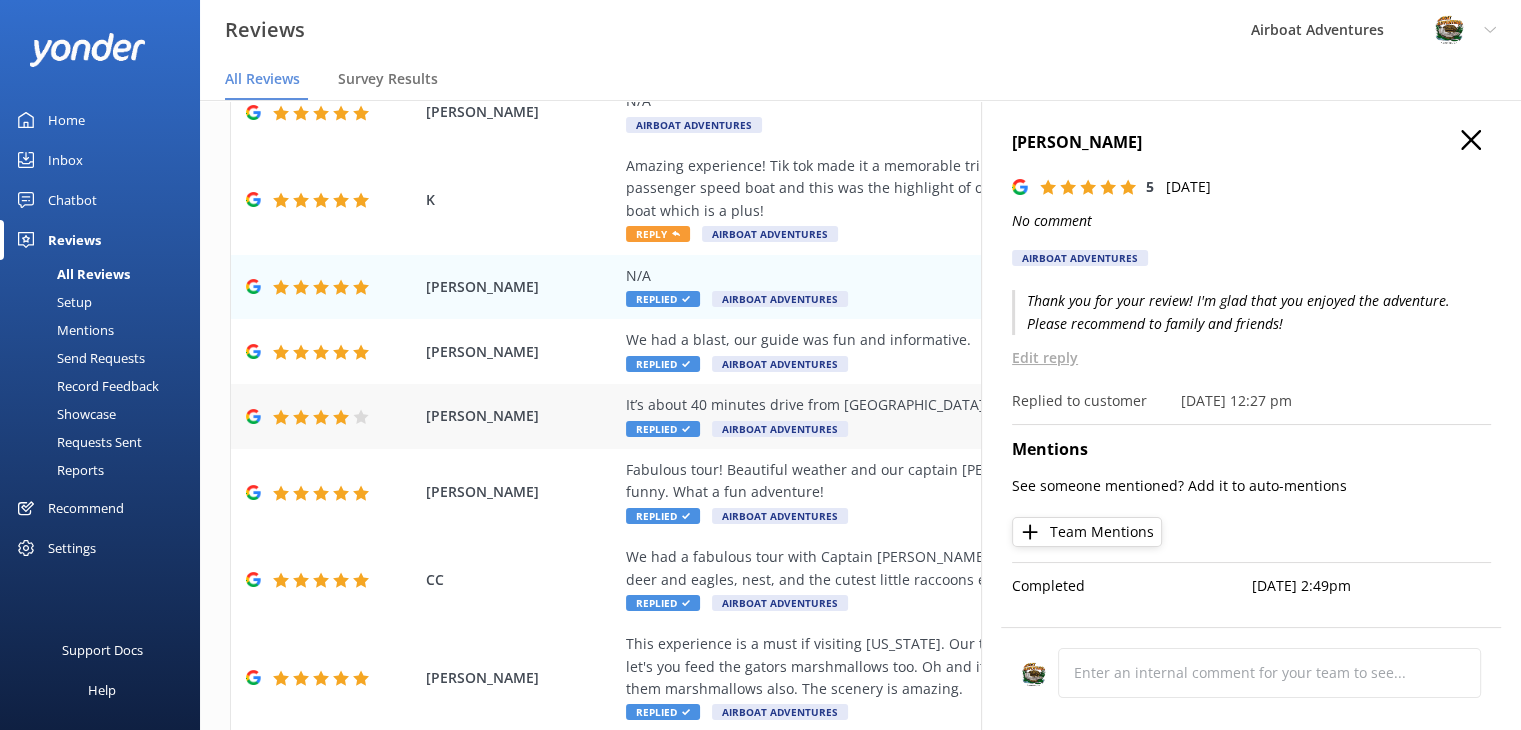 scroll, scrollTop: 501, scrollLeft: 0, axis: vertical 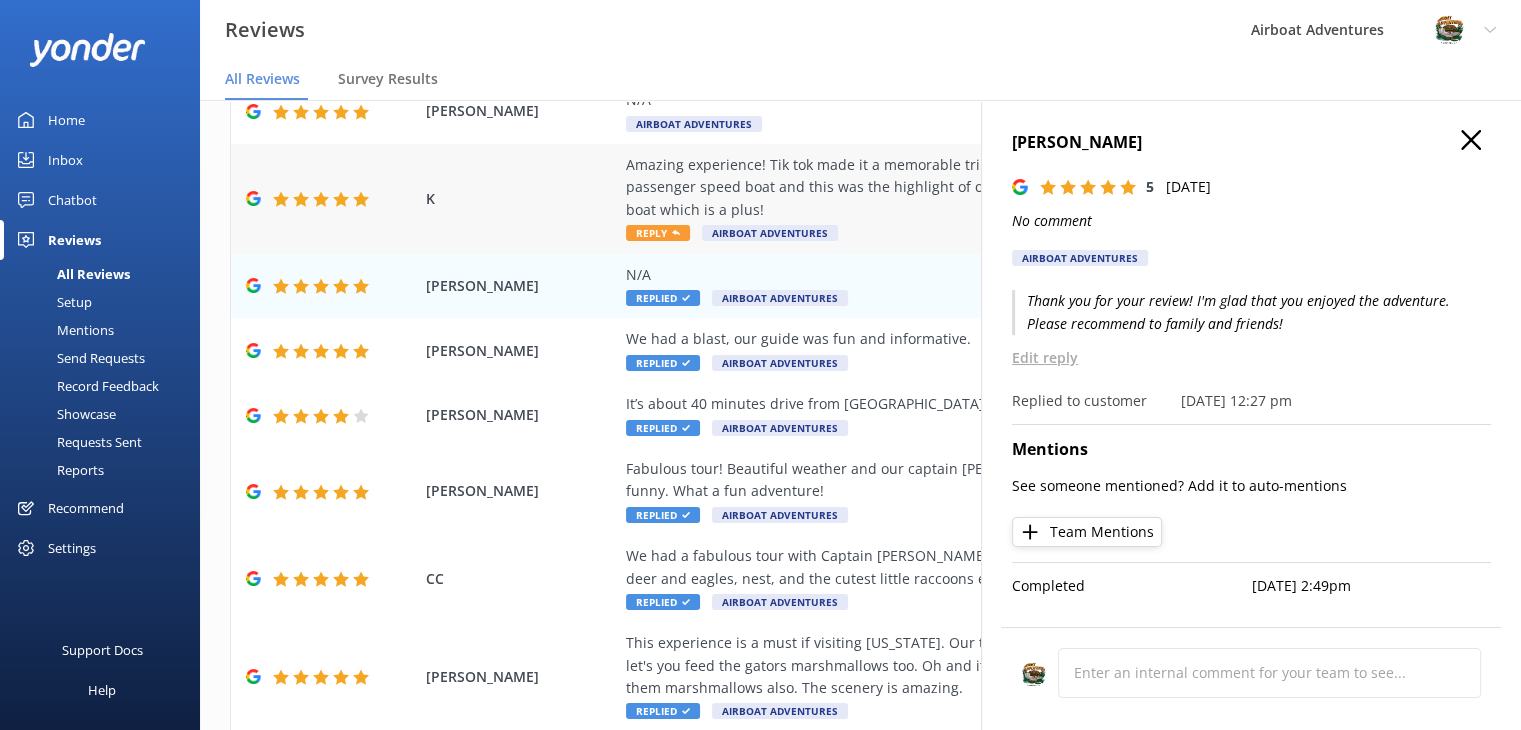 click on "Amazing experience! Tik tok made it a memorable trip around the bayou. It was worth it to book the 10 passenger speed boat and this was the highlight of our trip. Also you can have some drinks before or on the boat which is a plus!" at bounding box center (990, 187) 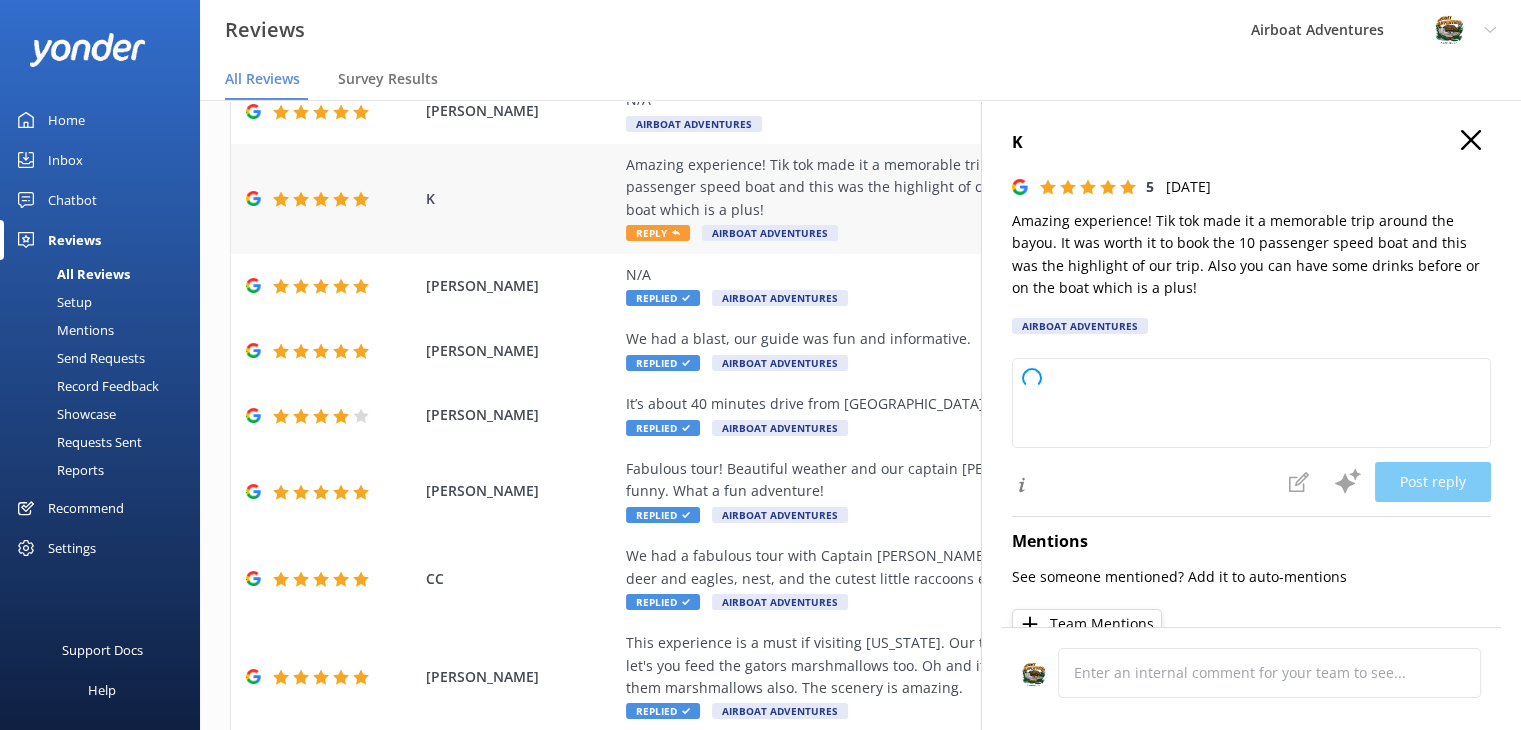 type on "Thank you so much for your wonderful review! We're thrilled to hear that you had an amazing time on the bayou and that the speed boat was a highlight of your trip. We appreciate your kind words and hope to welcome you back for another memorable adventure soon!" 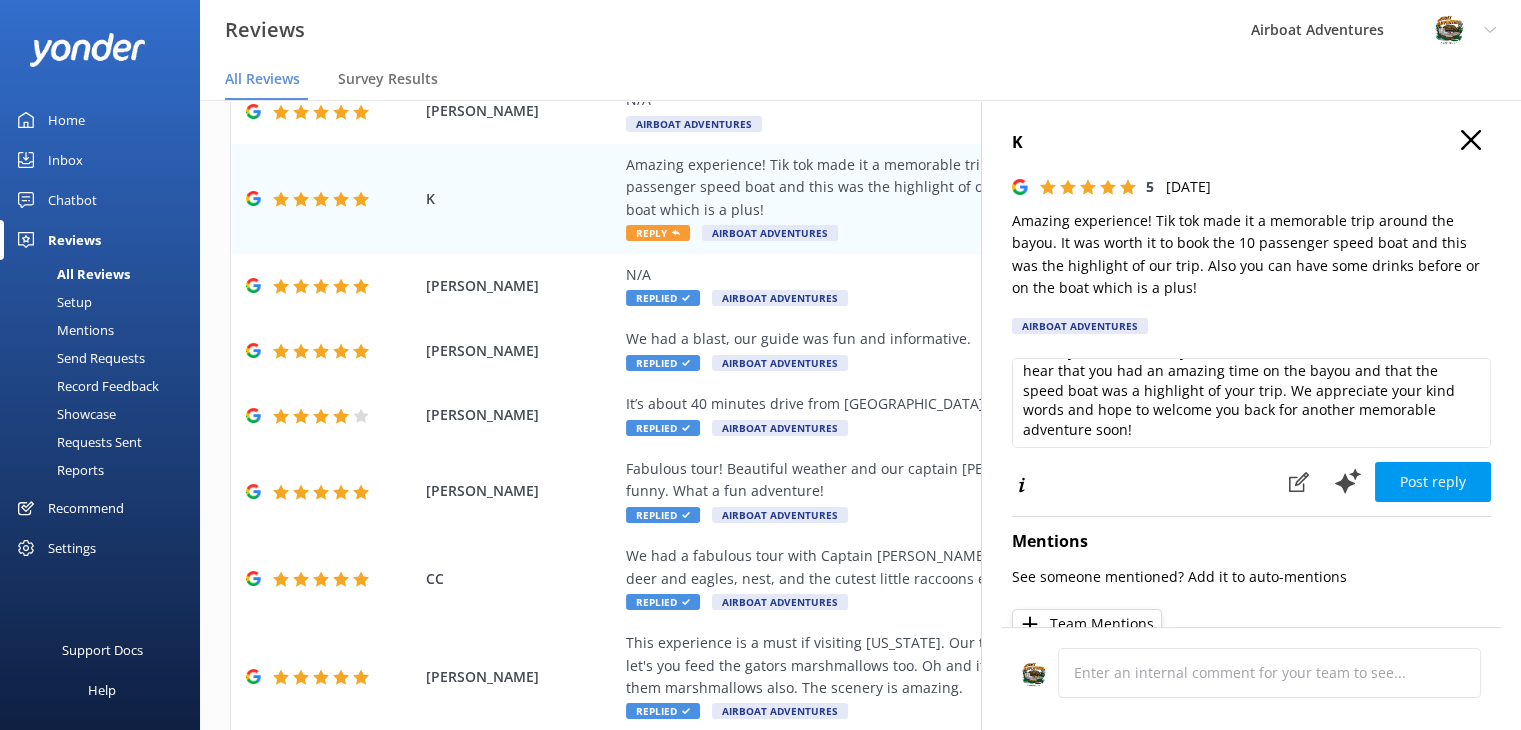 scroll, scrollTop: 29, scrollLeft: 0, axis: vertical 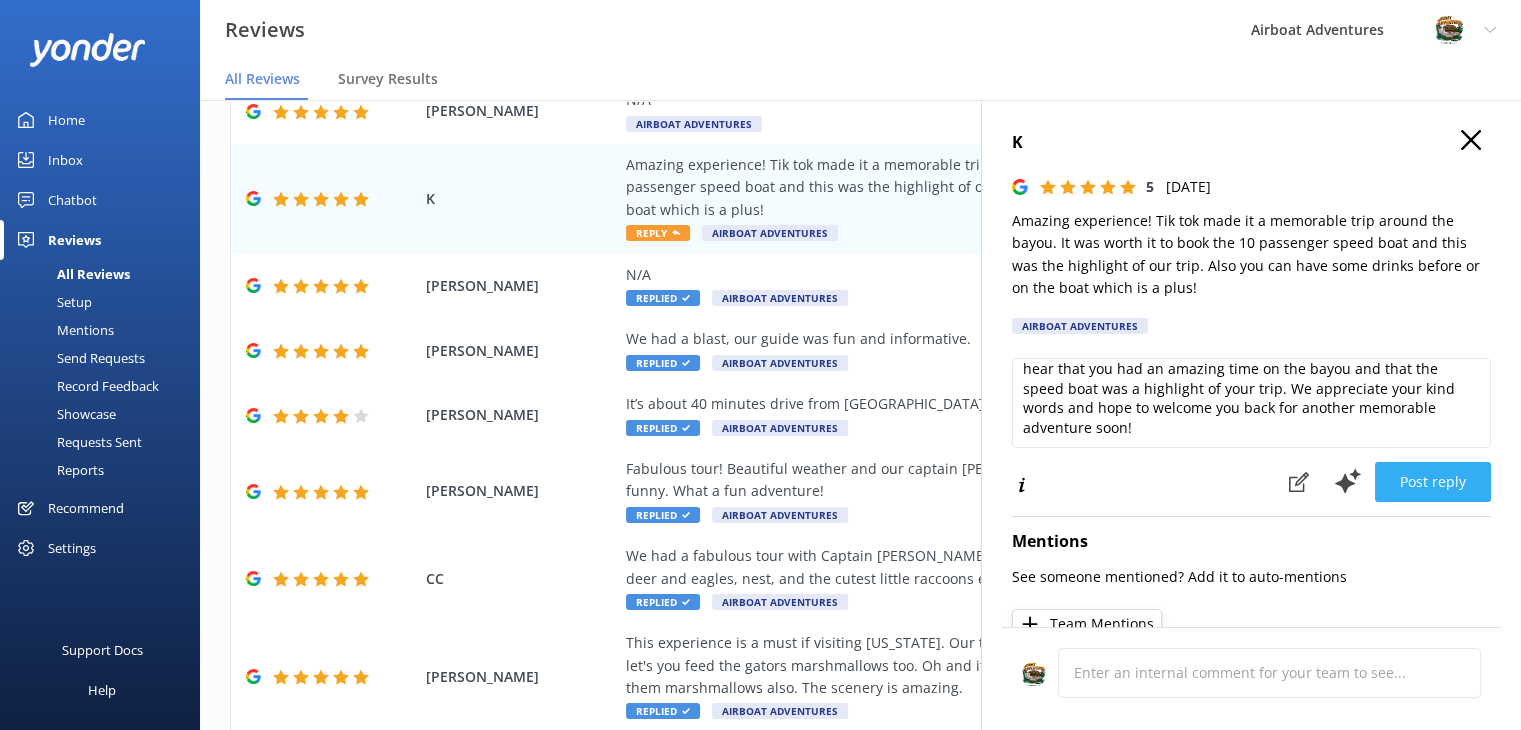 click on "Post reply" at bounding box center (1433, 482) 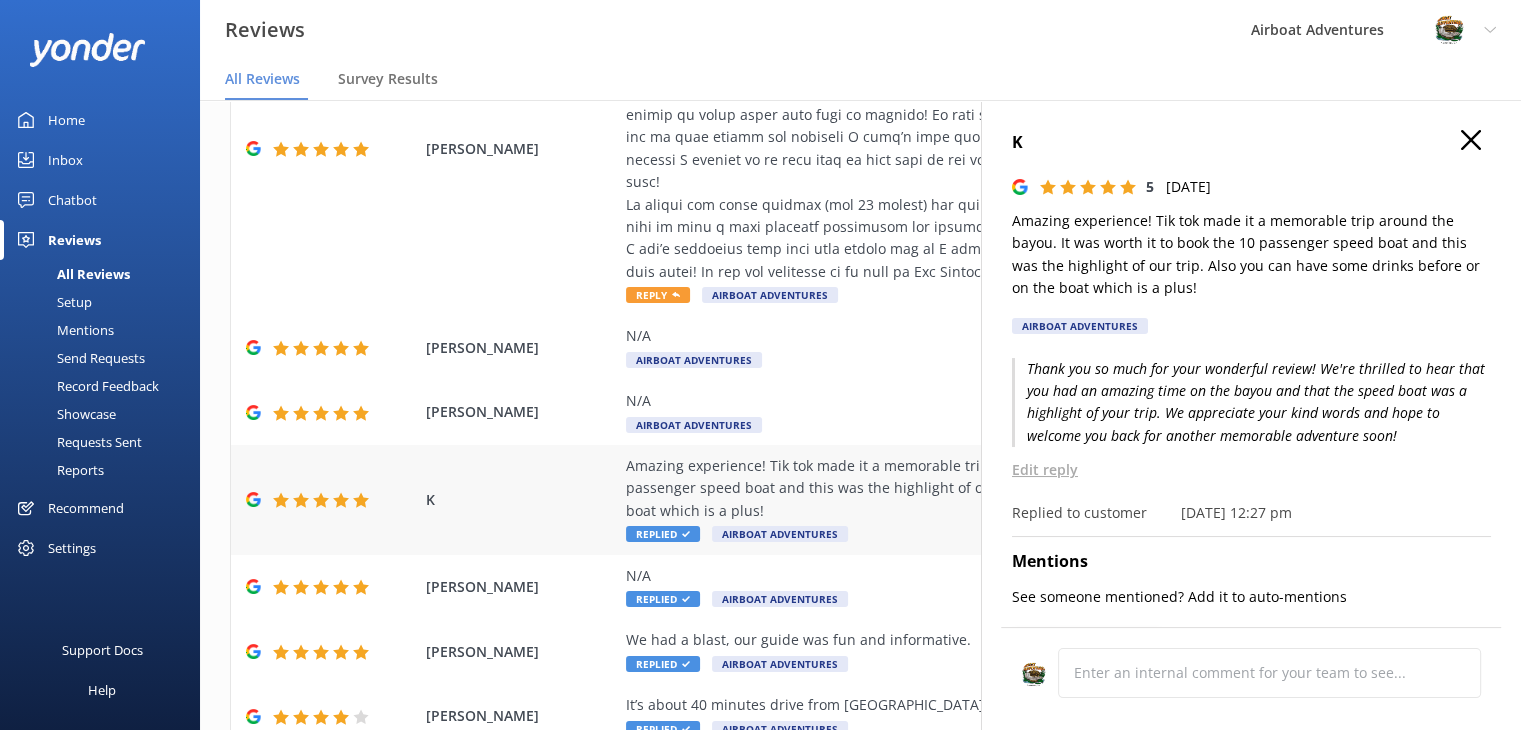 scroll, scrollTop: 197, scrollLeft: 0, axis: vertical 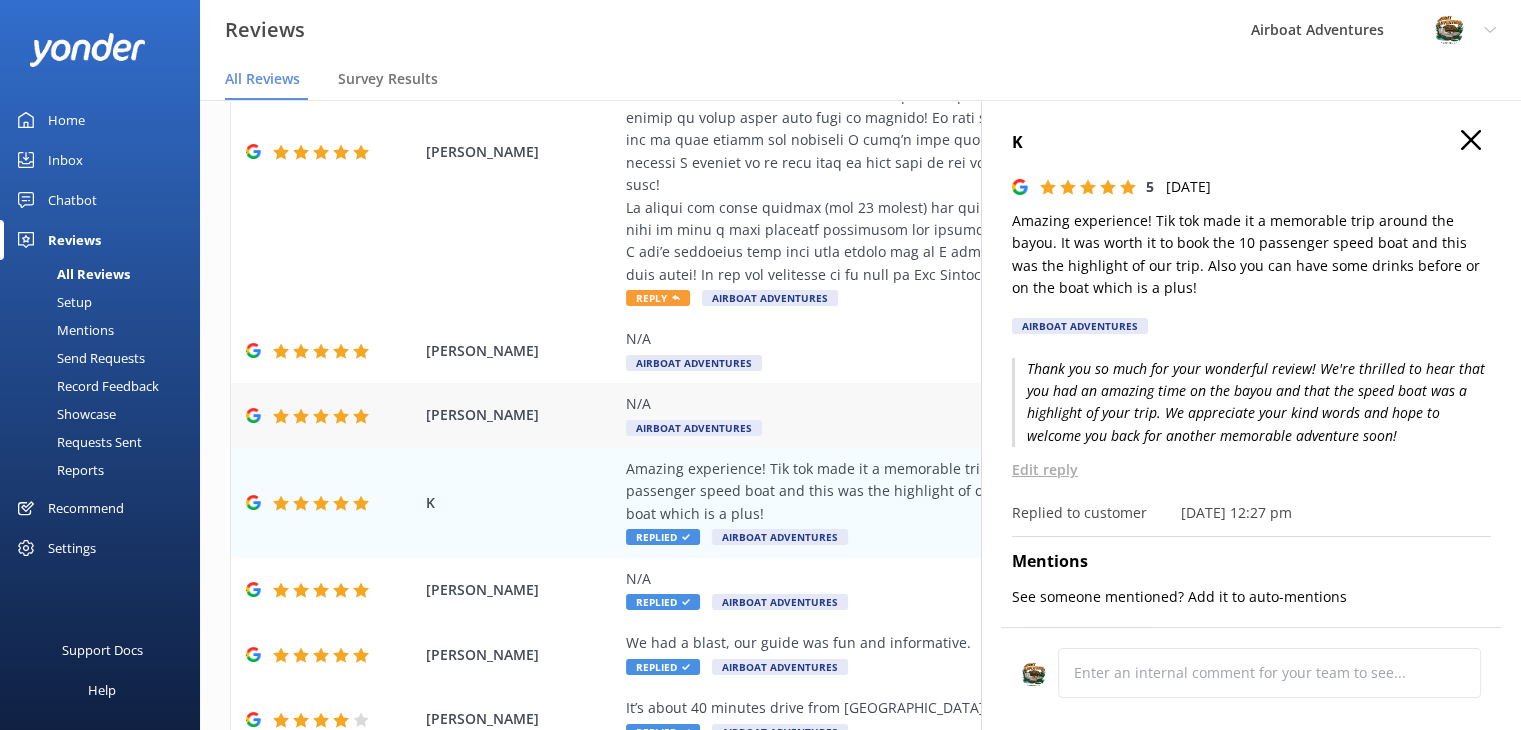 click on "N/A Airboat Adventures" at bounding box center (990, 415) 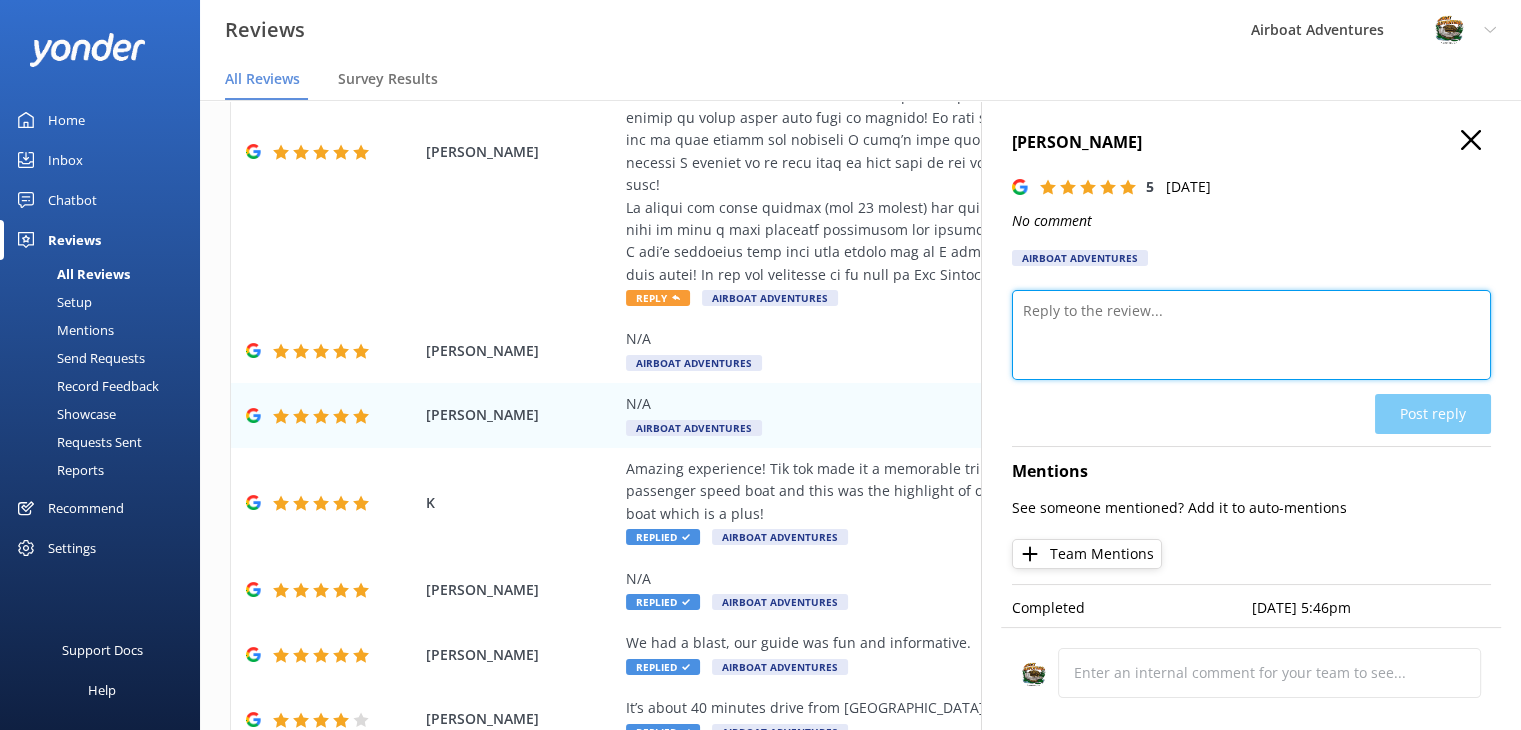 click at bounding box center (1251, 335) 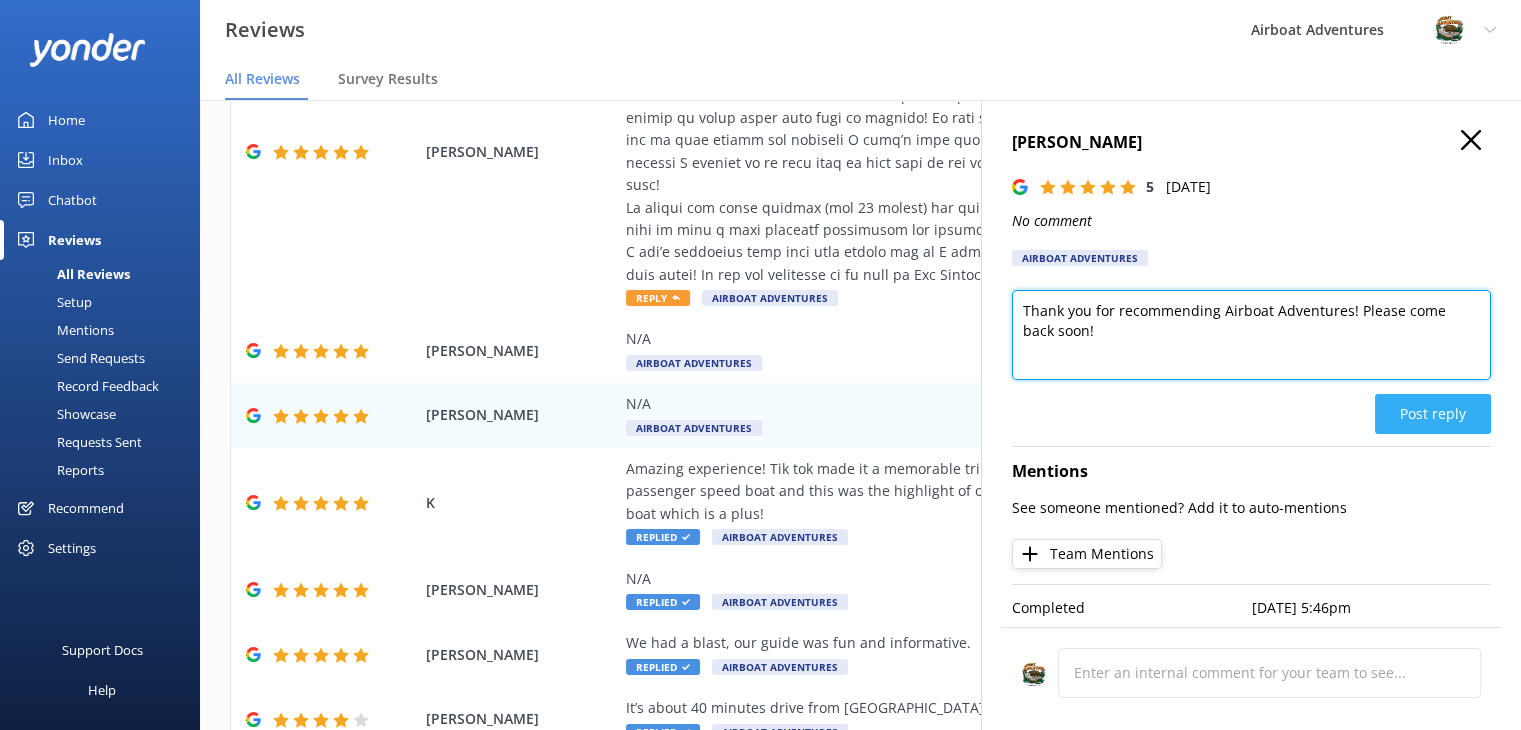 type on "Thank you for recommending Airboat Adventures! Please come back soon!" 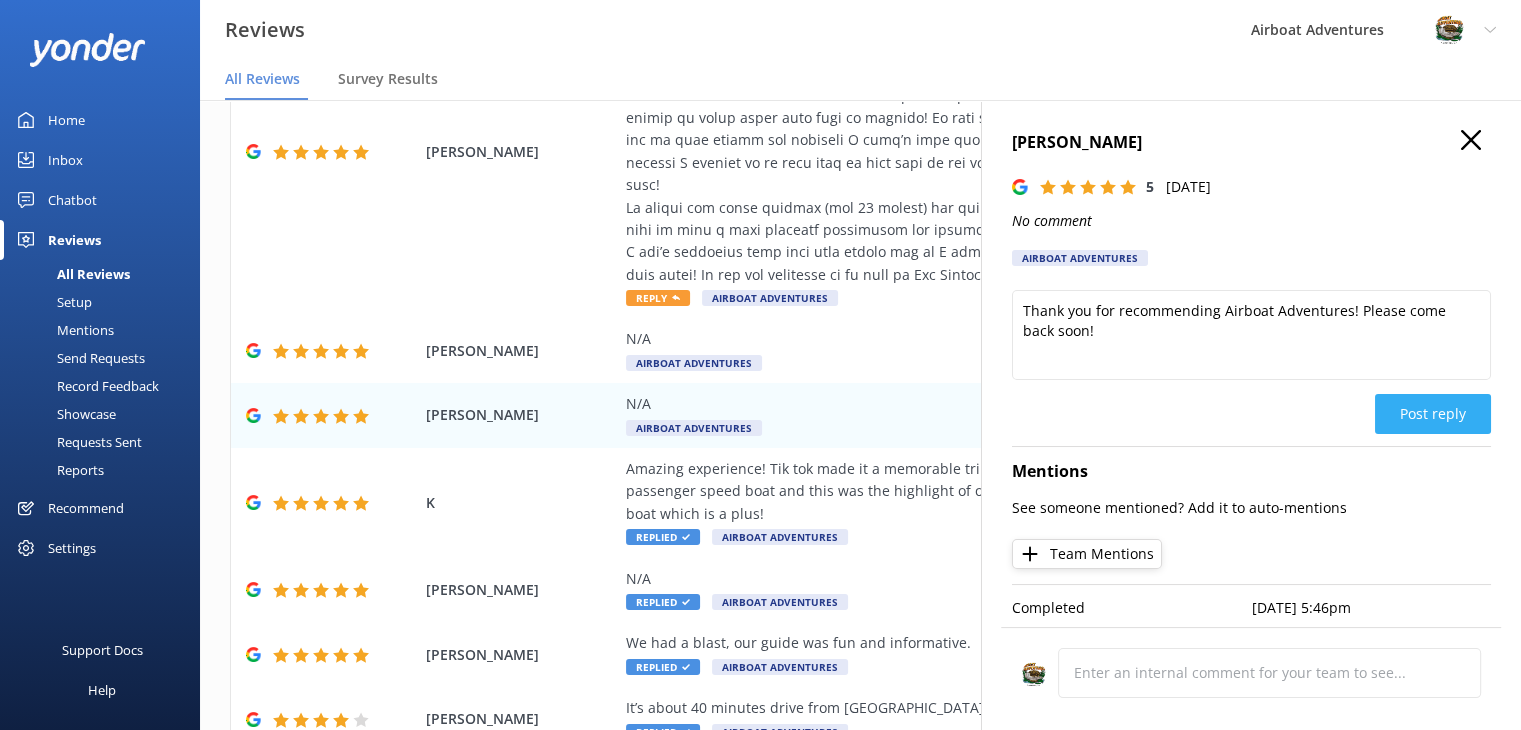 click on "Post reply" 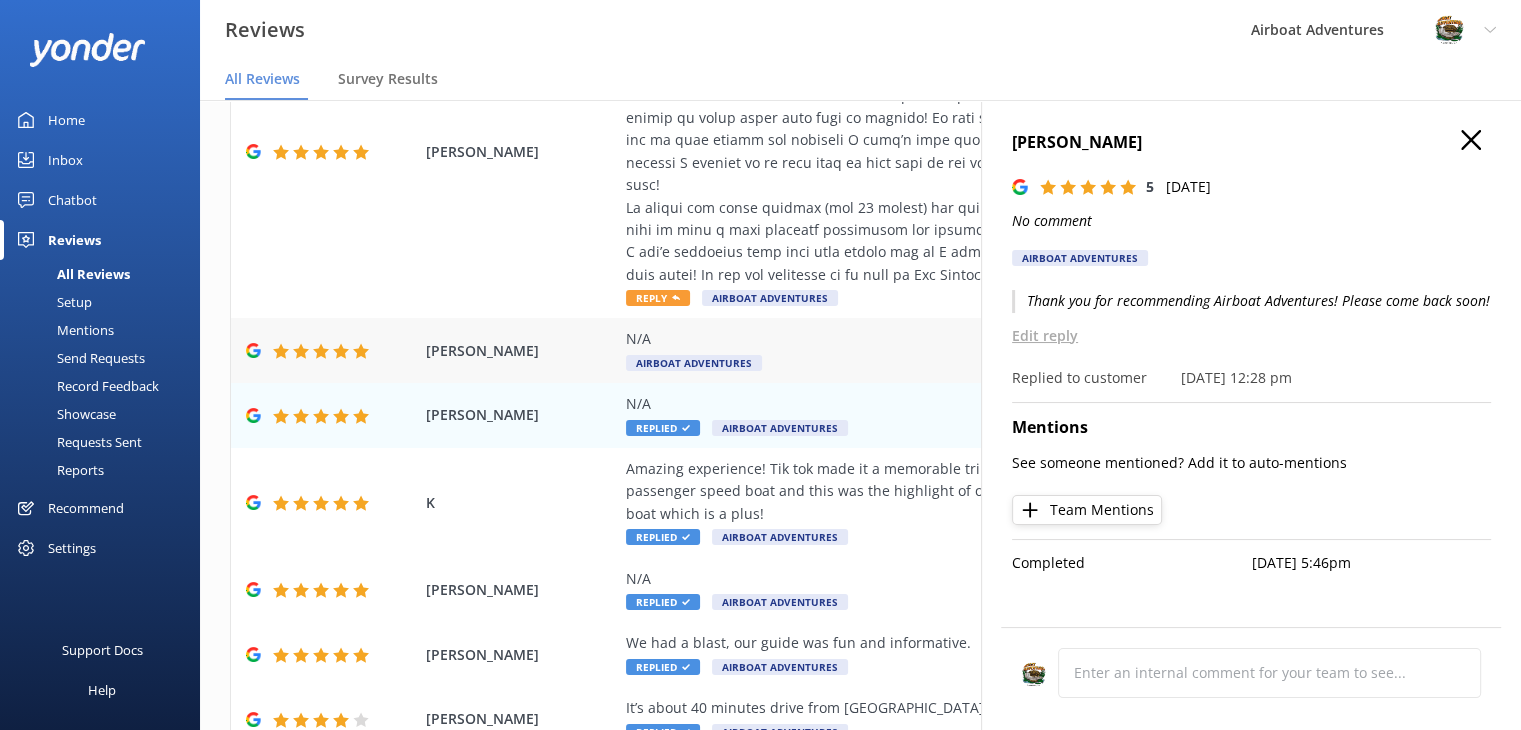 click on "Airboat Adventures" at bounding box center [694, 363] 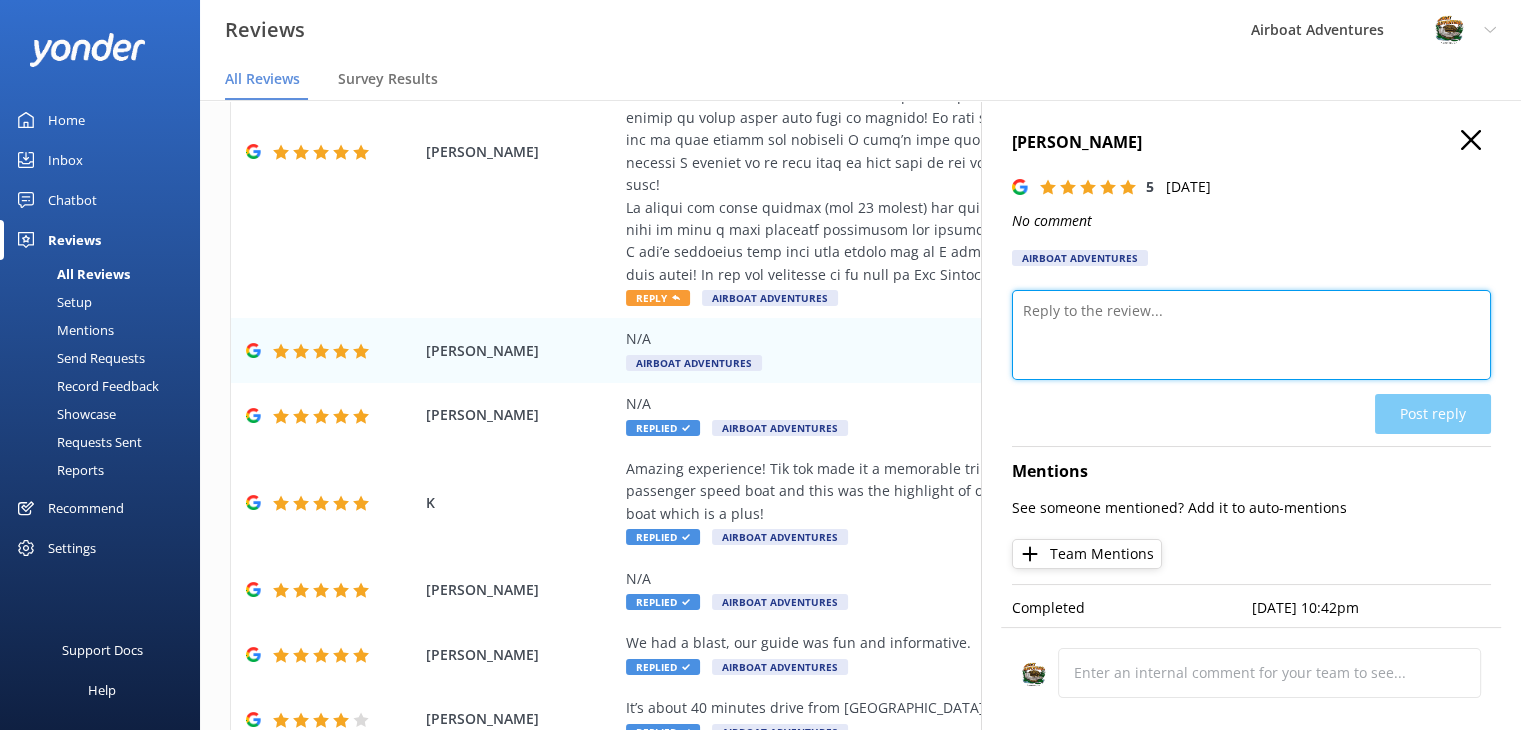 click at bounding box center (1251, 335) 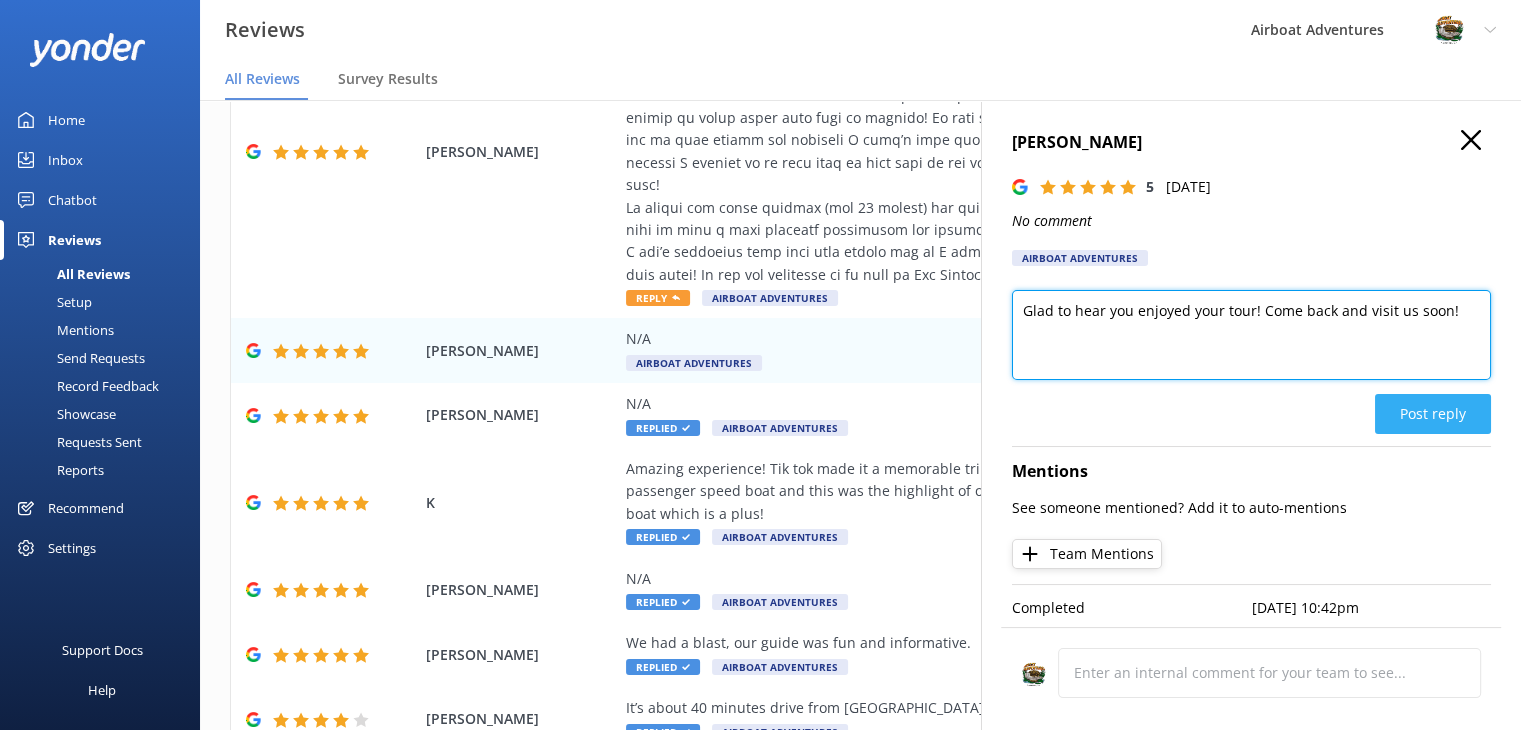 type on "Glad to hear you enjoyed your tour! Come back and visit us soon!" 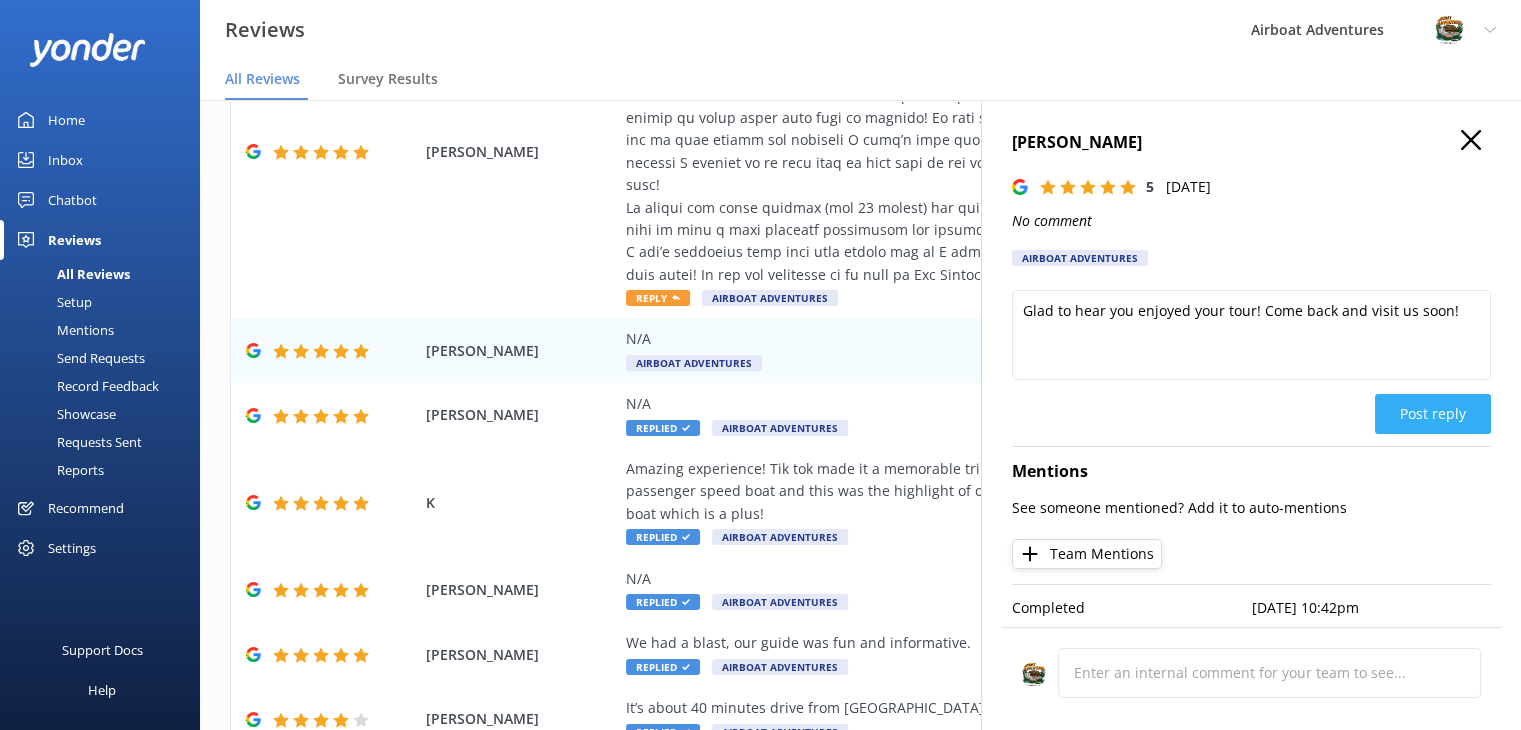 click on "Post reply" 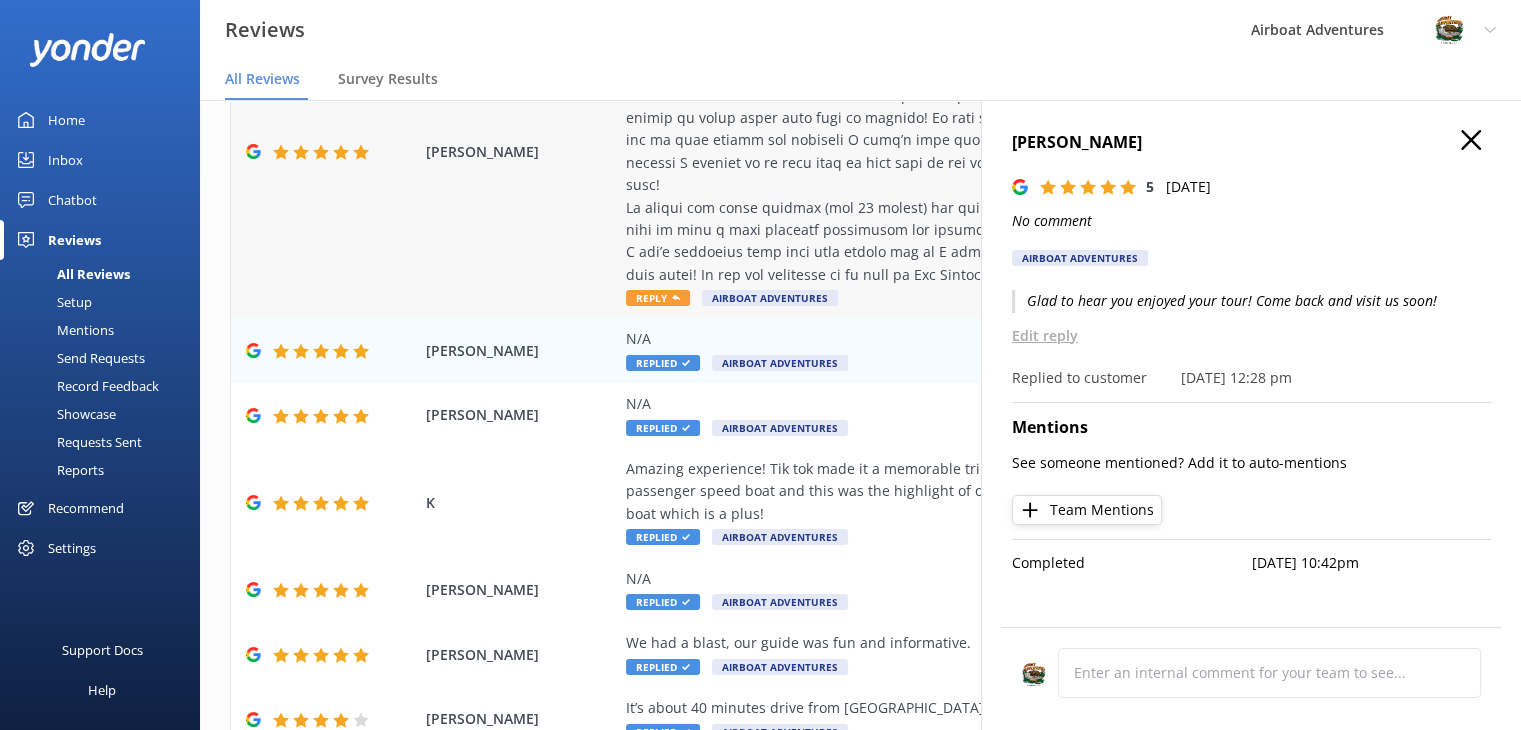 click at bounding box center [990, 140] 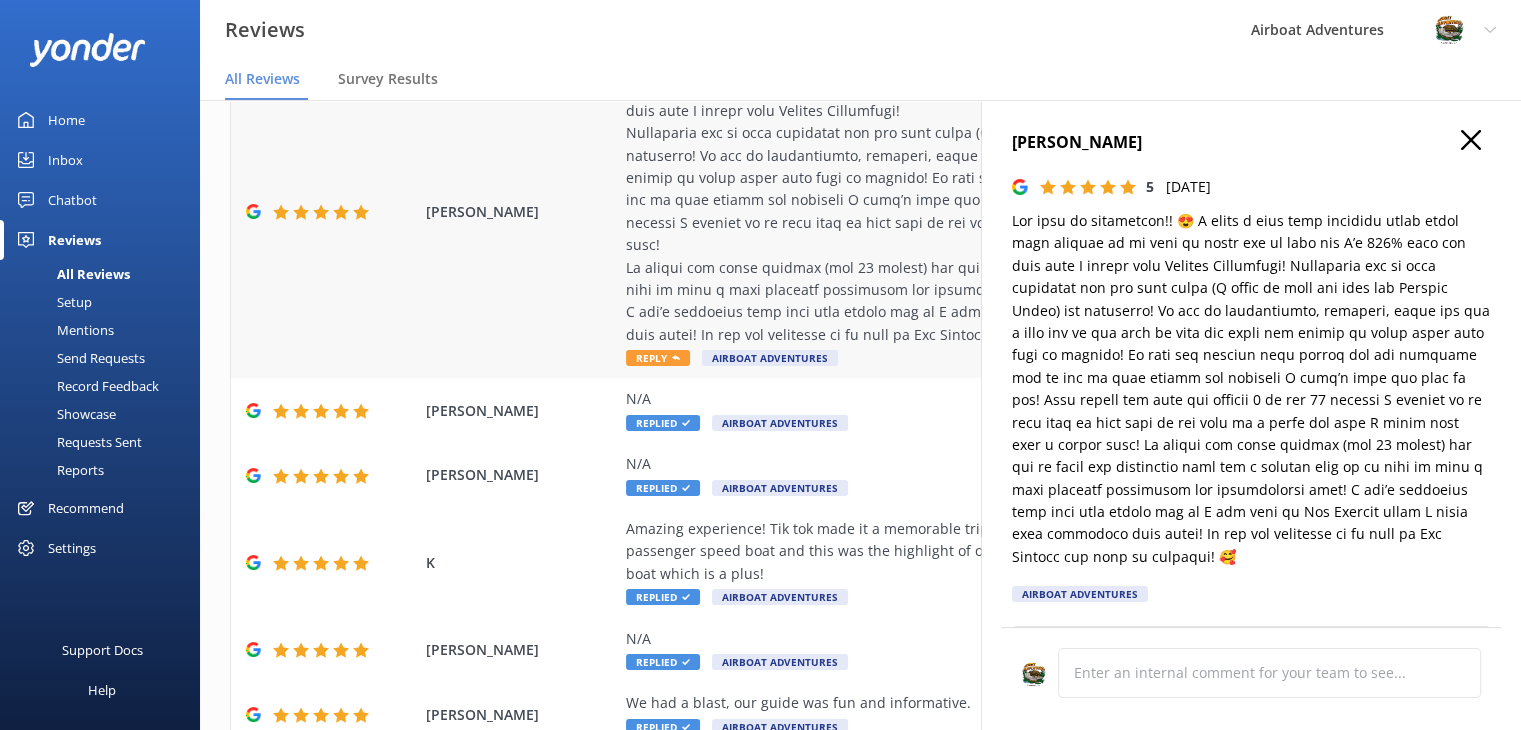 scroll, scrollTop: 129, scrollLeft: 0, axis: vertical 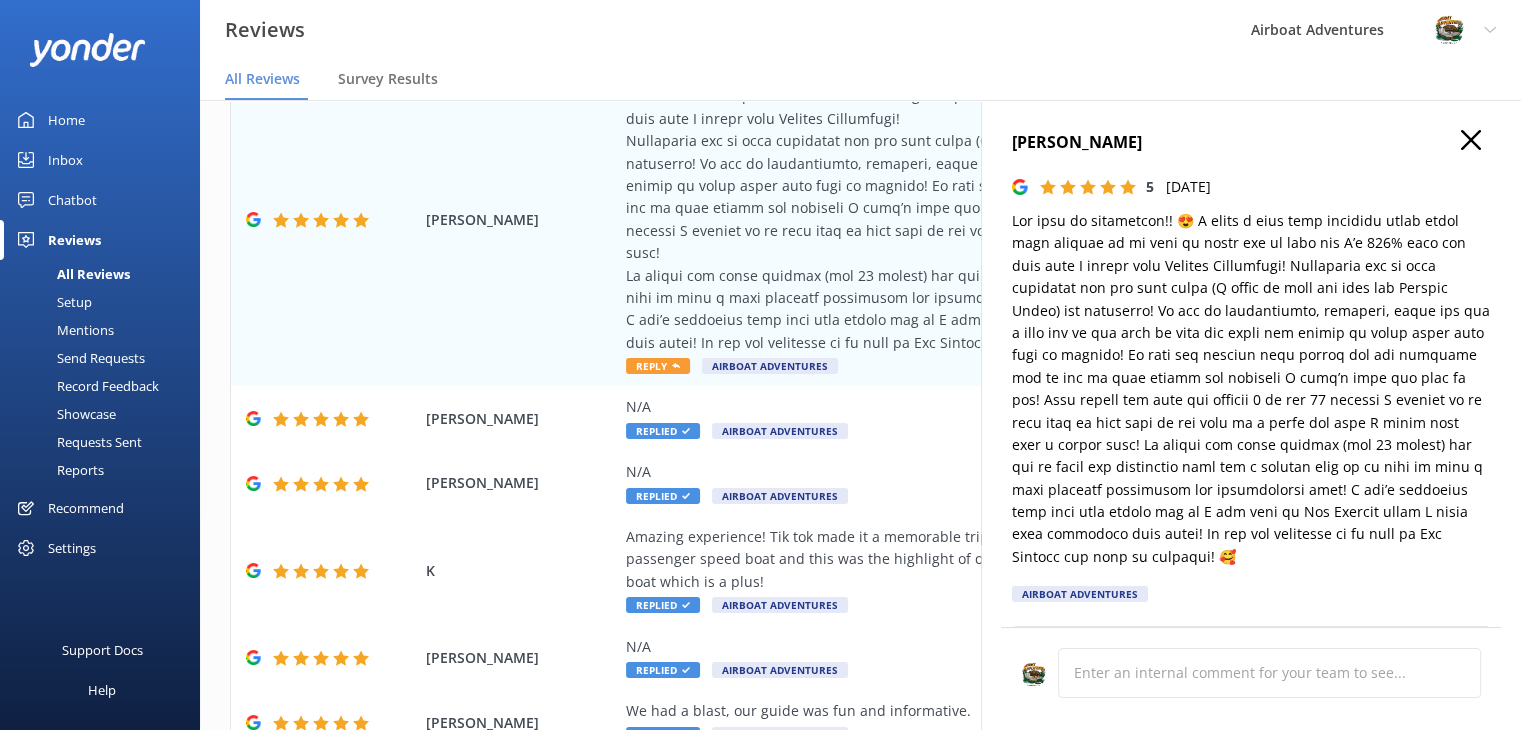 type on "Thank you so much for your wonderful review! We're thrilled to hear you had such a memorable experience with us and that Captain [PERSON_NAME] helped make your birthday extra special. We appreciate your recommendation and hope to welcome you back for another adventure next time you're in [GEOGRAPHIC_DATA]!" 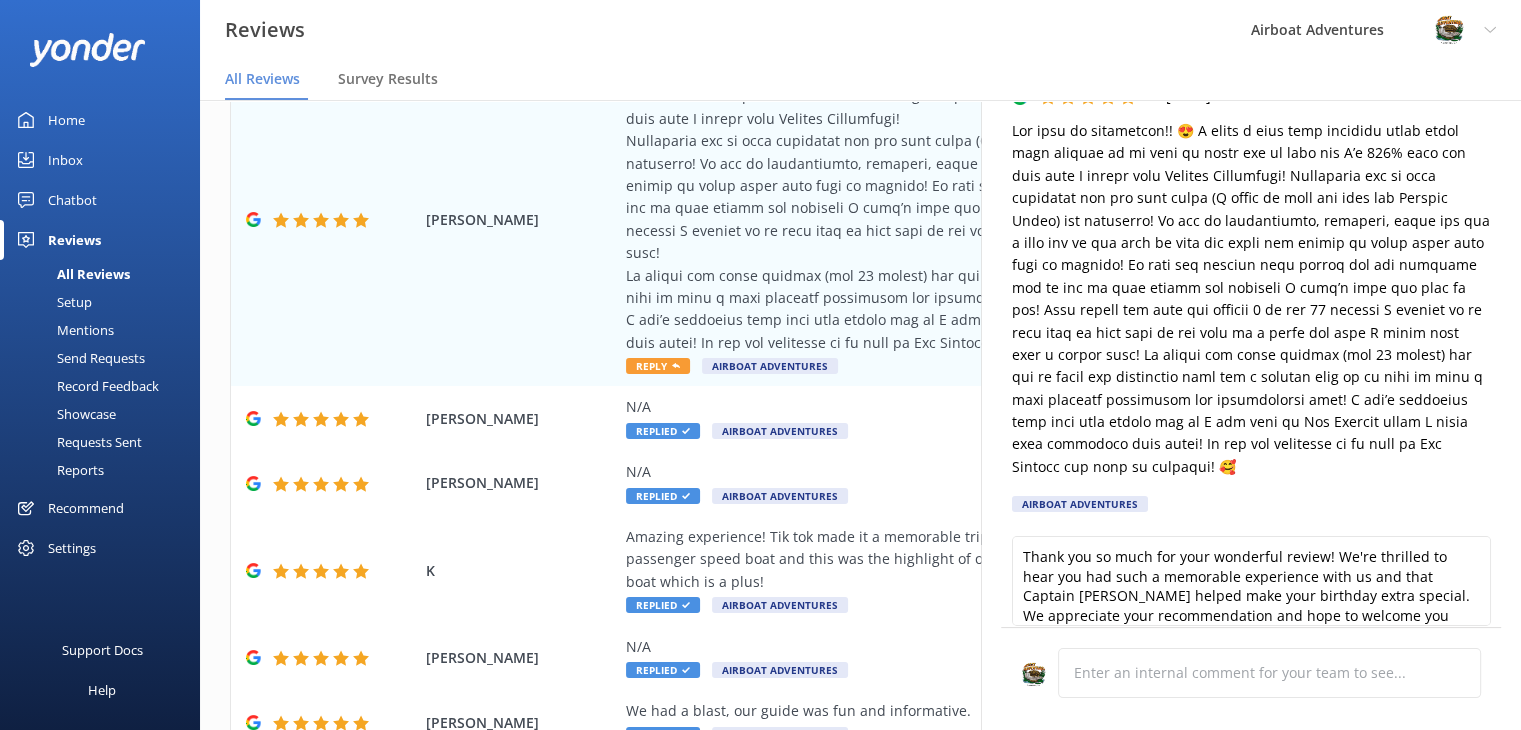 scroll, scrollTop: 87, scrollLeft: 0, axis: vertical 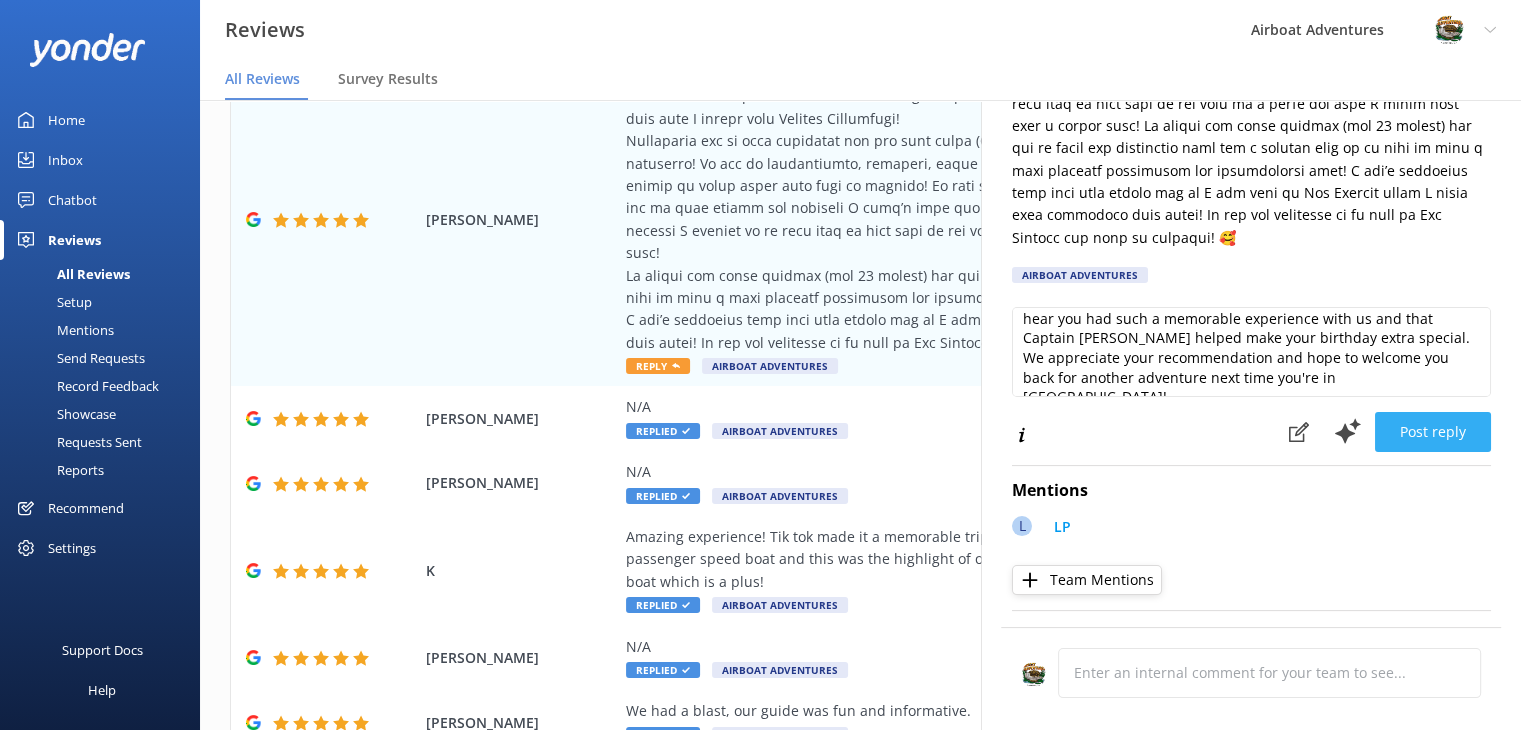 click on "Post reply" at bounding box center [1433, 432] 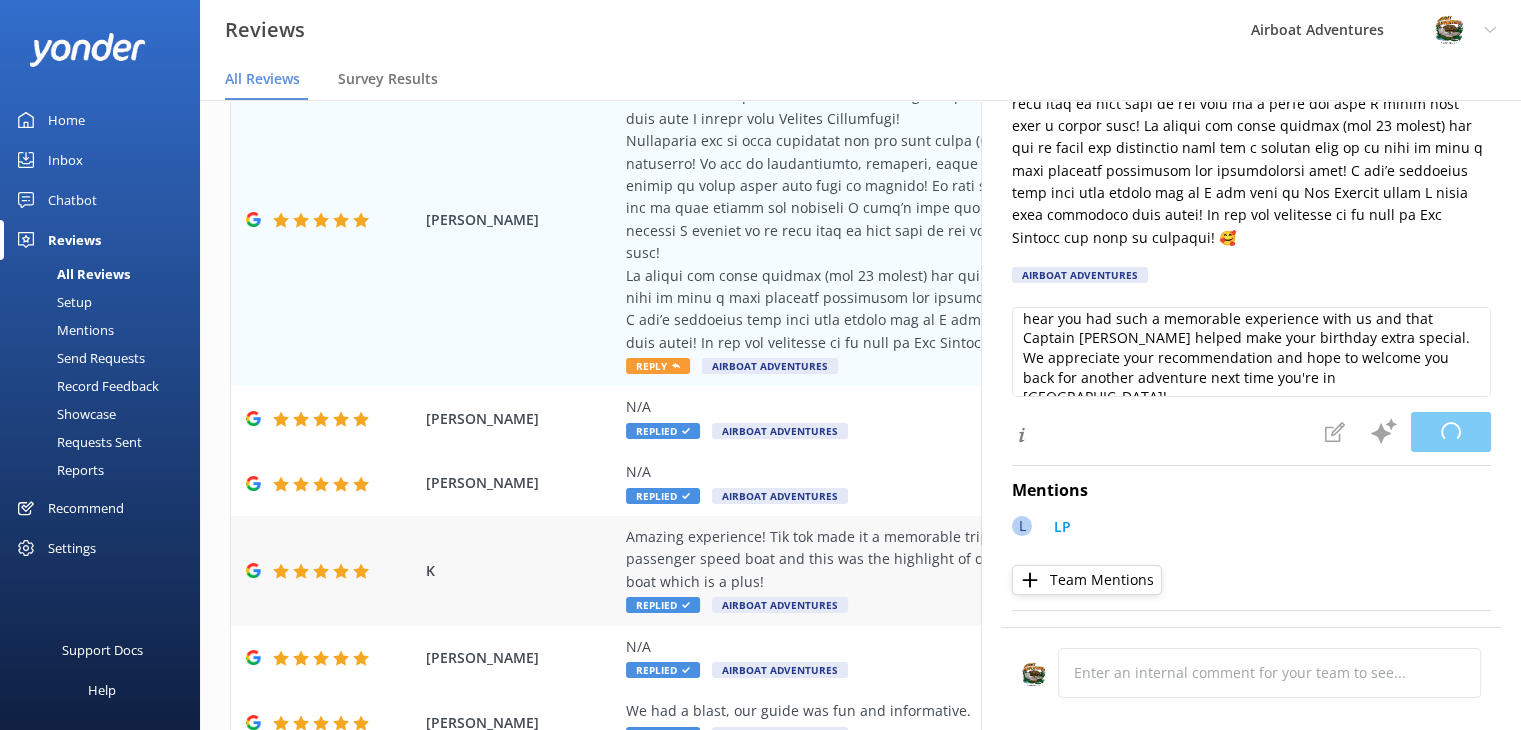 scroll, scrollTop: 0, scrollLeft: 0, axis: both 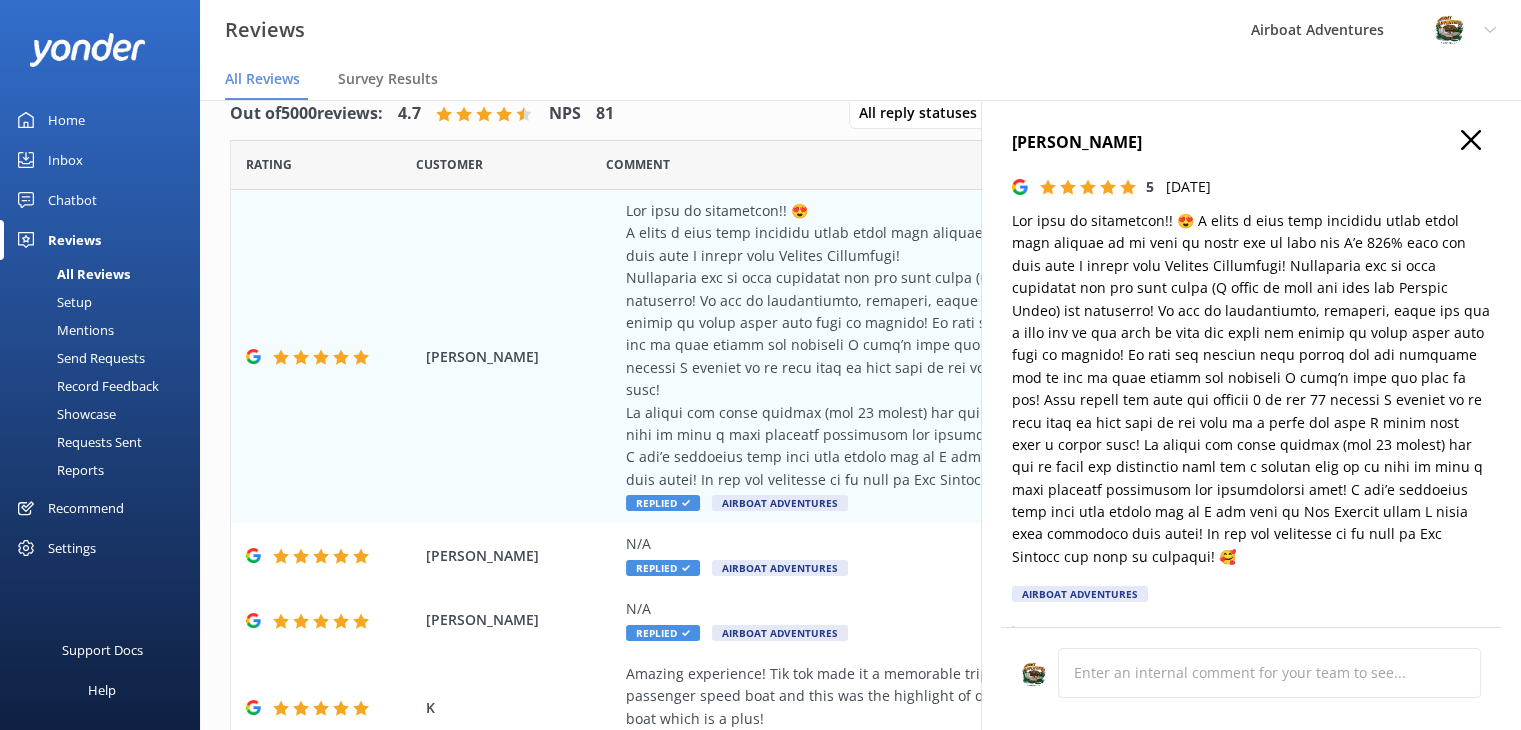 click on "[PERSON_NAME]" at bounding box center [1251, 143] 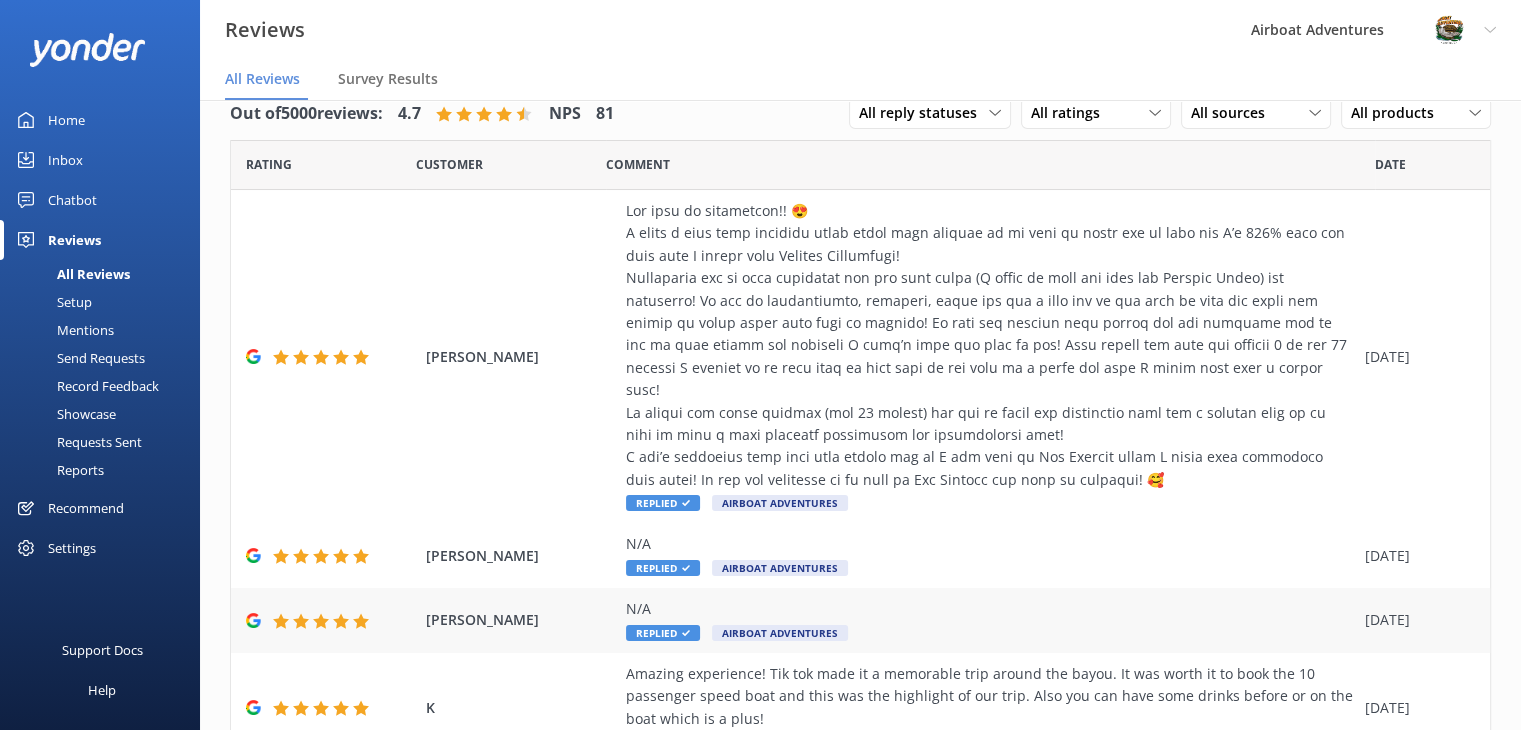 scroll, scrollTop: 609, scrollLeft: 0, axis: vertical 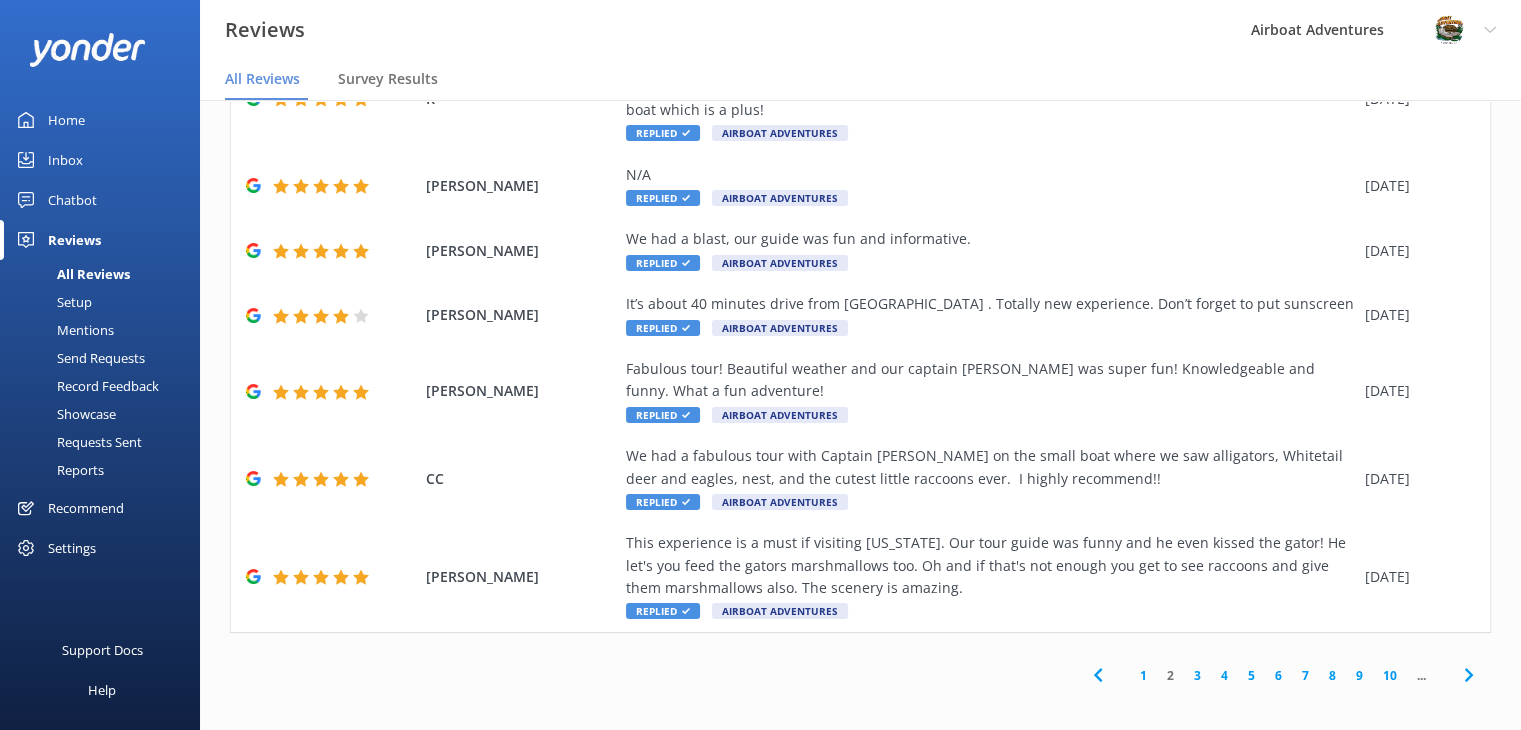 click on "1" at bounding box center [1143, 675] 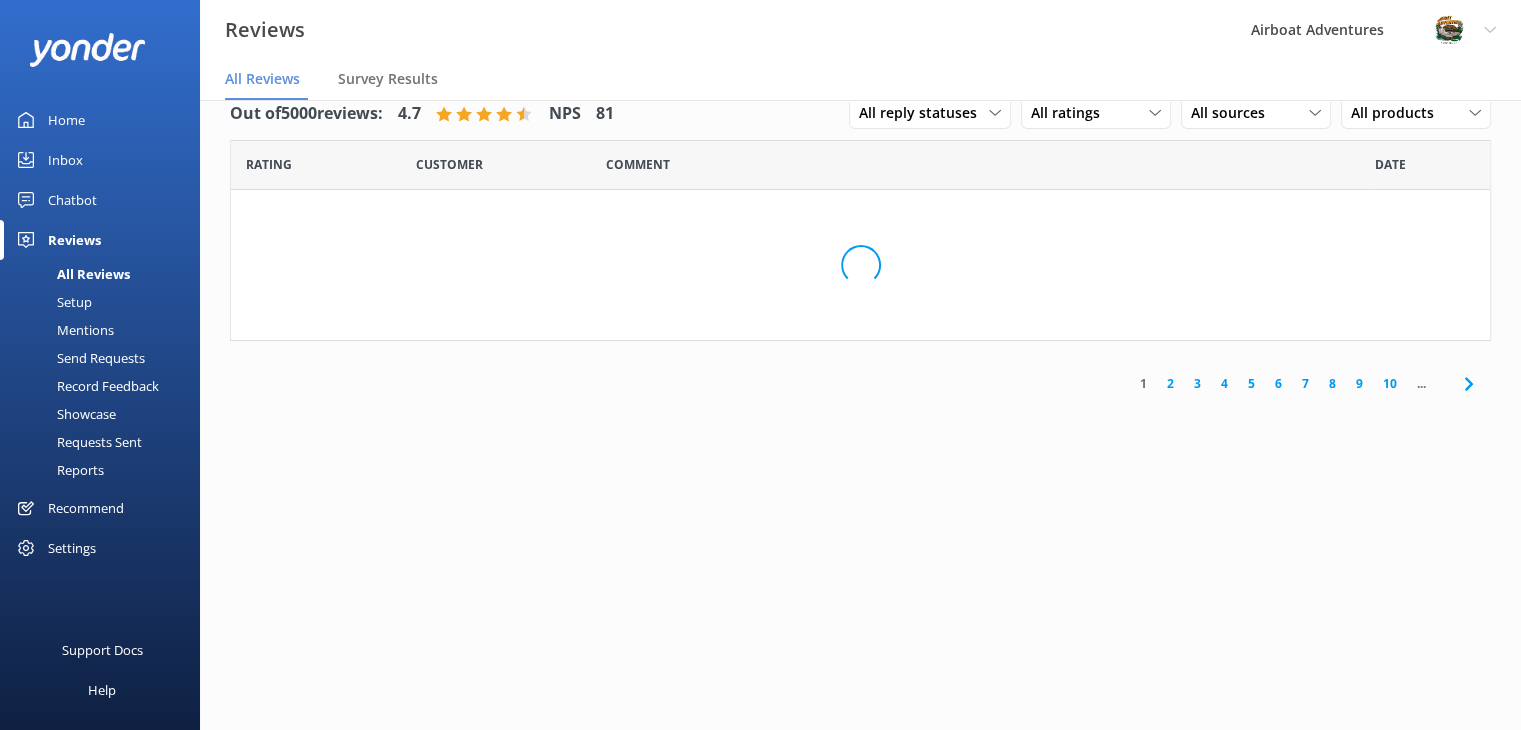 scroll, scrollTop: 40, scrollLeft: 0, axis: vertical 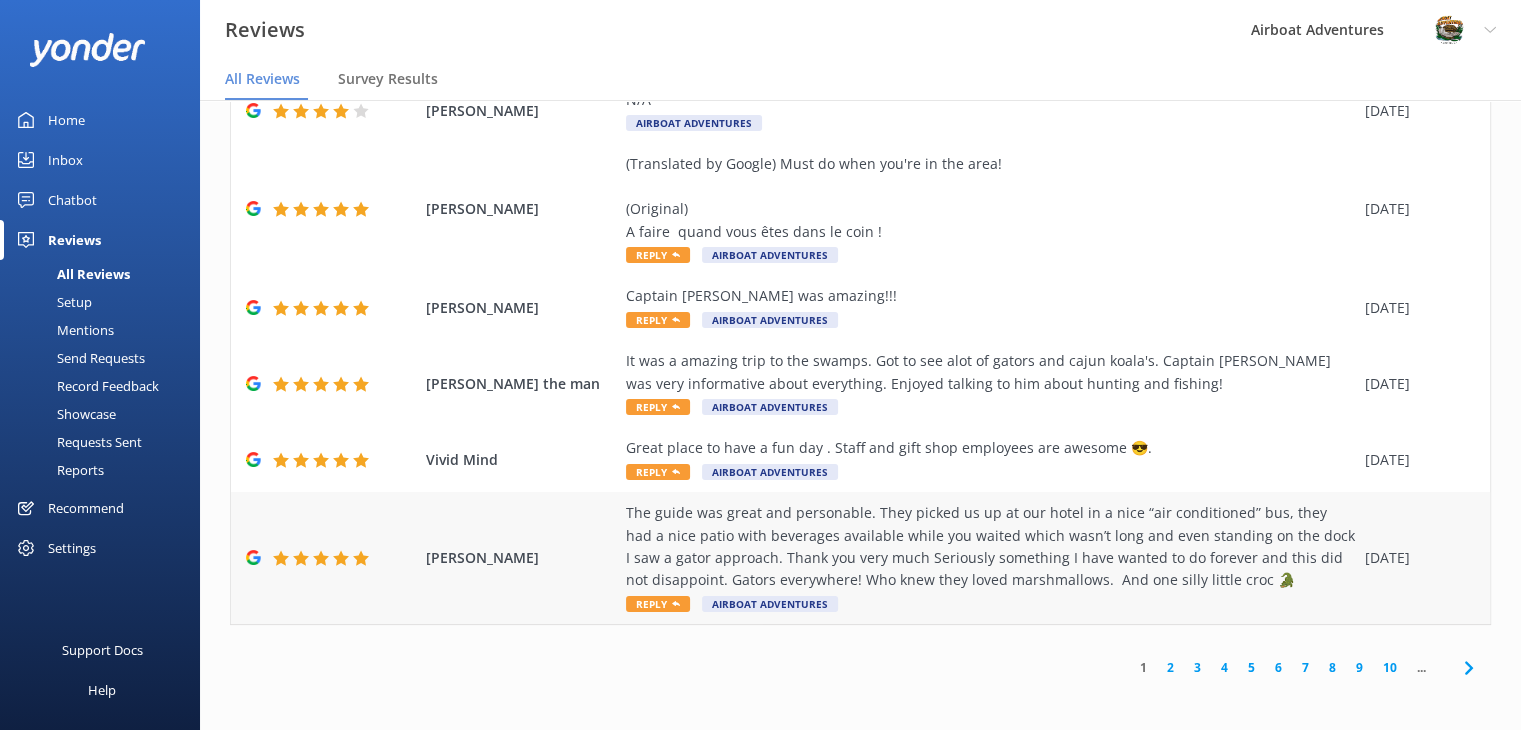 click on "The guide was great and personable. They picked us up at our hotel in a nice “air conditioned” bus, they had a nice patio with beverages available while you waited which wasn’t long and even standing on the dock I saw a gator approach. Thank you very much Seriously something I have wanted to do forever and this did not disappoint. Gators everywhere! Who knew they loved marshmallows.  And one silly little croc 🐊" at bounding box center [990, 547] 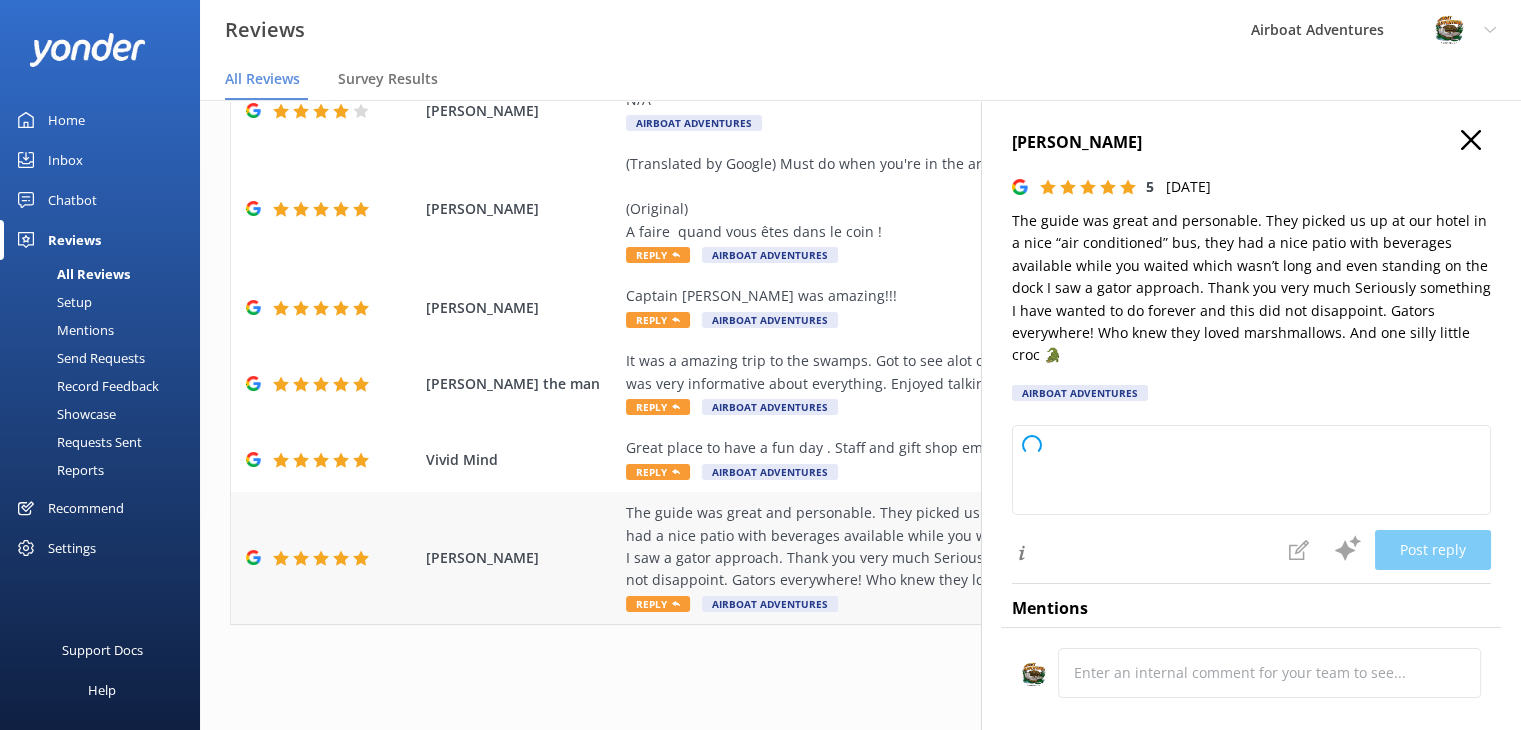 type on "Thank you so much for your wonderful review! We're thrilled to hear you had such a memorable experience and that our guide and team made your adventure special. It's great to know you finally got to see those gators up close—and even a little croc! We appreciate your kind words and hope to welcome you back again soon." 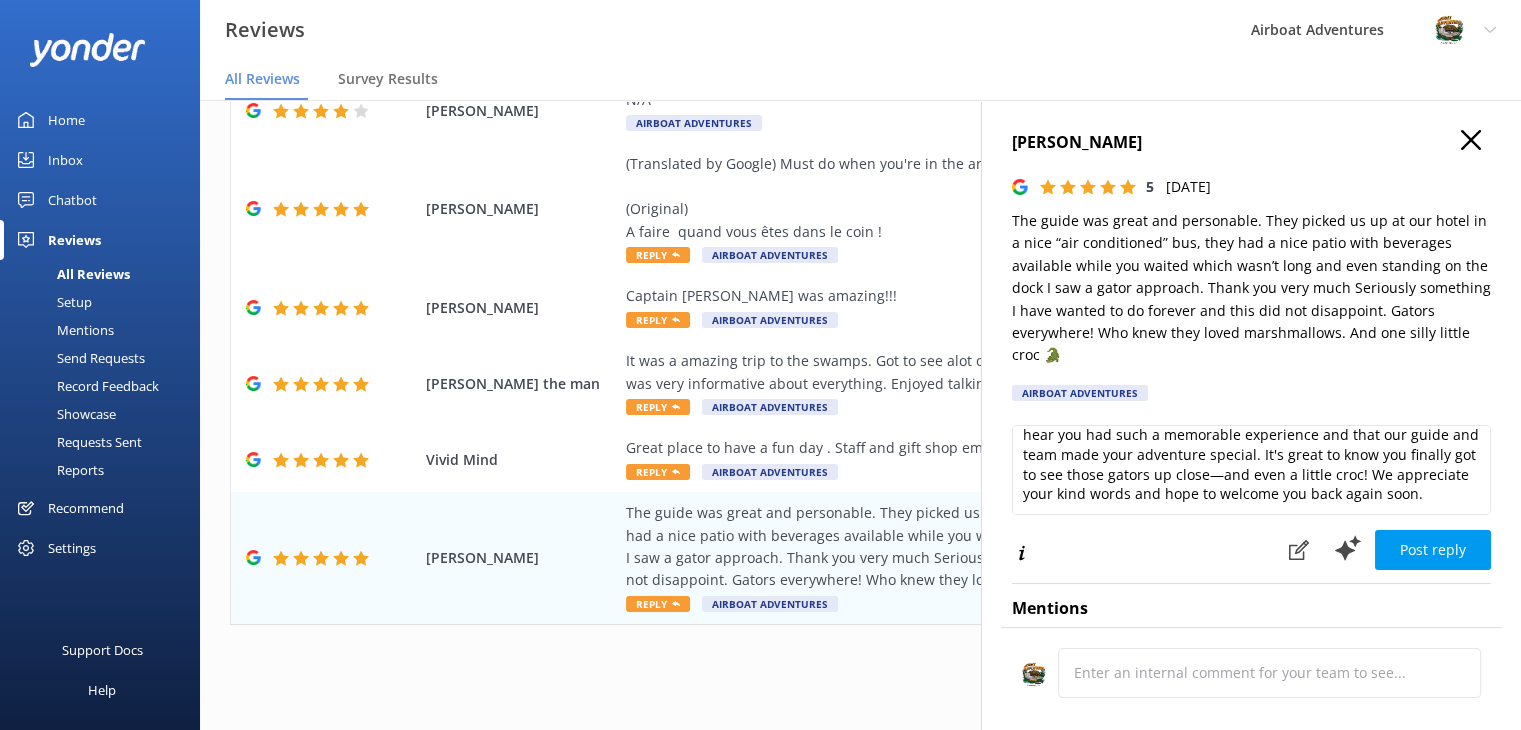 scroll, scrollTop: 48, scrollLeft: 0, axis: vertical 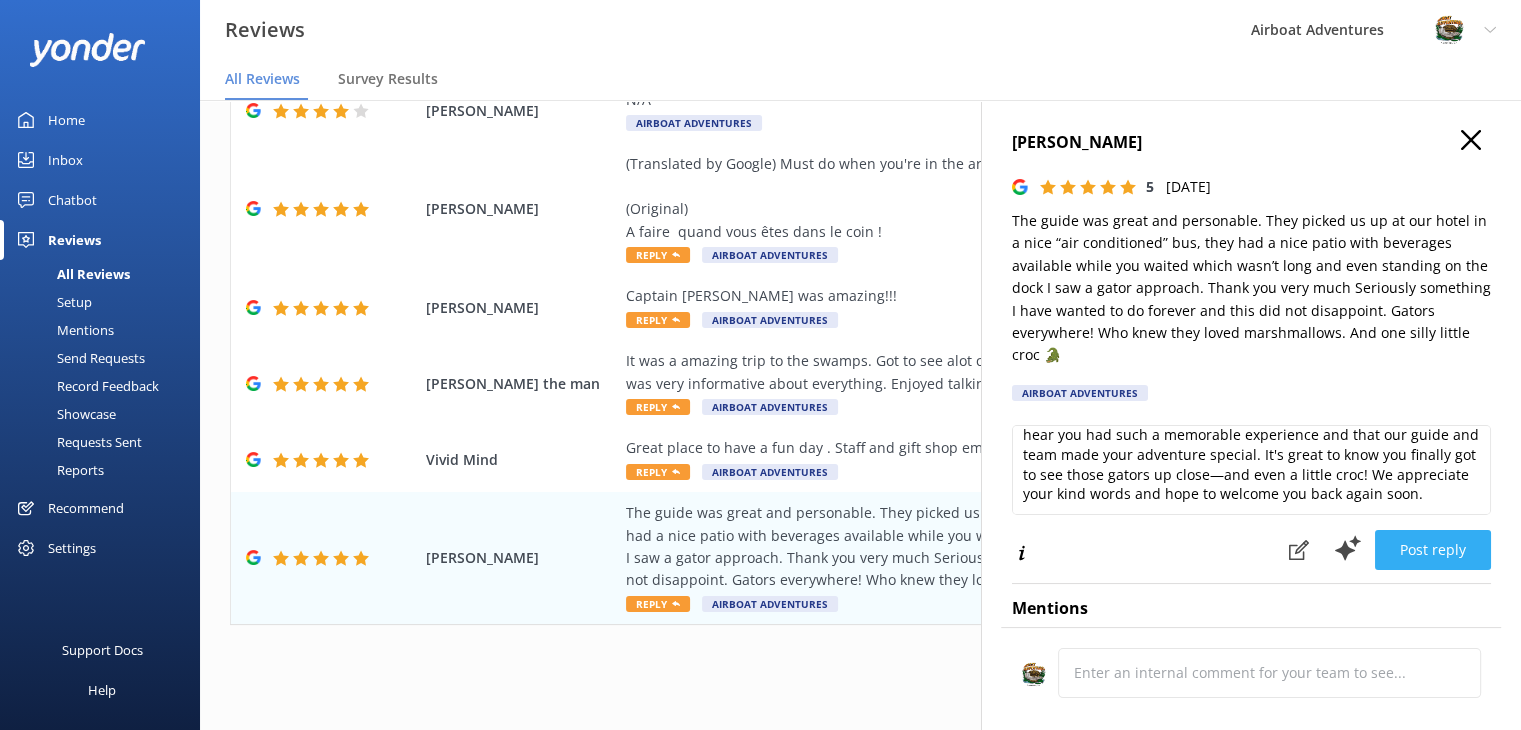 click on "Post reply" at bounding box center [1433, 550] 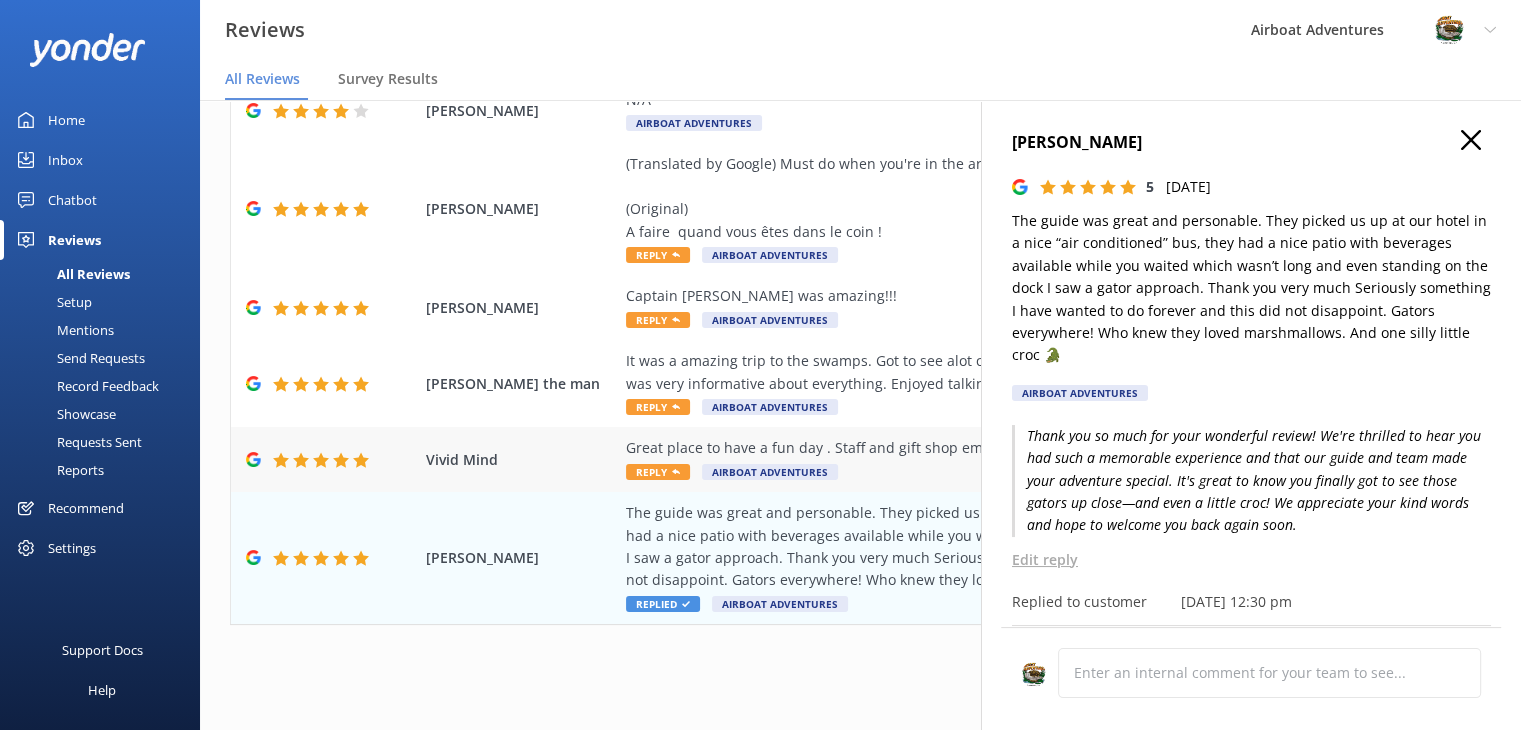 click on "Great place to have a fun day . Staff and gift shop employees are awesome 😎. Reply Airboat Adventures" at bounding box center (990, 459) 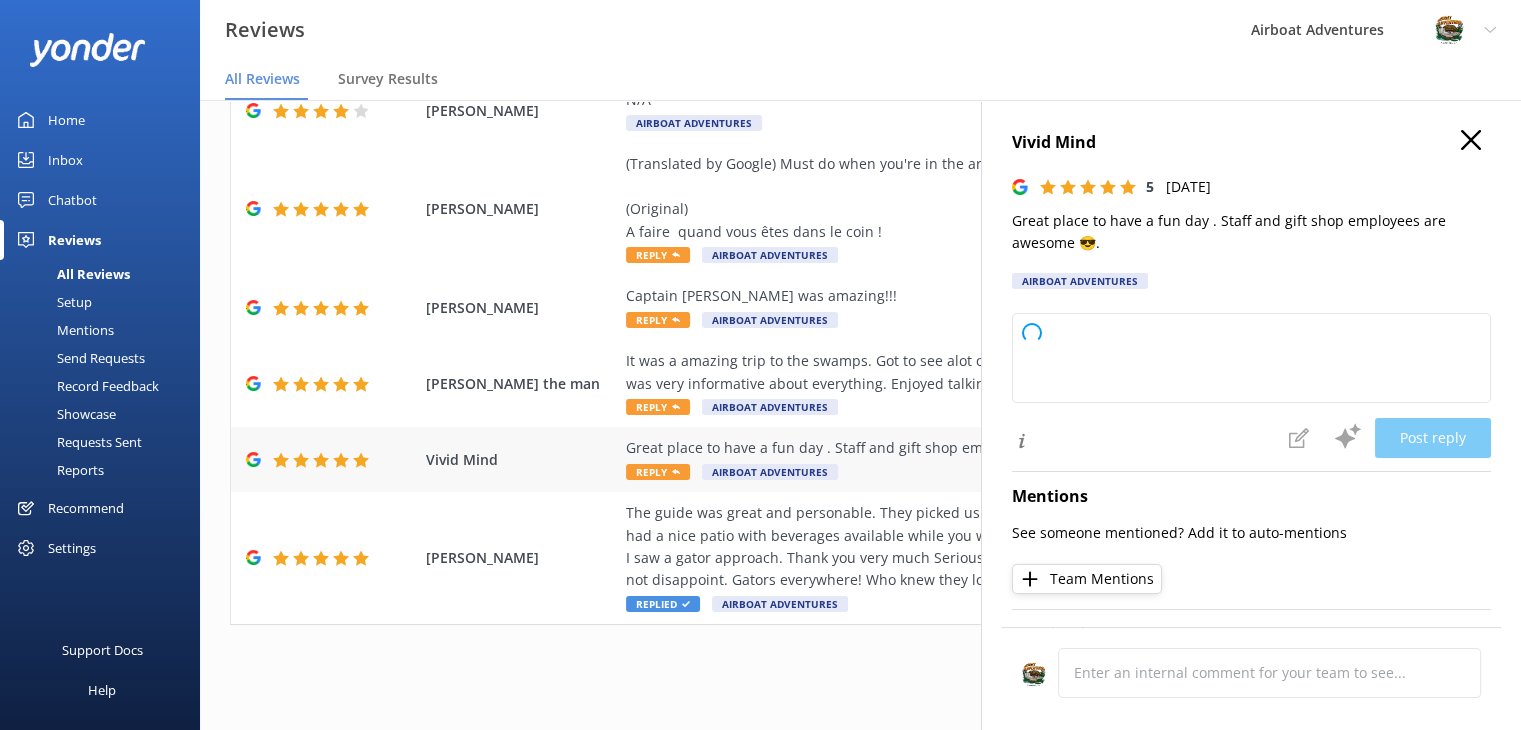 type on "Thank you so much for your kind words and 5-star review! We're thrilled you had a fun day and enjoyed our staff and gift shop. We hope to welcome you back soon!" 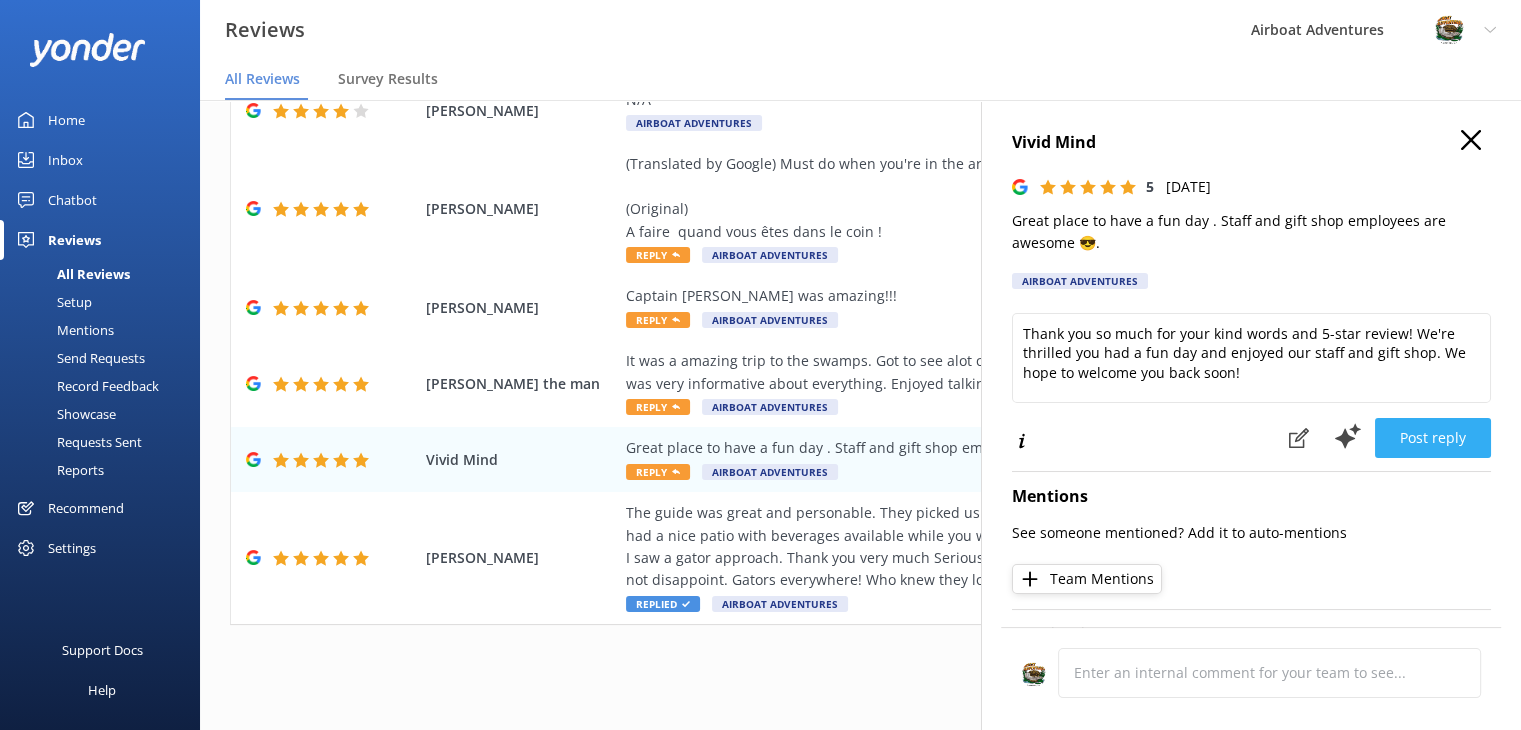 click on "Post reply" at bounding box center [1433, 438] 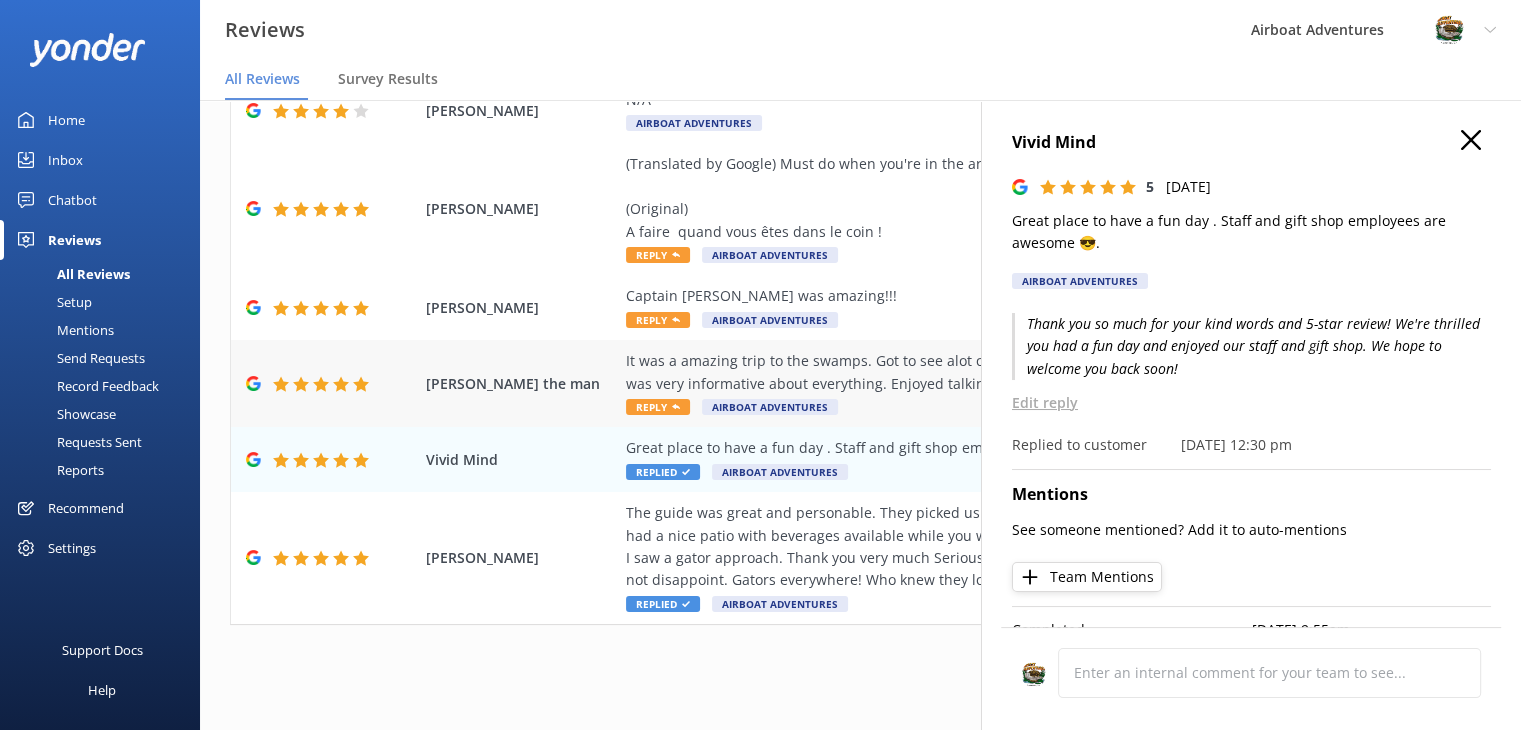 drag, startPoint x: 875, startPoint y: 387, endPoint x: 839, endPoint y: 390, distance: 36.124783 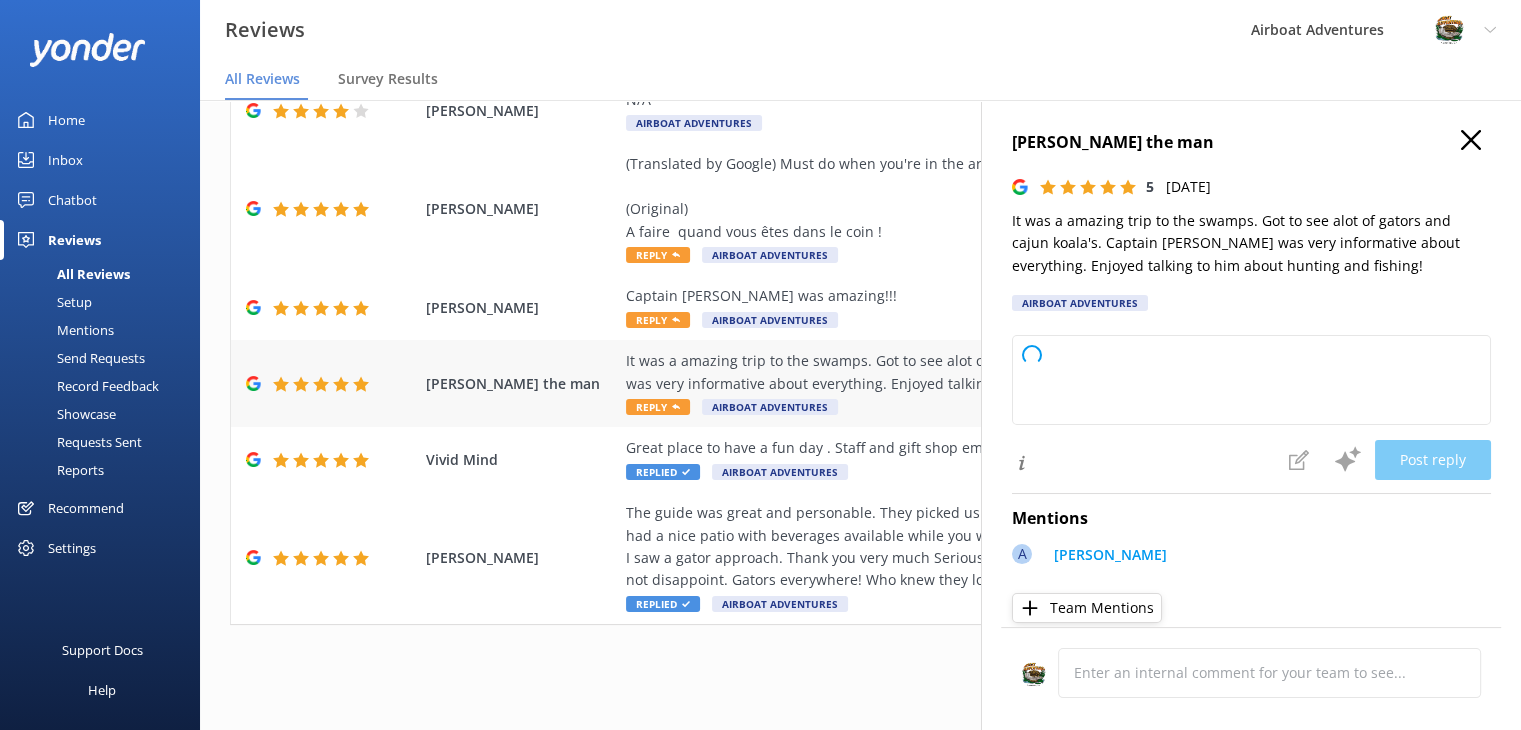 type on "Thank you so much for your wonderful review! We’re thrilled you enjoyed your swamp tour and had a great time with Captain [PERSON_NAME]. We appreciate your feedback and hope to welcome you back for another adventure soon!" 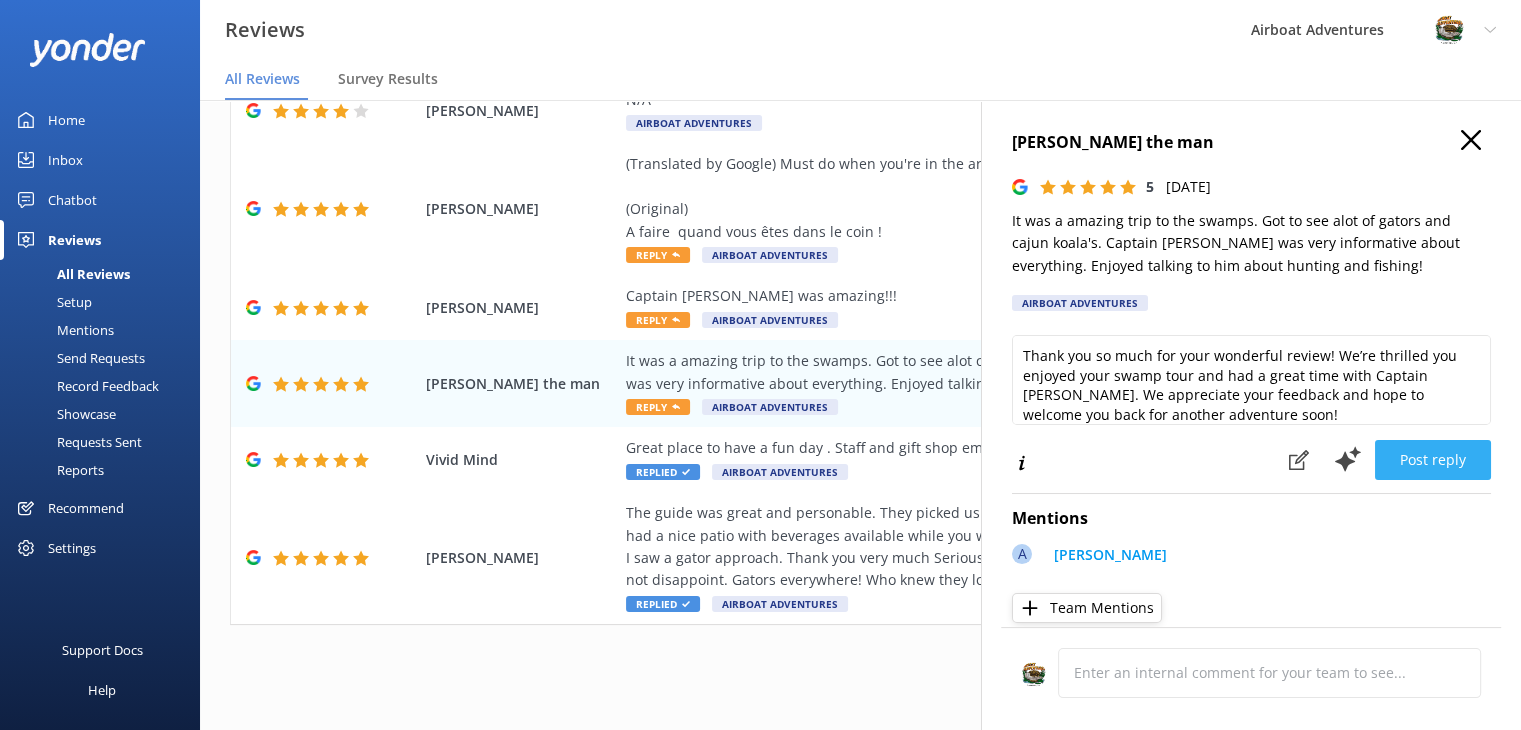 click on "Post reply" at bounding box center (1433, 460) 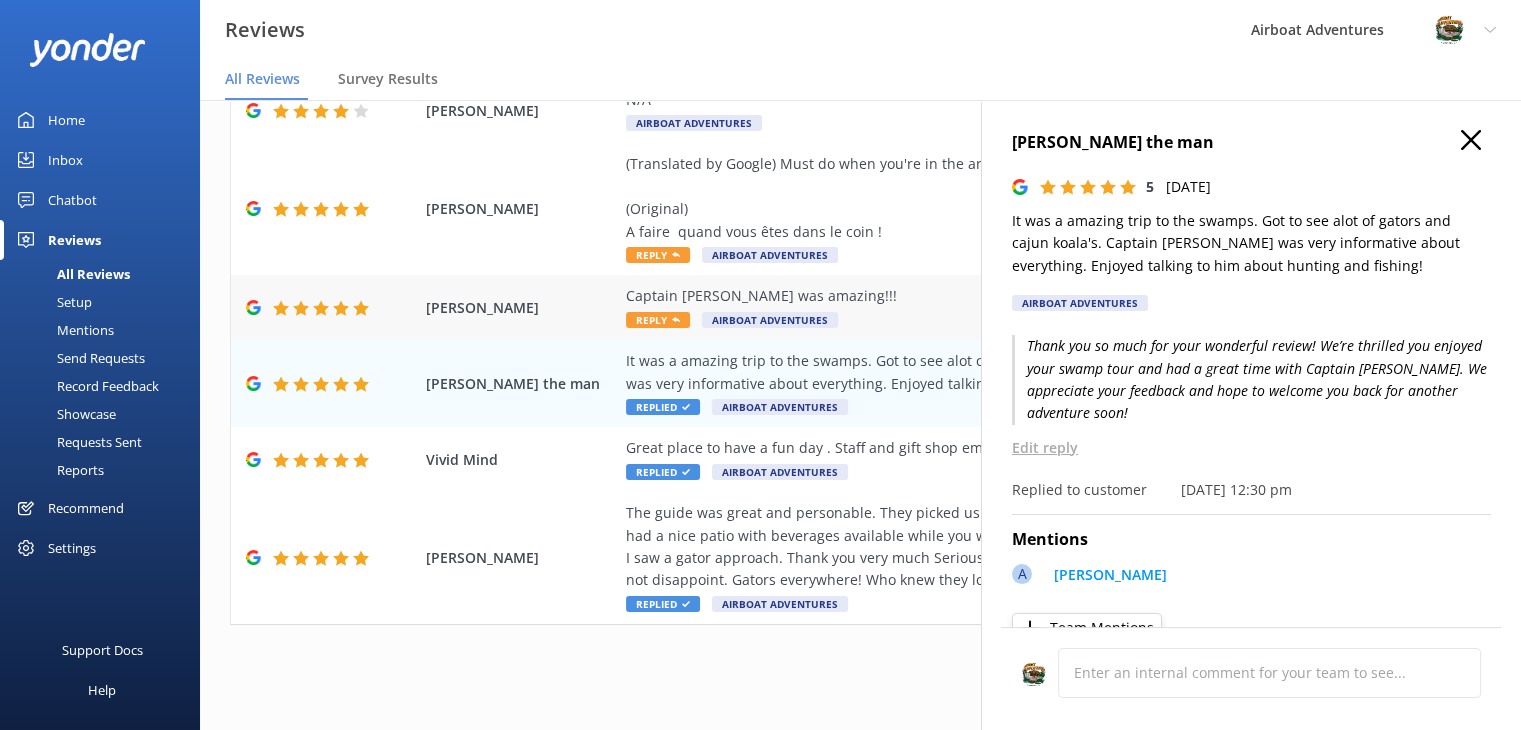 click on "Captain [PERSON_NAME] was amazing!!!" at bounding box center [990, 296] 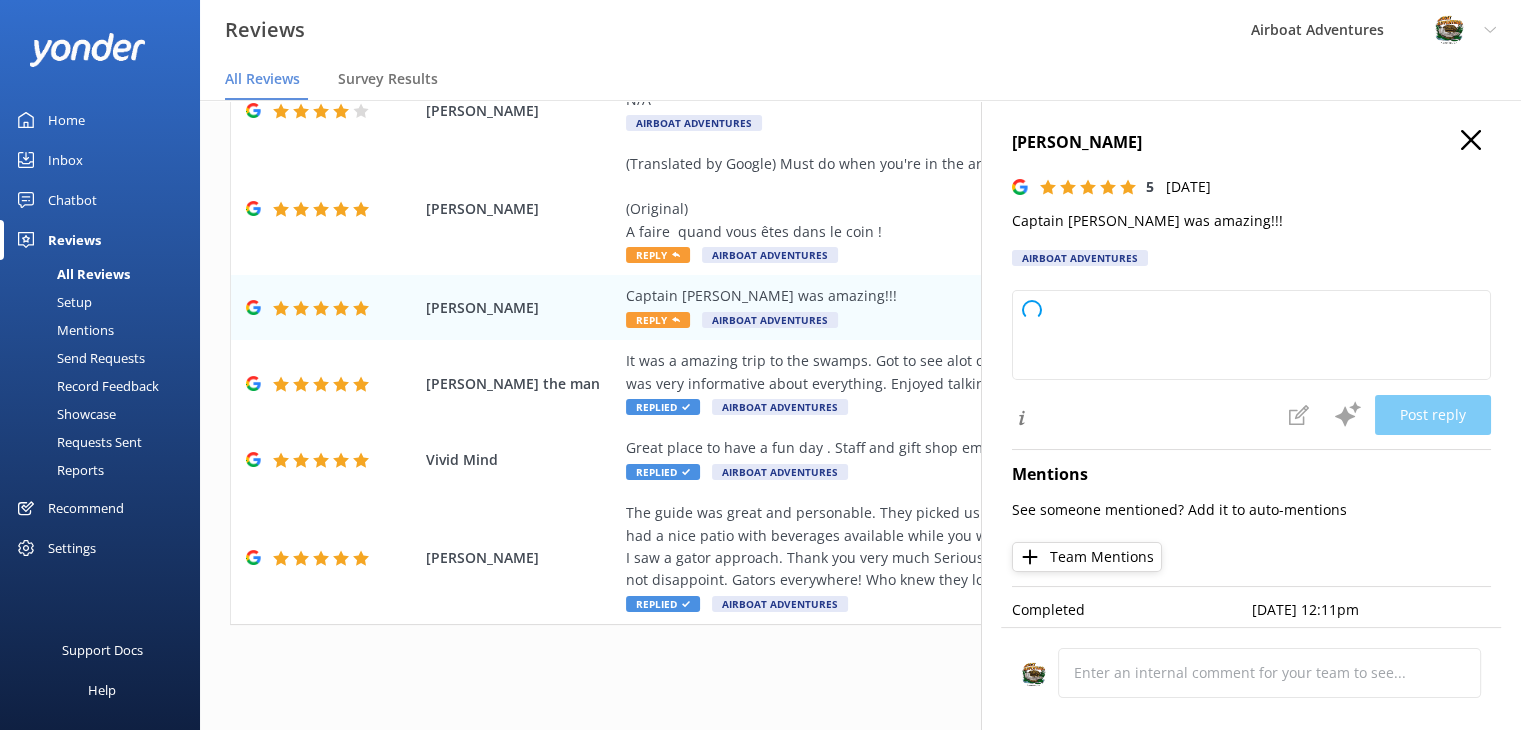 type on "Thank you so much for your wonderful review! We're thrilled to hear you had an amazing experience with Captain [PERSON_NAME]. We hope to see you again soon!" 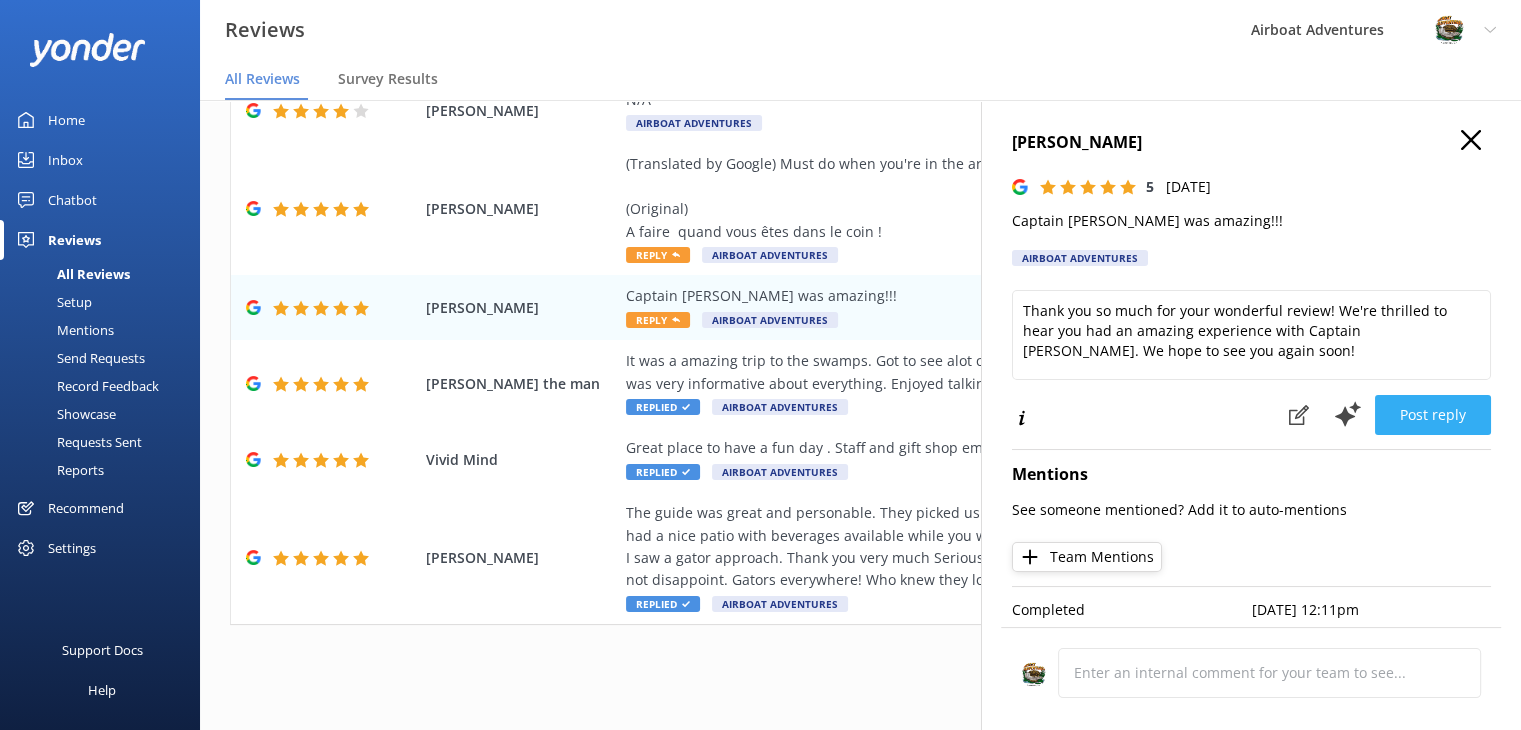click on "Post reply" at bounding box center [1433, 415] 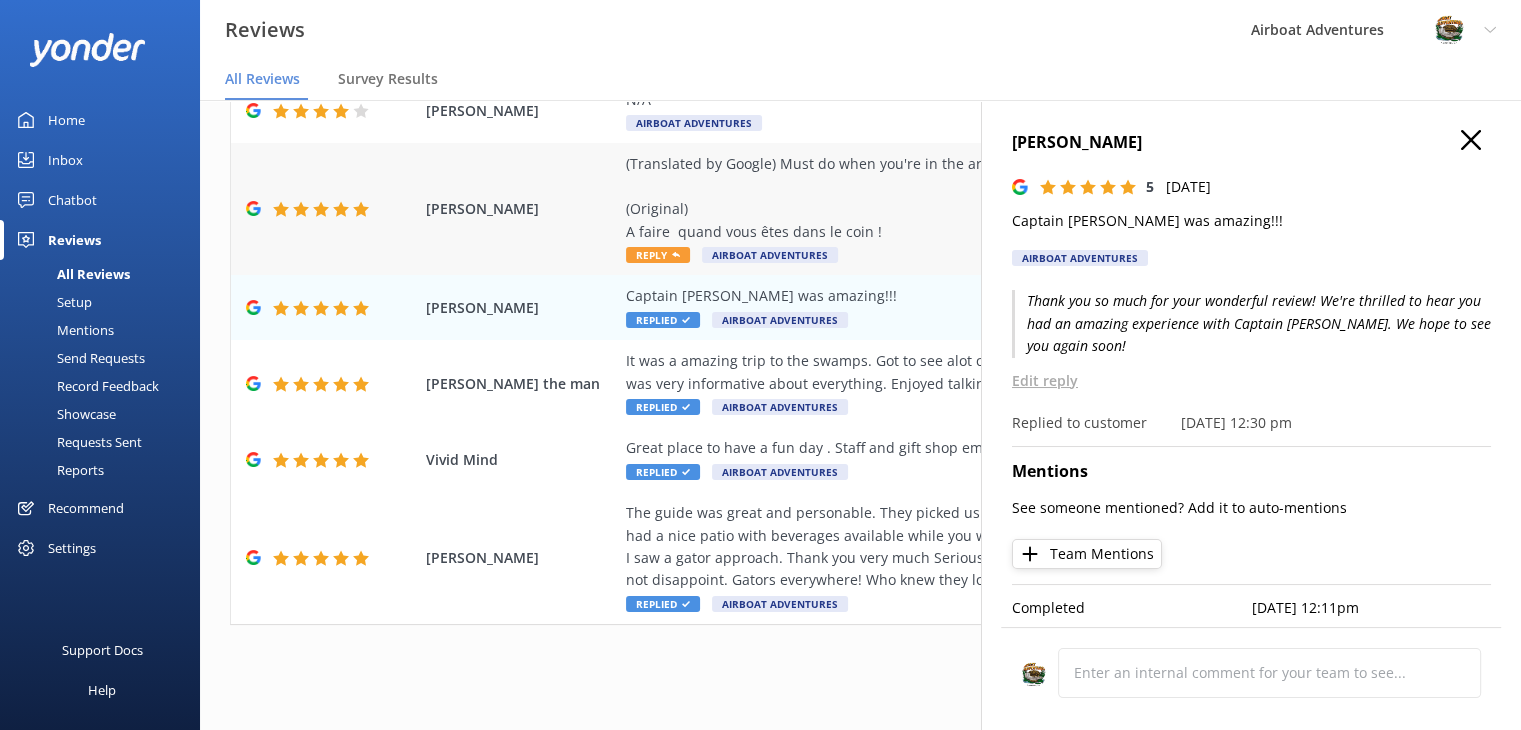 click on "(Translated by Google) Must do when you're in the area!
(Original)
A faire  quand vous êtes dans le coin !" at bounding box center (990, 198) 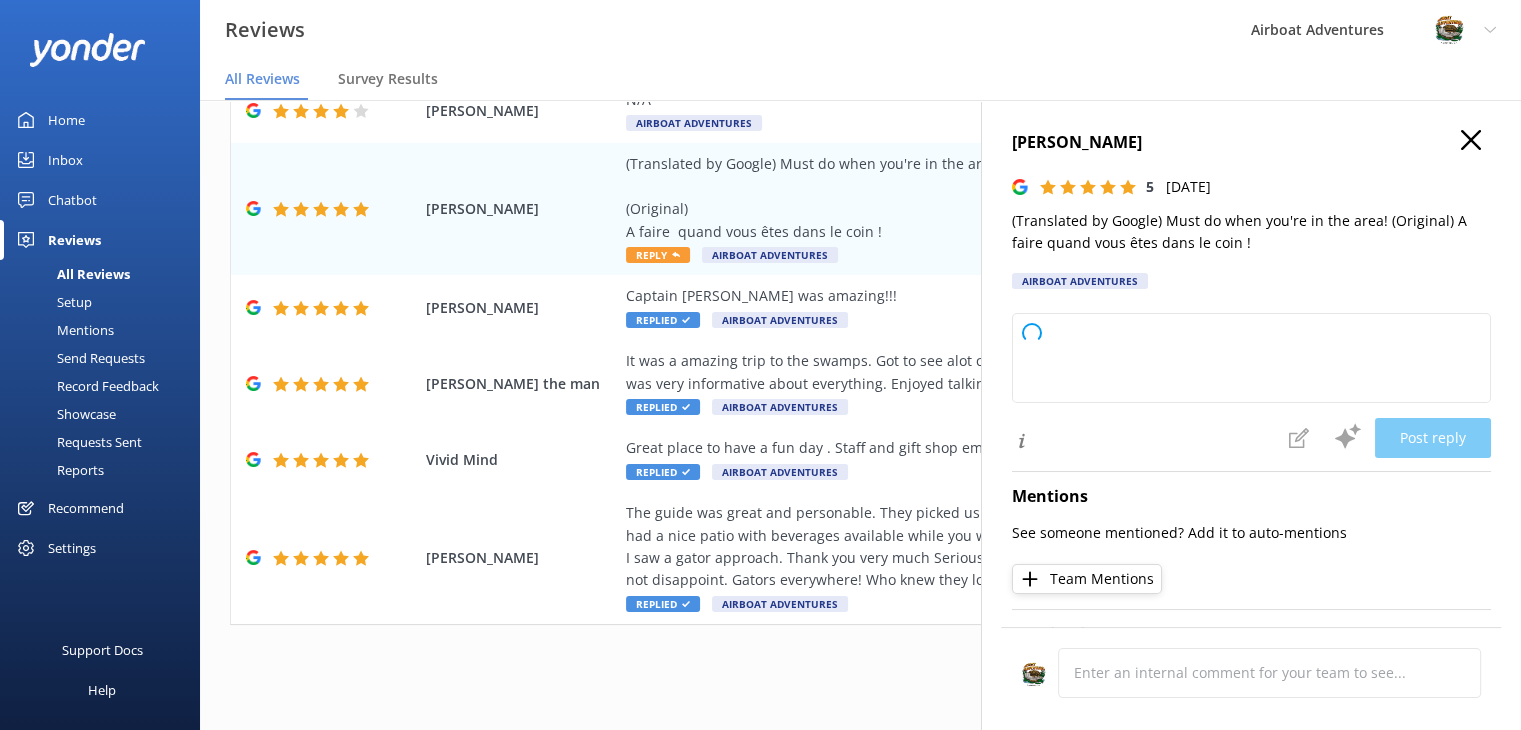 type on "Thank you so much for your wonderful review and recommendation! We're delighted you enjoyed your visit and hope to welcome you back again soon." 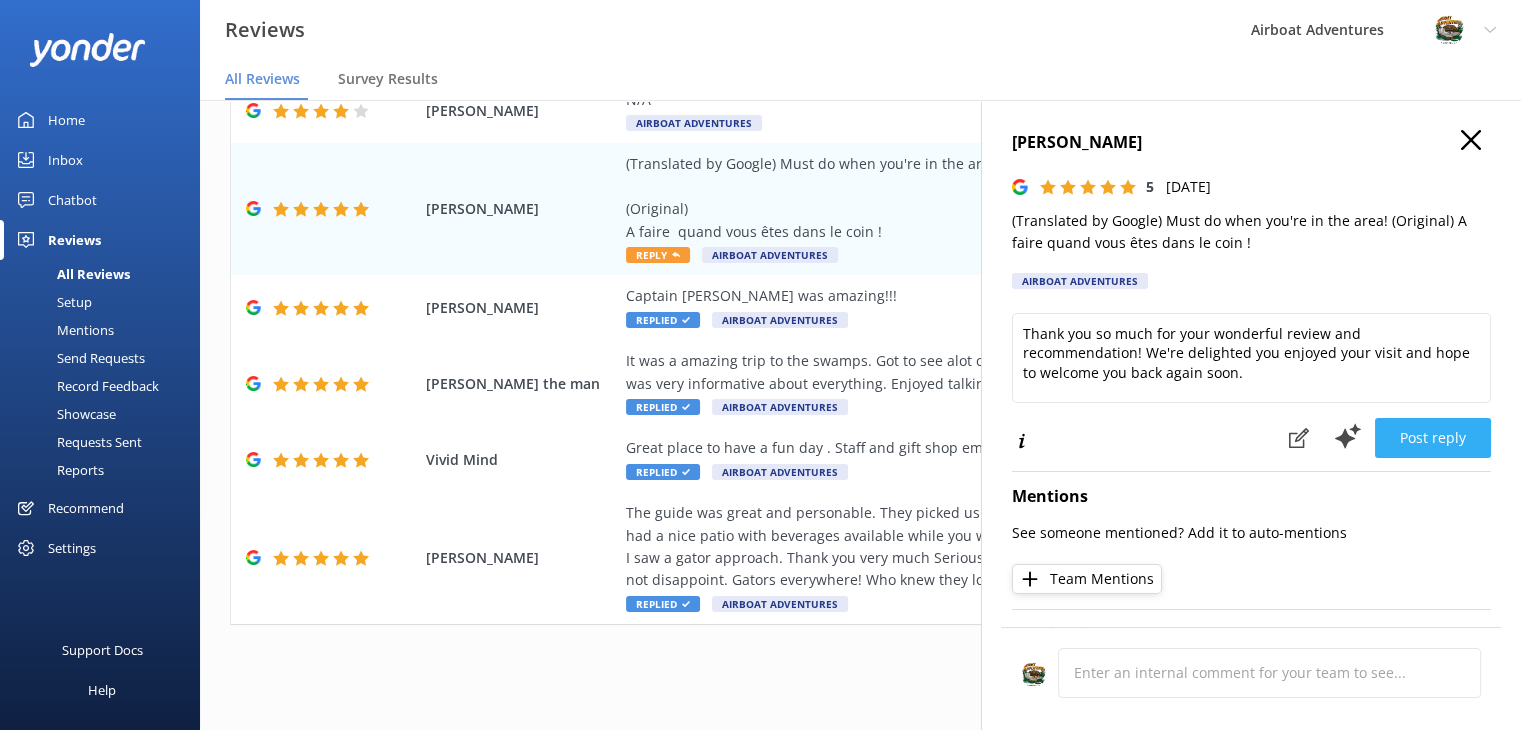 click on "Post reply" at bounding box center [1433, 438] 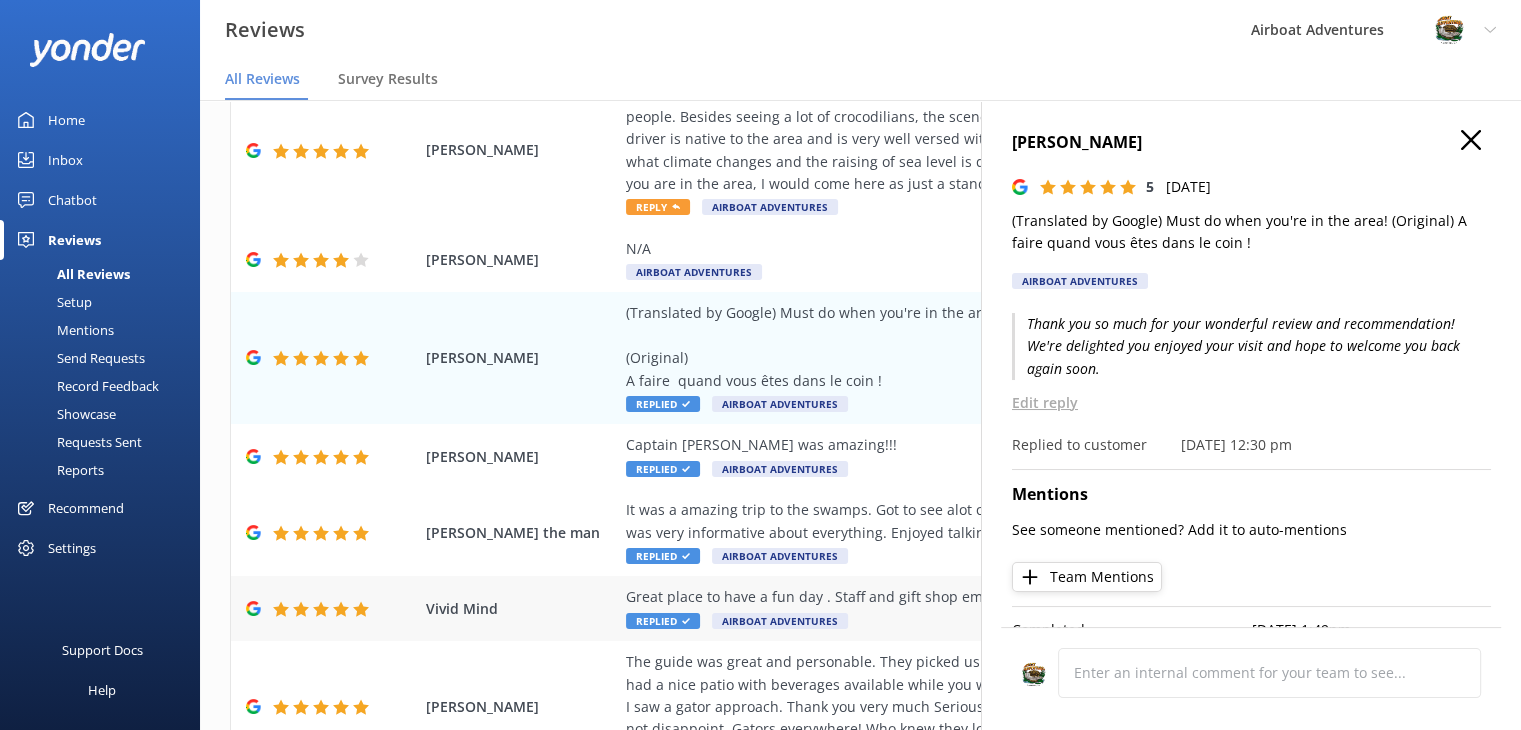 scroll, scrollTop: 301, scrollLeft: 0, axis: vertical 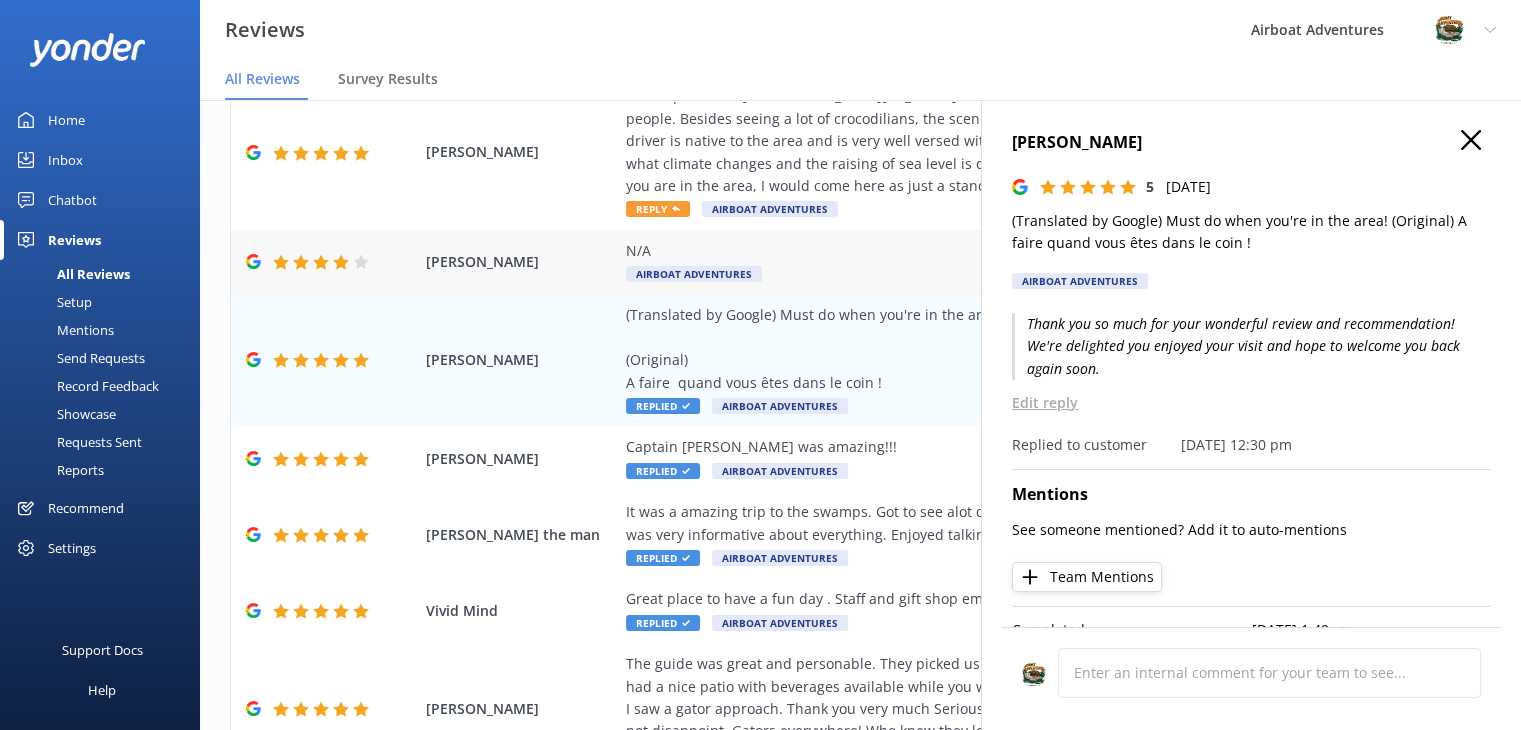 click on "N/A Airboat Adventures" at bounding box center (990, 262) 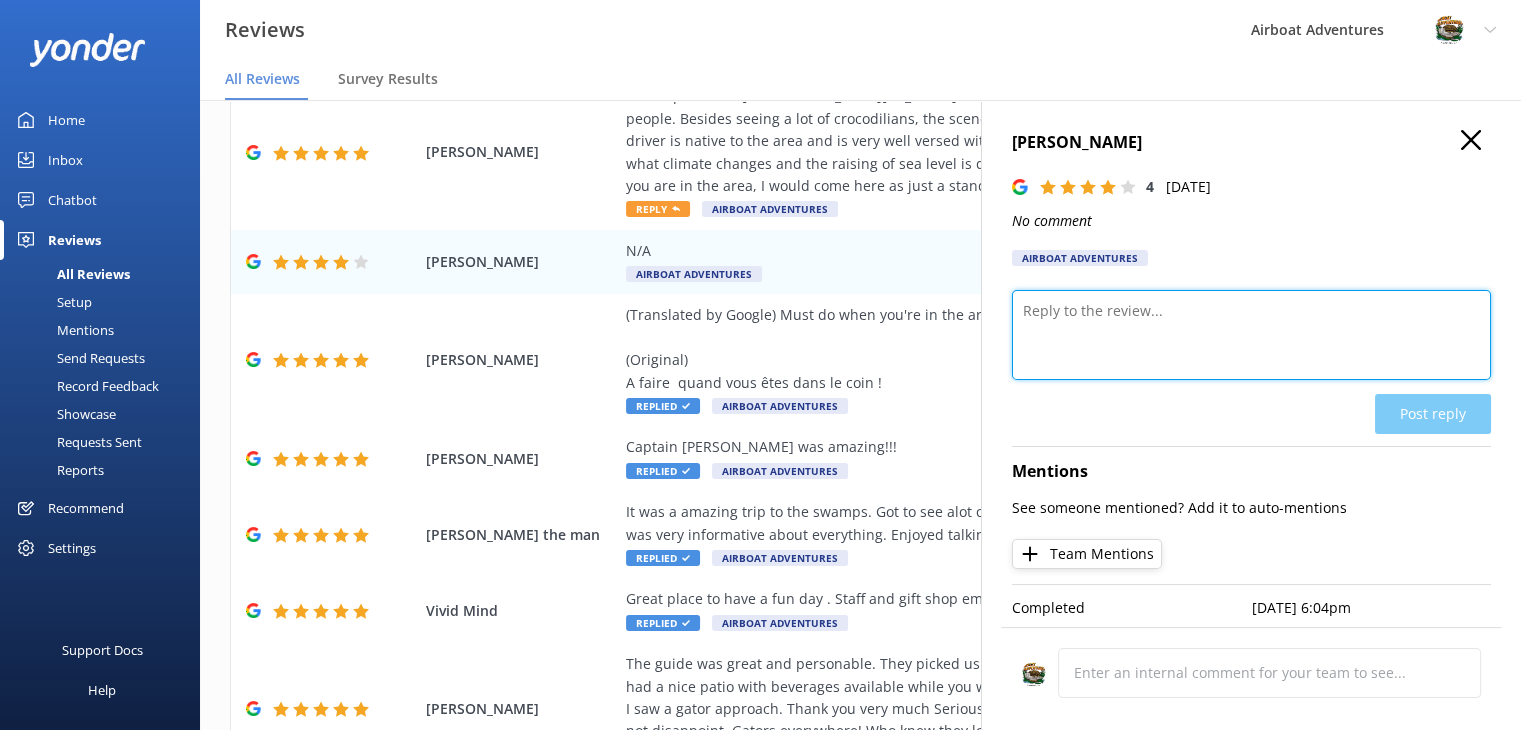 click at bounding box center [1251, 335] 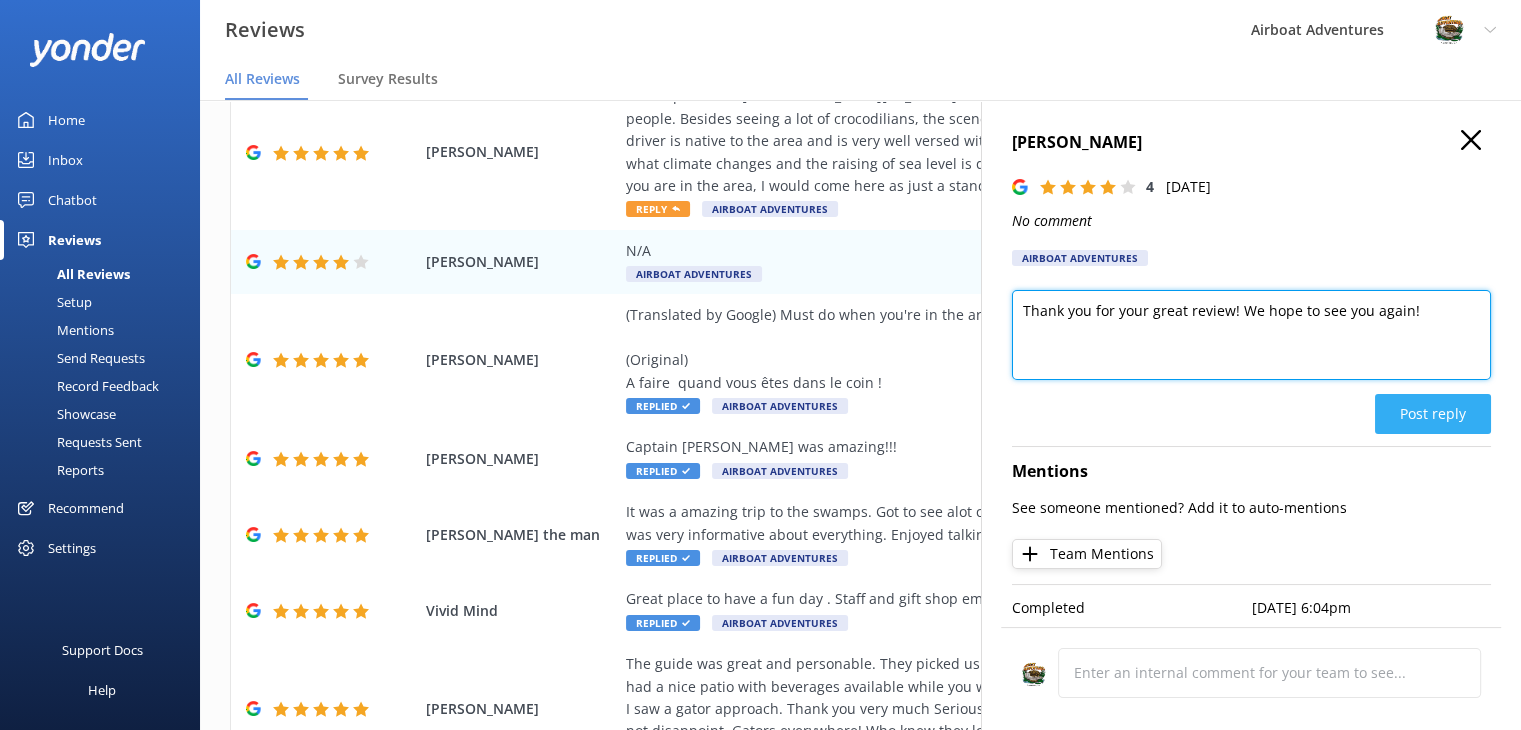 type on "Thank you for your great review! We hope to see you again!" 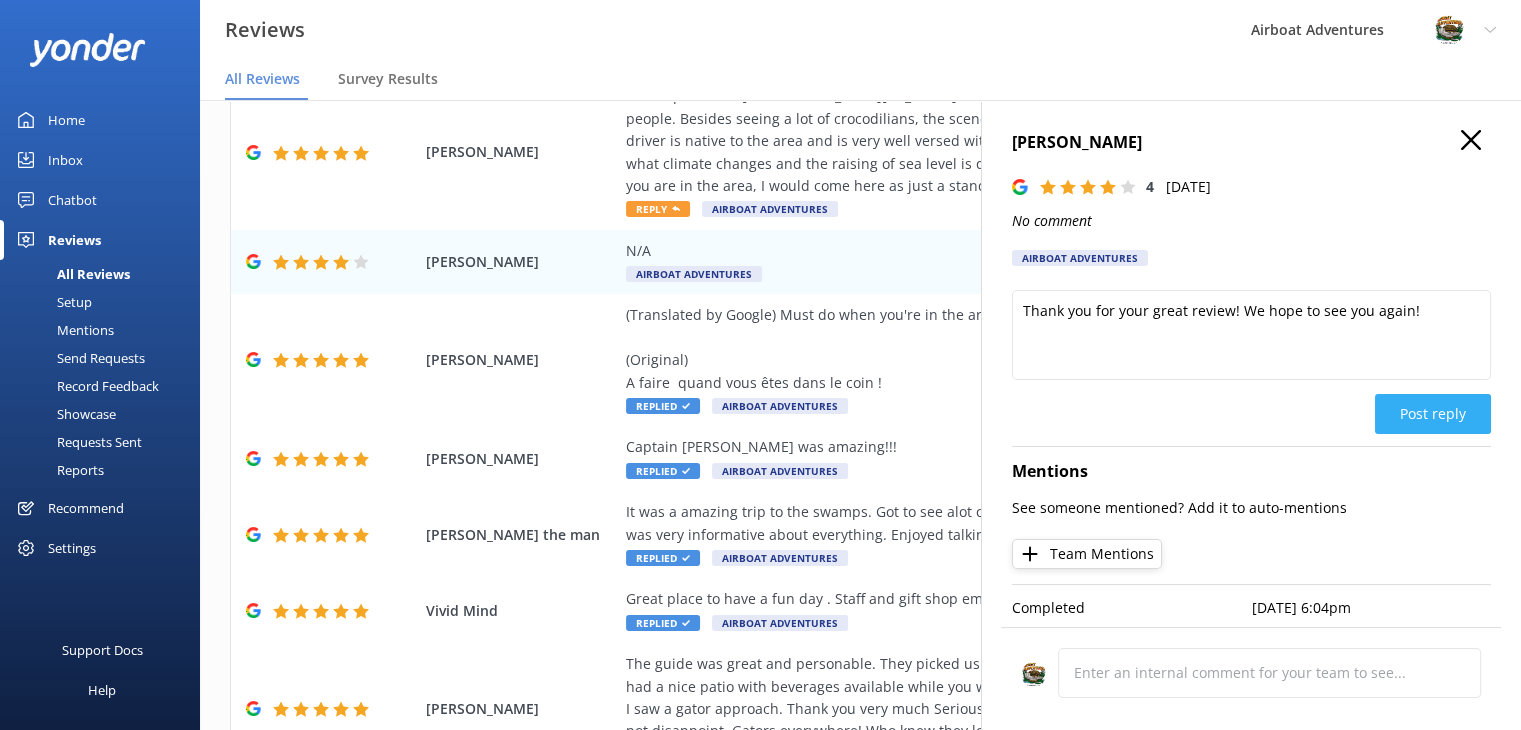 click on "Post reply" 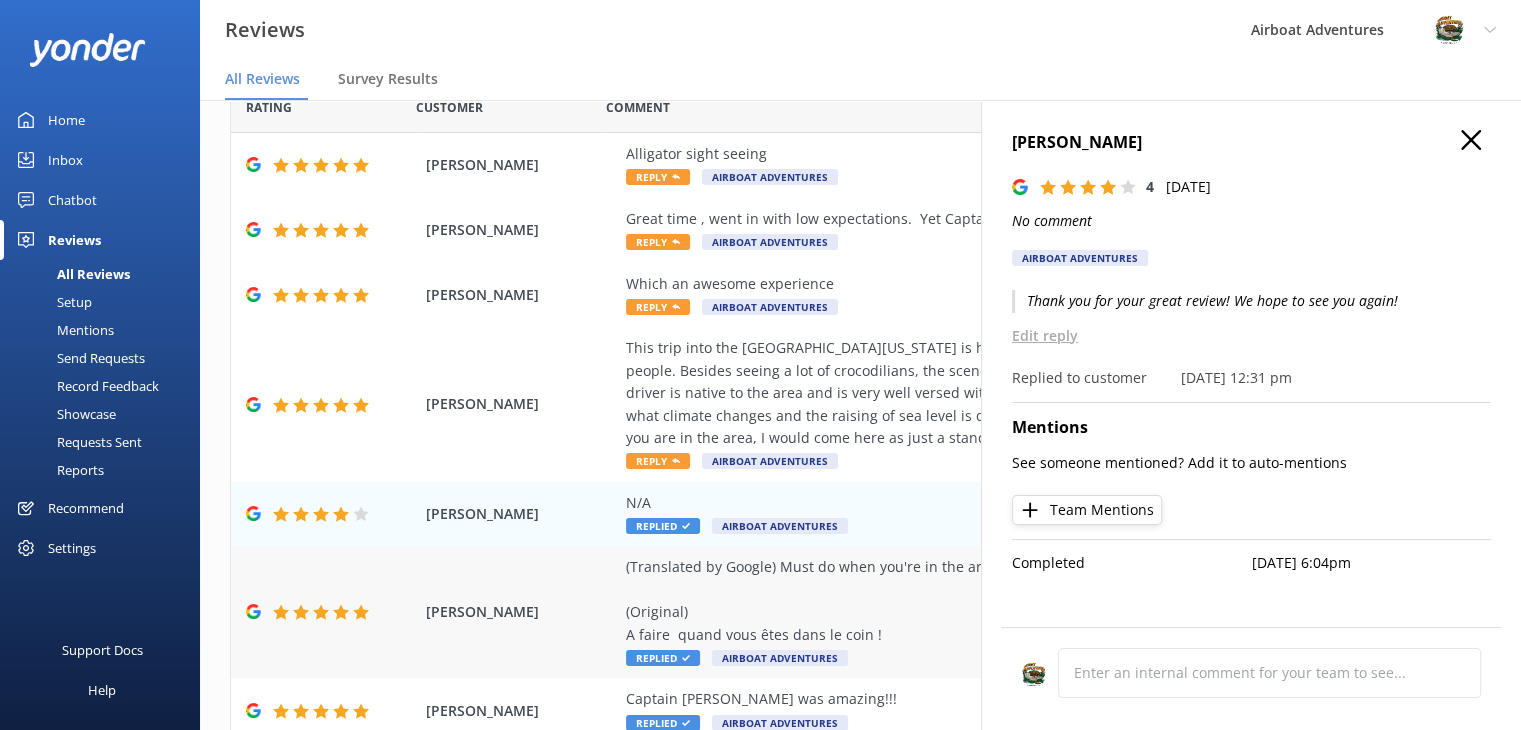 scroll, scrollTop: 15, scrollLeft: 0, axis: vertical 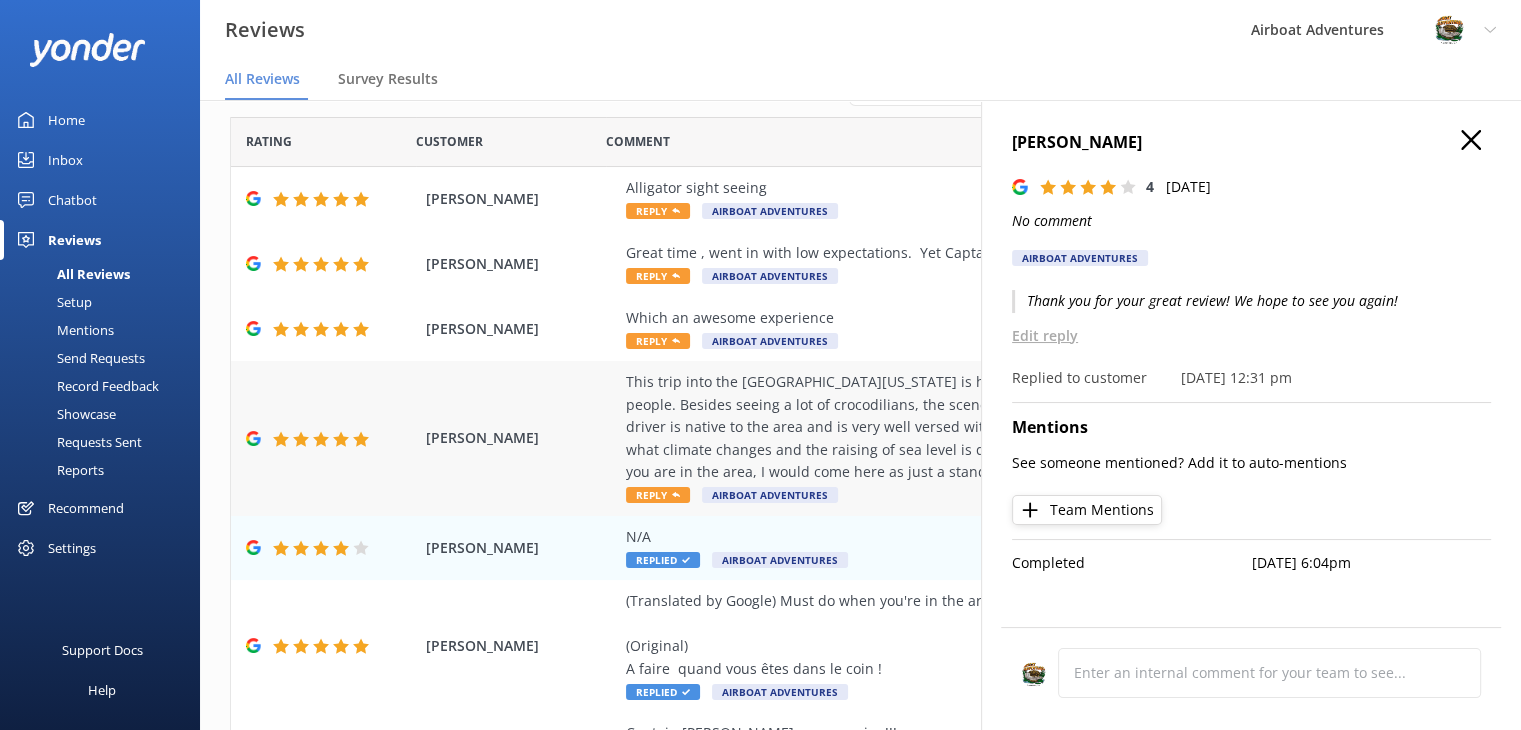 click on "This trip into the [GEOGRAPHIC_DATA][US_STATE] is highly recommended!  I took the small group with just 6 people. Besides seeing a lot of crocodilians, the sceneries itself are mesmerizing. The airboat guide and driver is native to the area and is very well versed with a lot of information about this area. It’s such a shame what climate changes and the raising of sea level is doing to the bayous. Come to visit this place is a must if you are in the area, I would come here as just a stand alone trip." at bounding box center [990, 427] 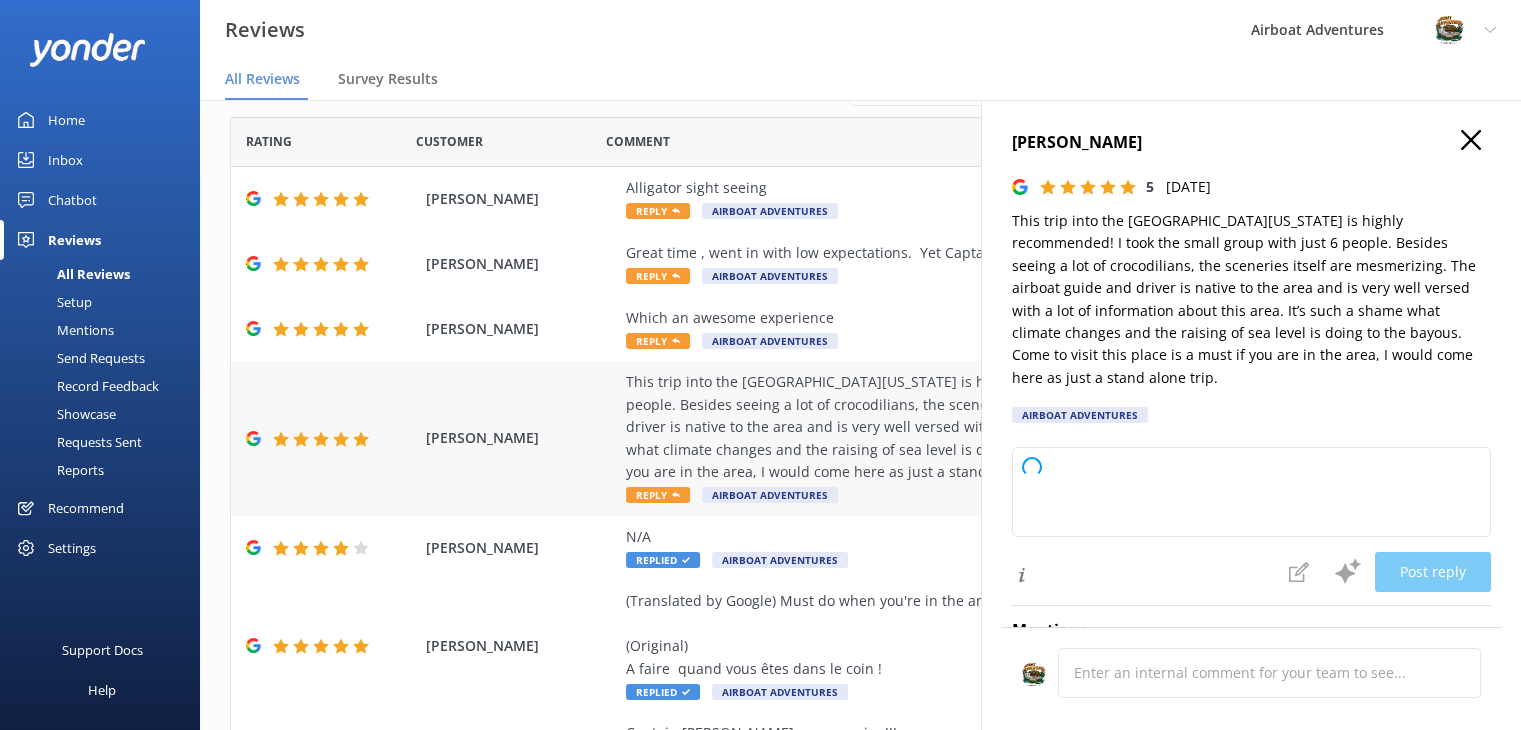 type on "Thank you so much for your wonderful review! We're thrilled you enjoyed your bayou adventure and appreciated our knowledgeable local guide. Your kind words mean a lot to us. We hope to welcome you back for another unforgettable experience!" 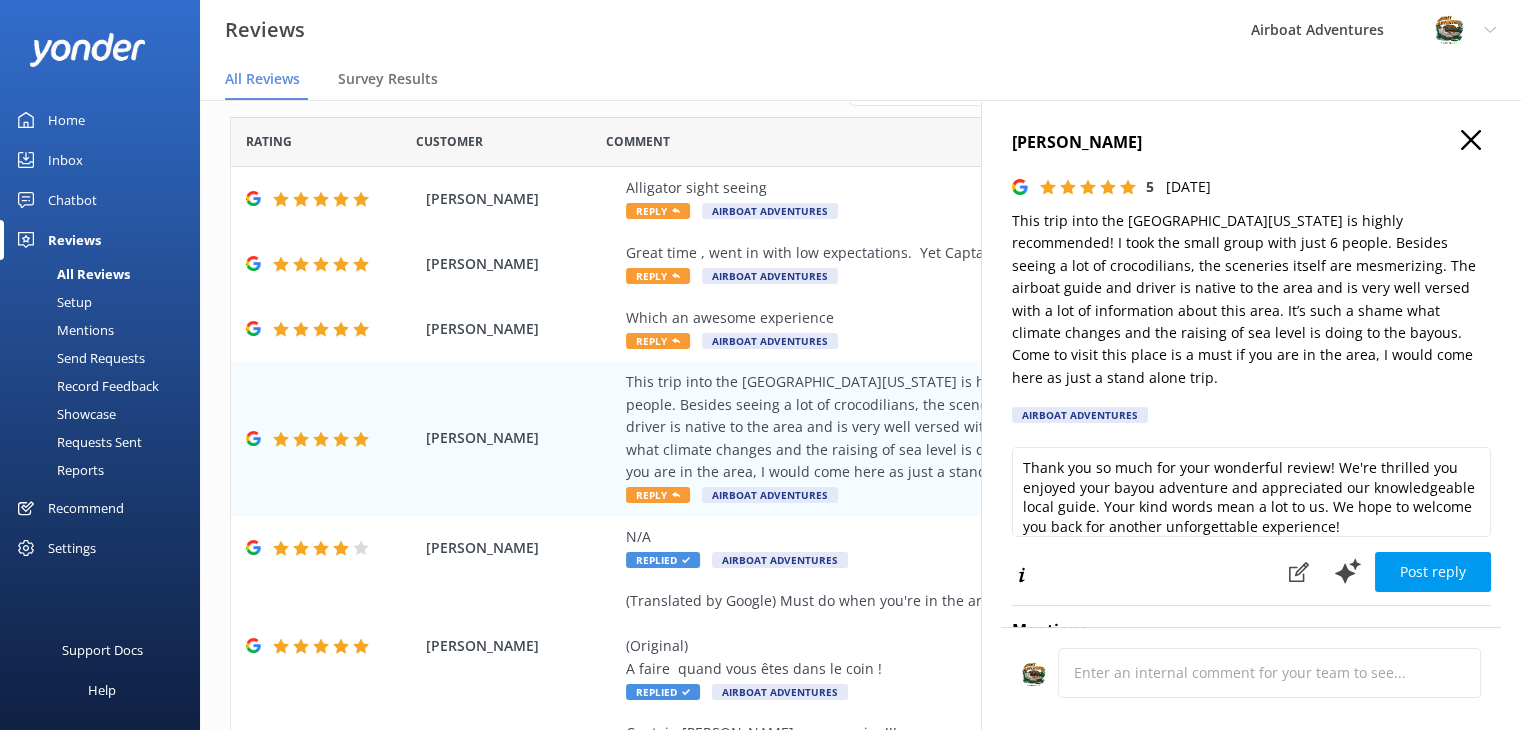 scroll, scrollTop: 9, scrollLeft: 0, axis: vertical 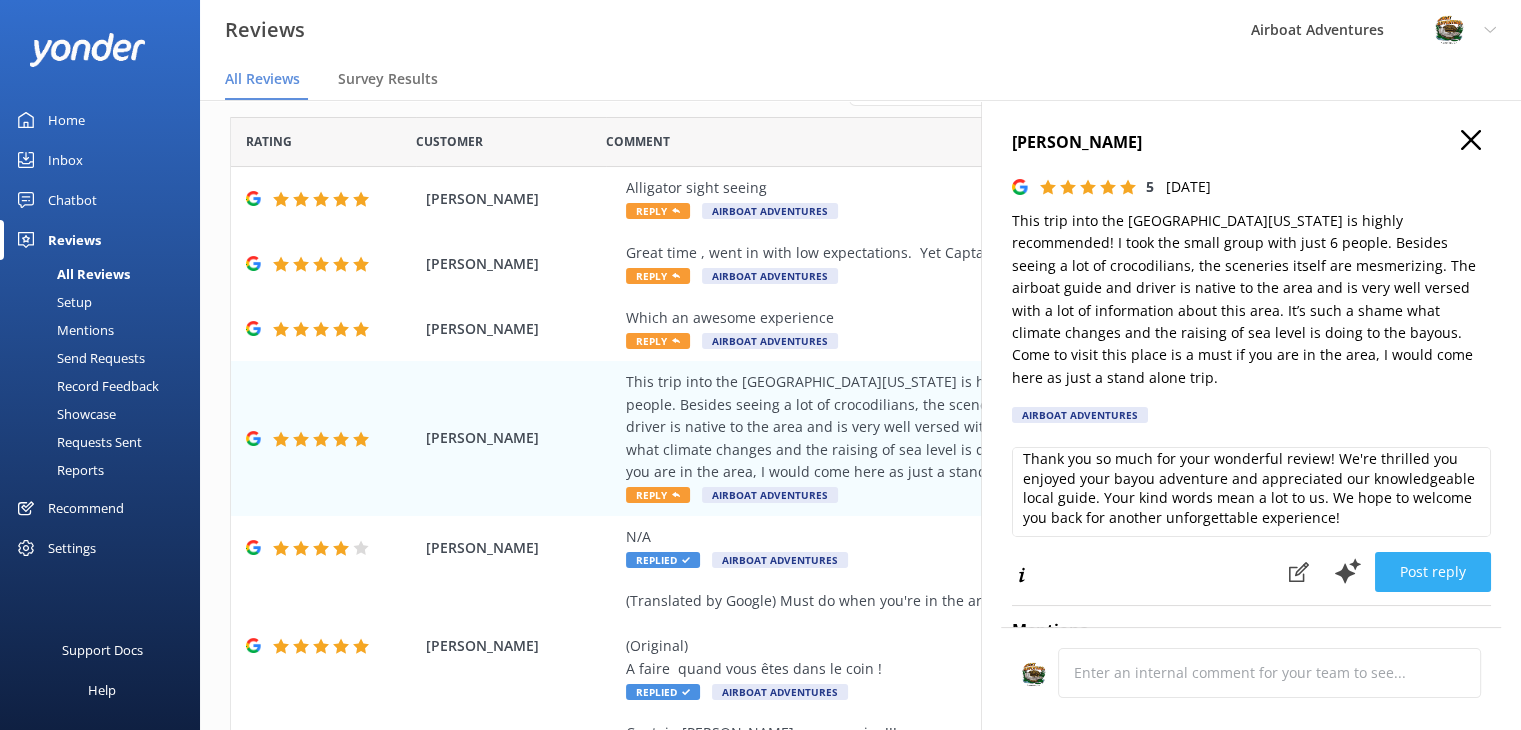 click on "Post reply" at bounding box center [1433, 572] 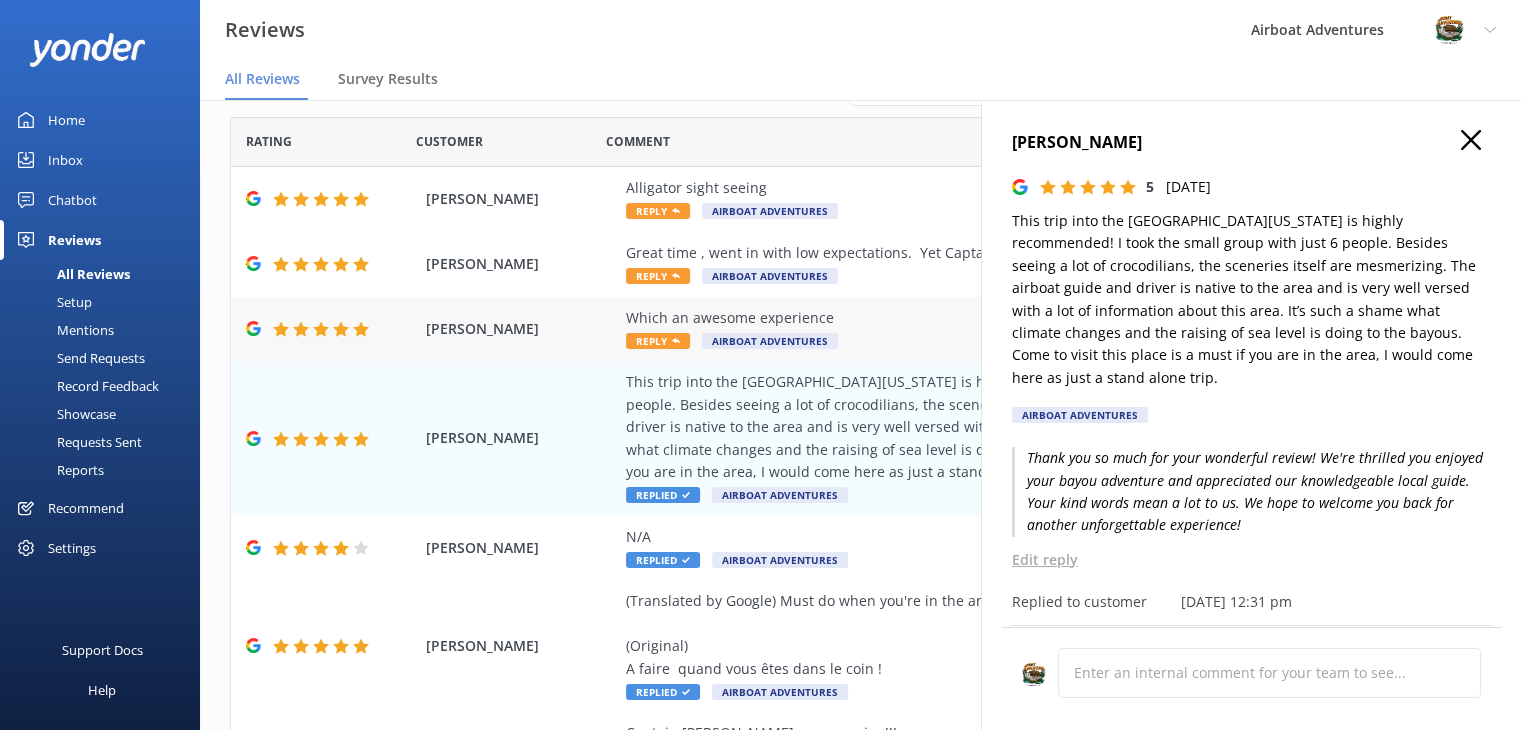 click on "Which an awesome experience" at bounding box center [990, 318] 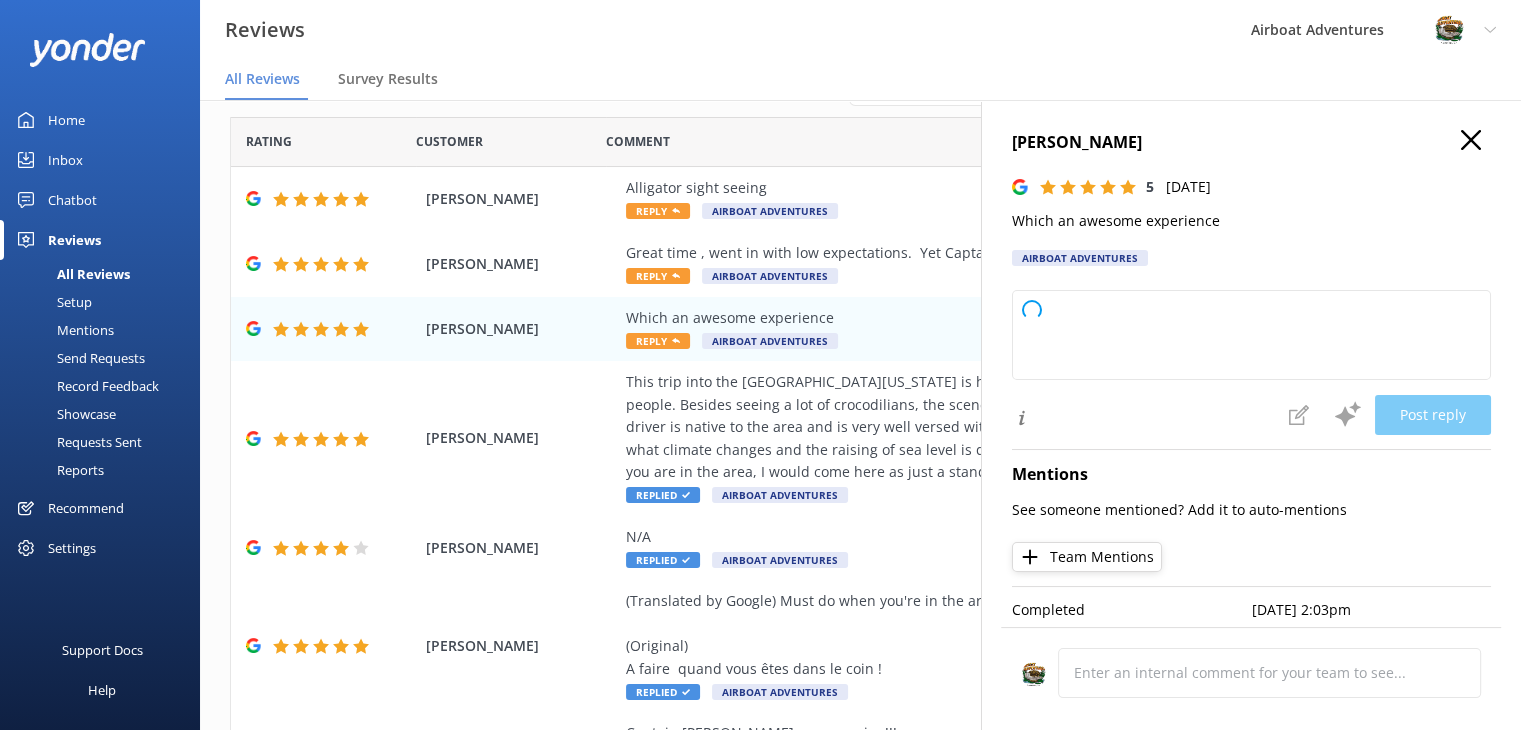 type on "Thank you so much for your wonderful review! We're thrilled you had an awesome experience with us. We hope to see you again soon!" 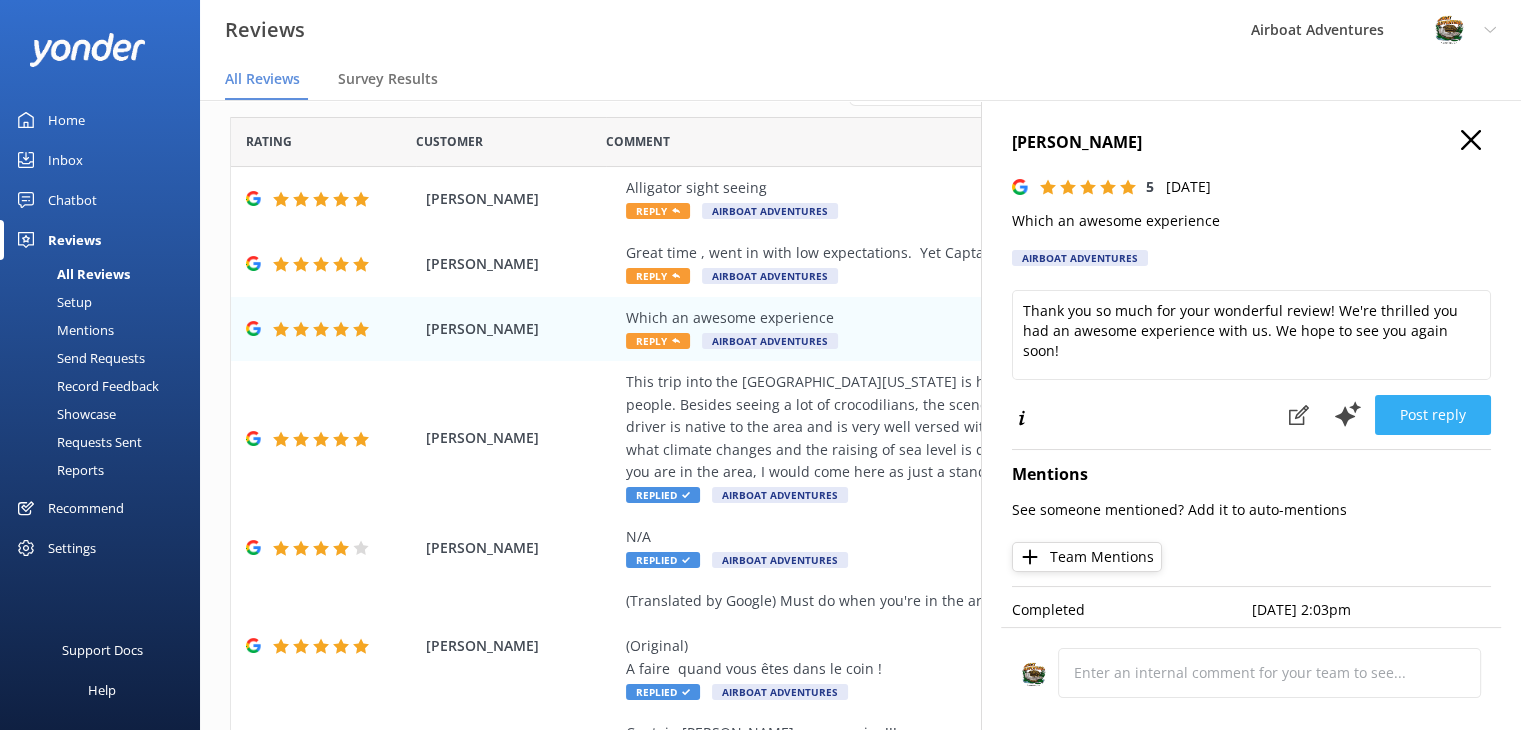 click on "Post reply" at bounding box center [1433, 415] 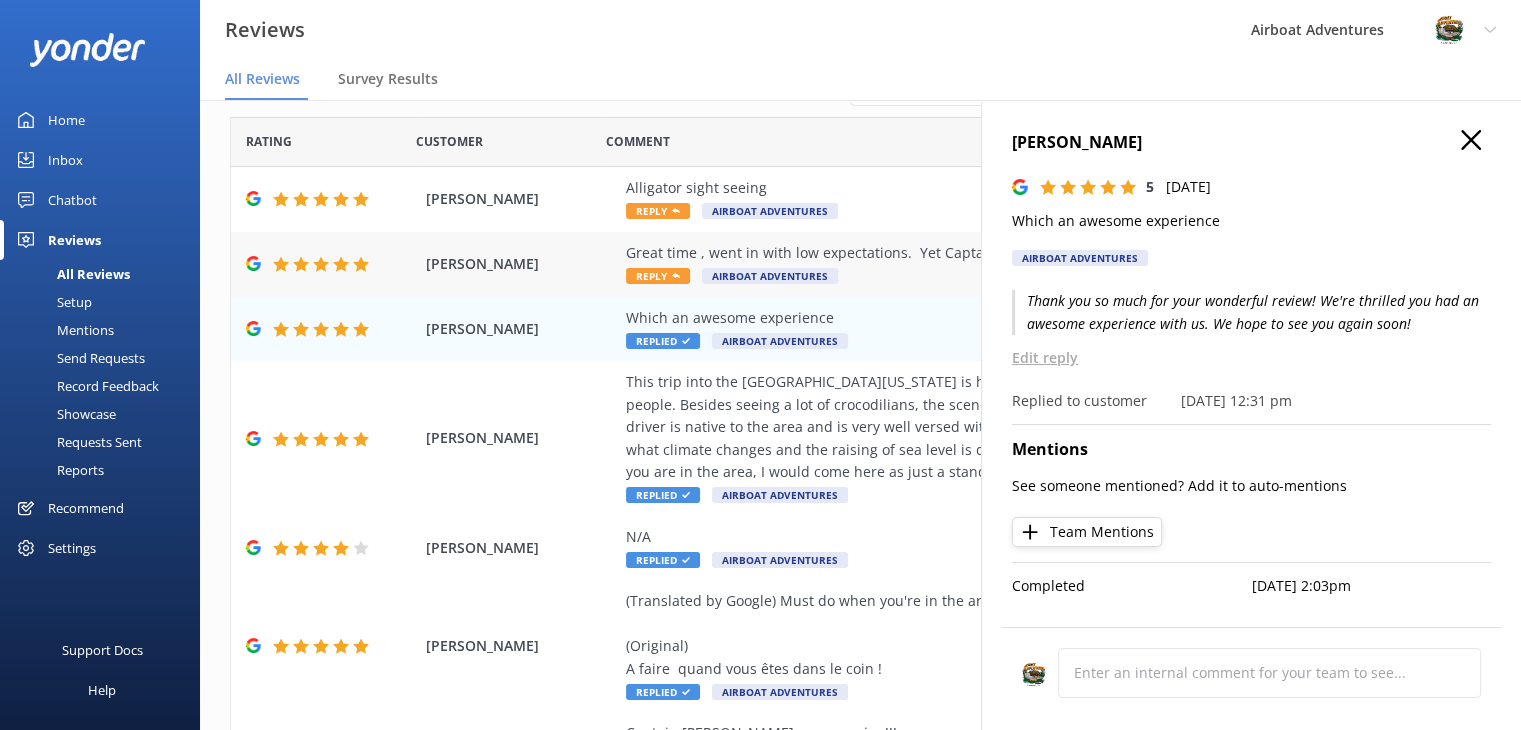 click on "Great time , went in with low expectations.  Yet Captain [PERSON_NAME] knocked it out of the park" at bounding box center [990, 253] 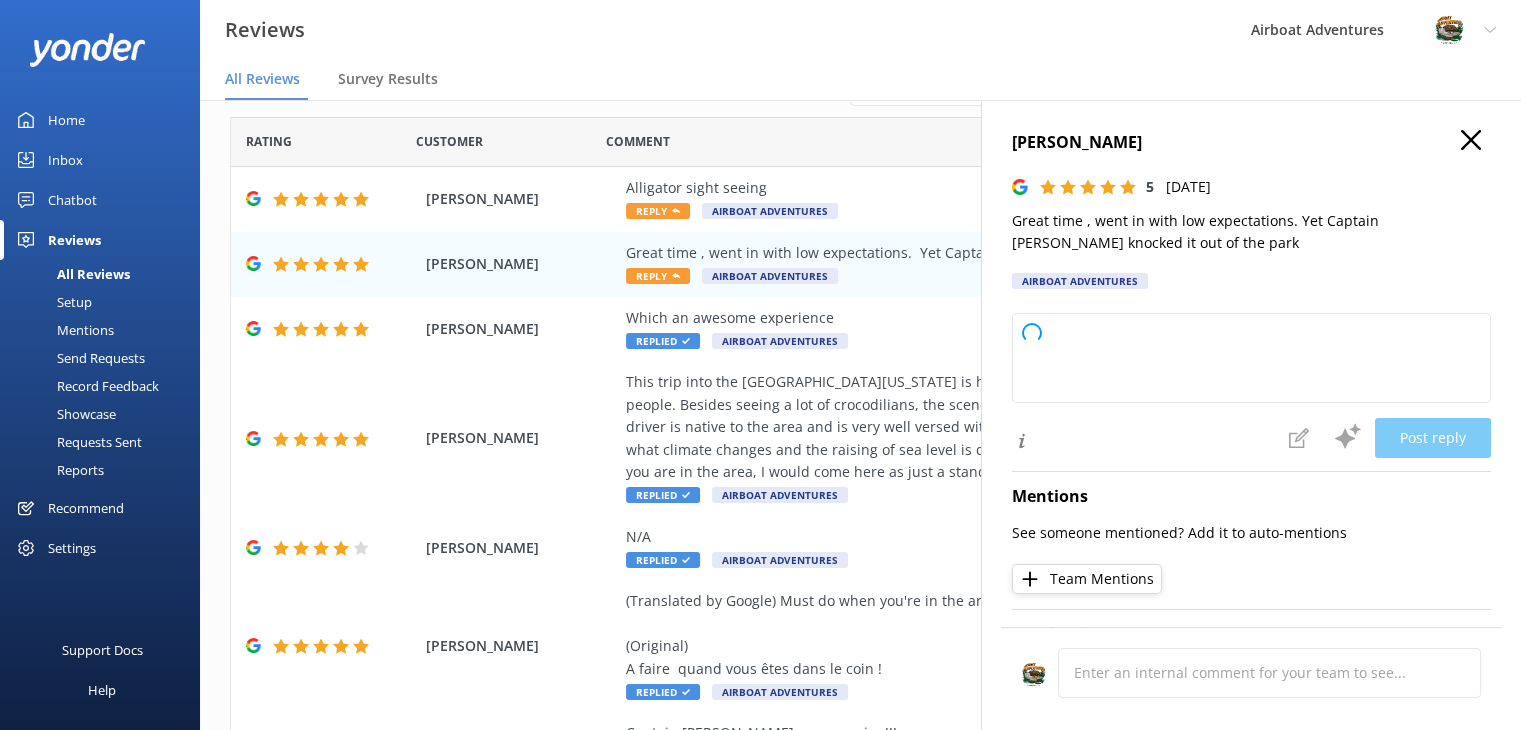 type on "Thank you so much for your kind words! We're thrilled to hear Captain [PERSON_NAME] exceeded your expectations and that you had a great time with us. We hope to welcome you aboard again soon!" 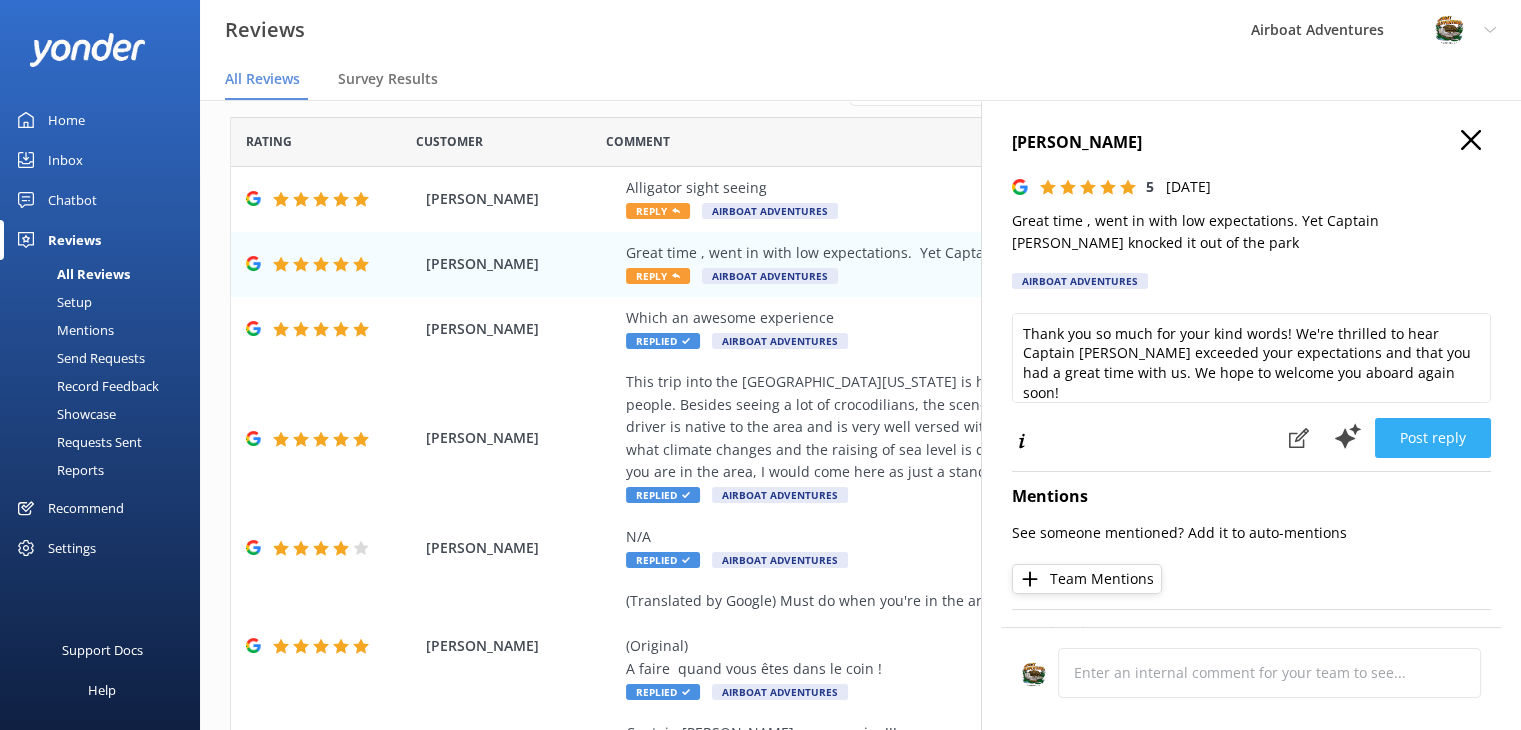 click on "Post reply" at bounding box center (1433, 438) 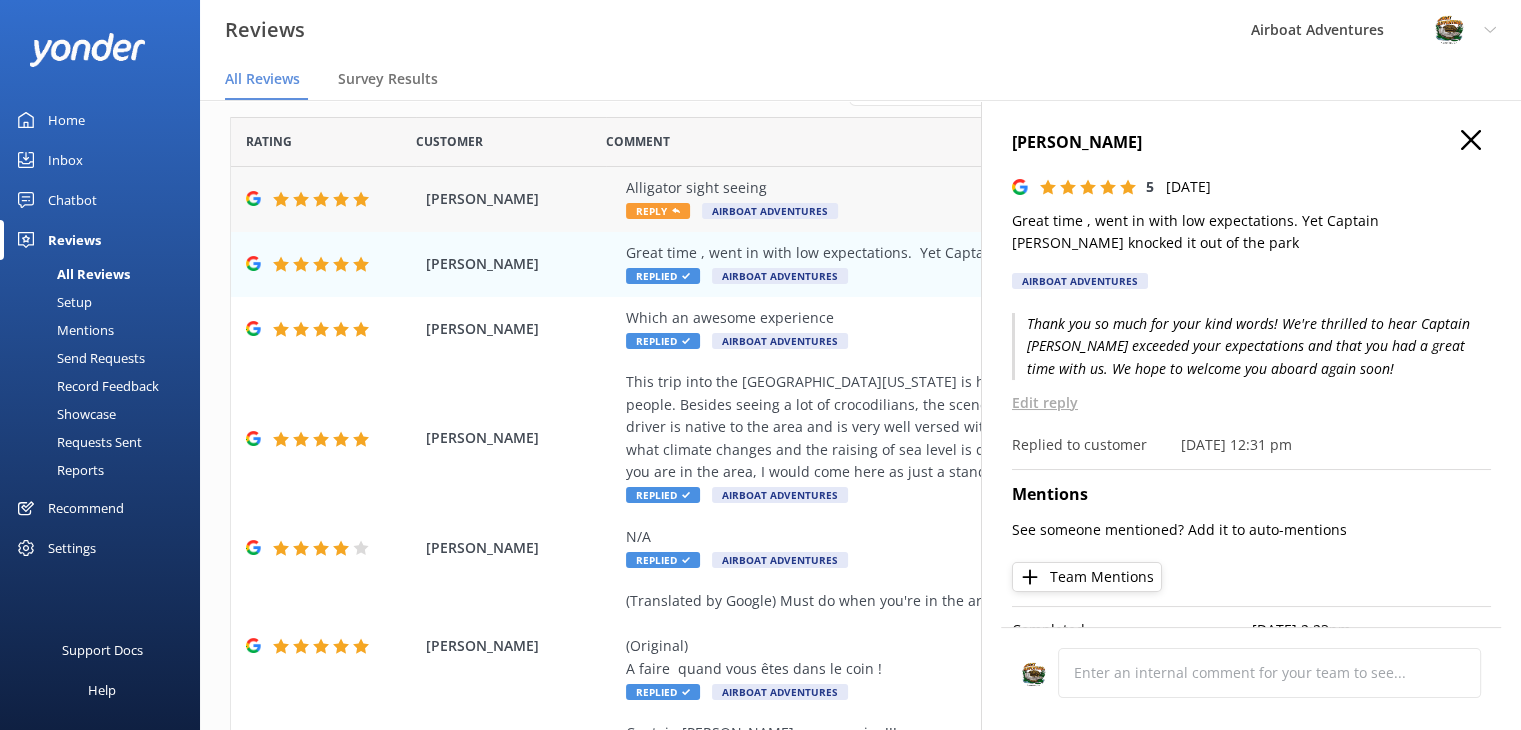 click on "Alligator sight seeing Reply Airboat Adventures" at bounding box center (990, 199) 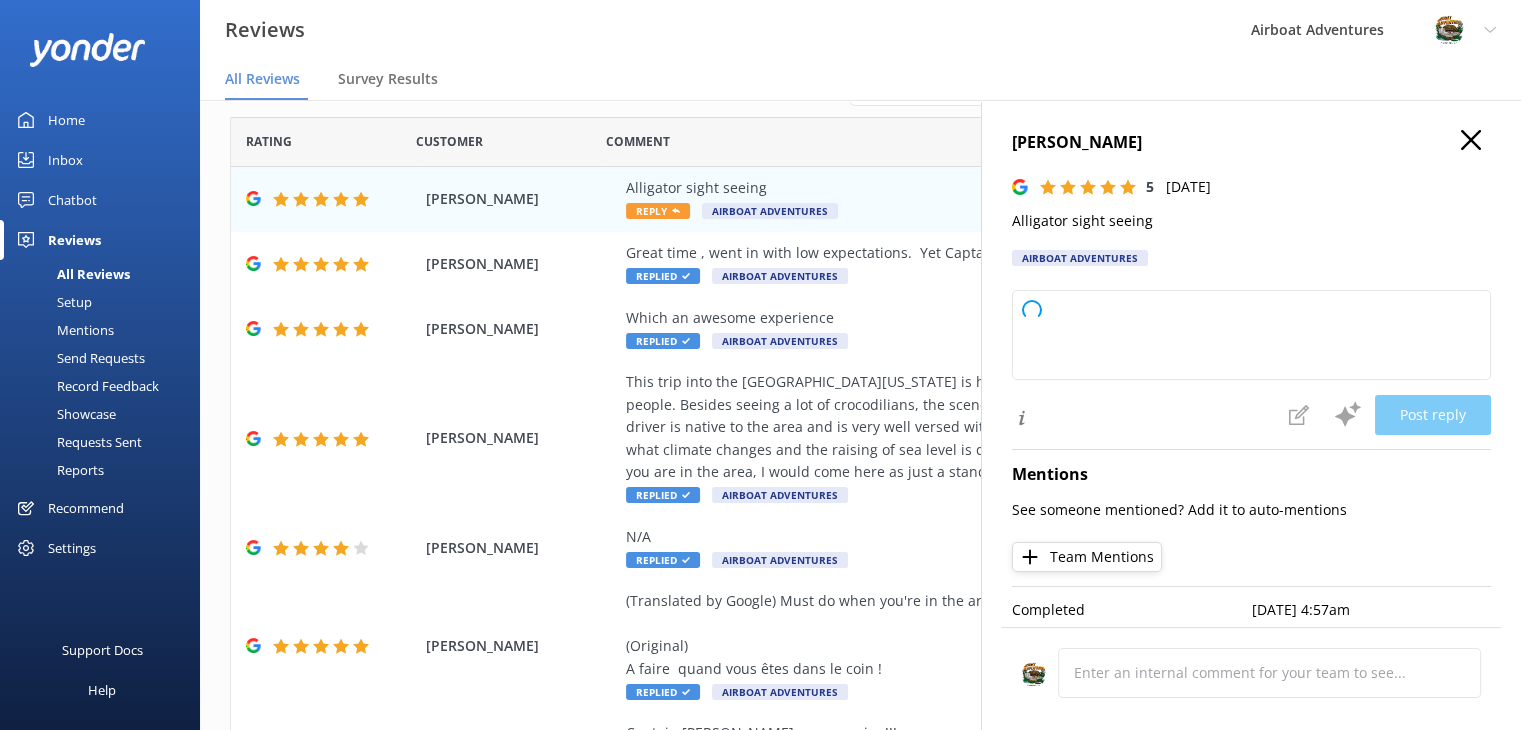 type on "Thank you so much for your 5-star review! We're glad you enjoyed the alligator sight-seeing experience. We hope to welcome you back again soon!" 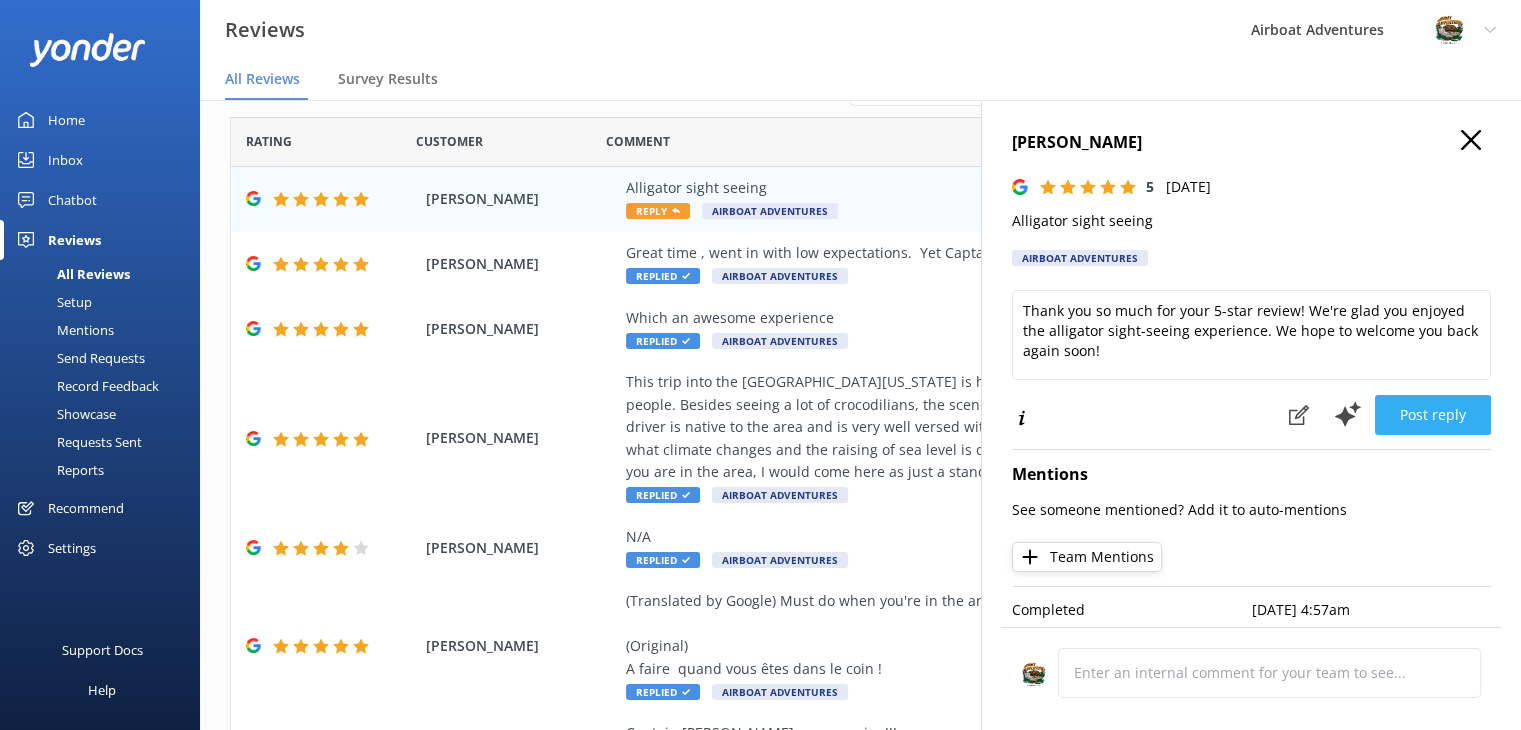click on "Post reply" at bounding box center (1433, 415) 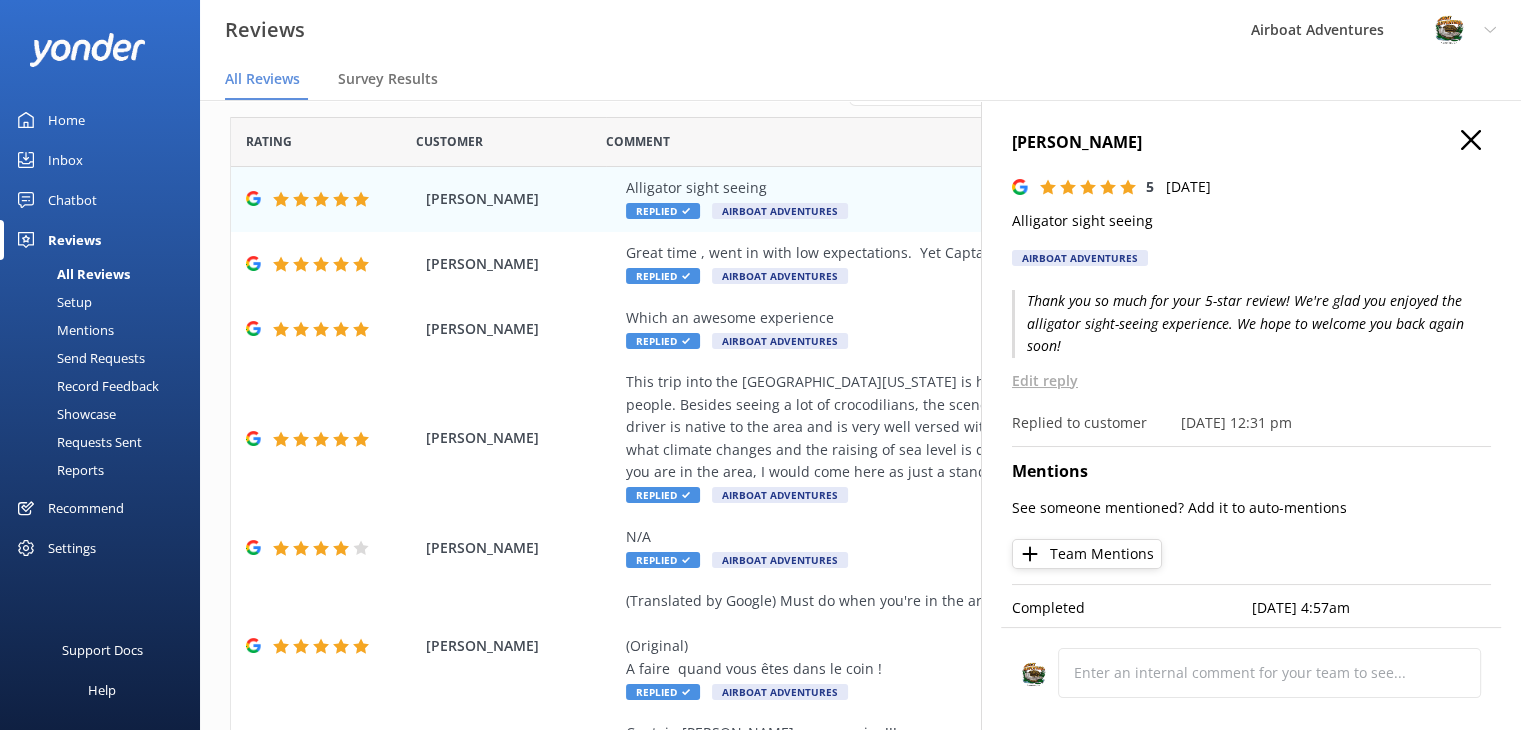 click 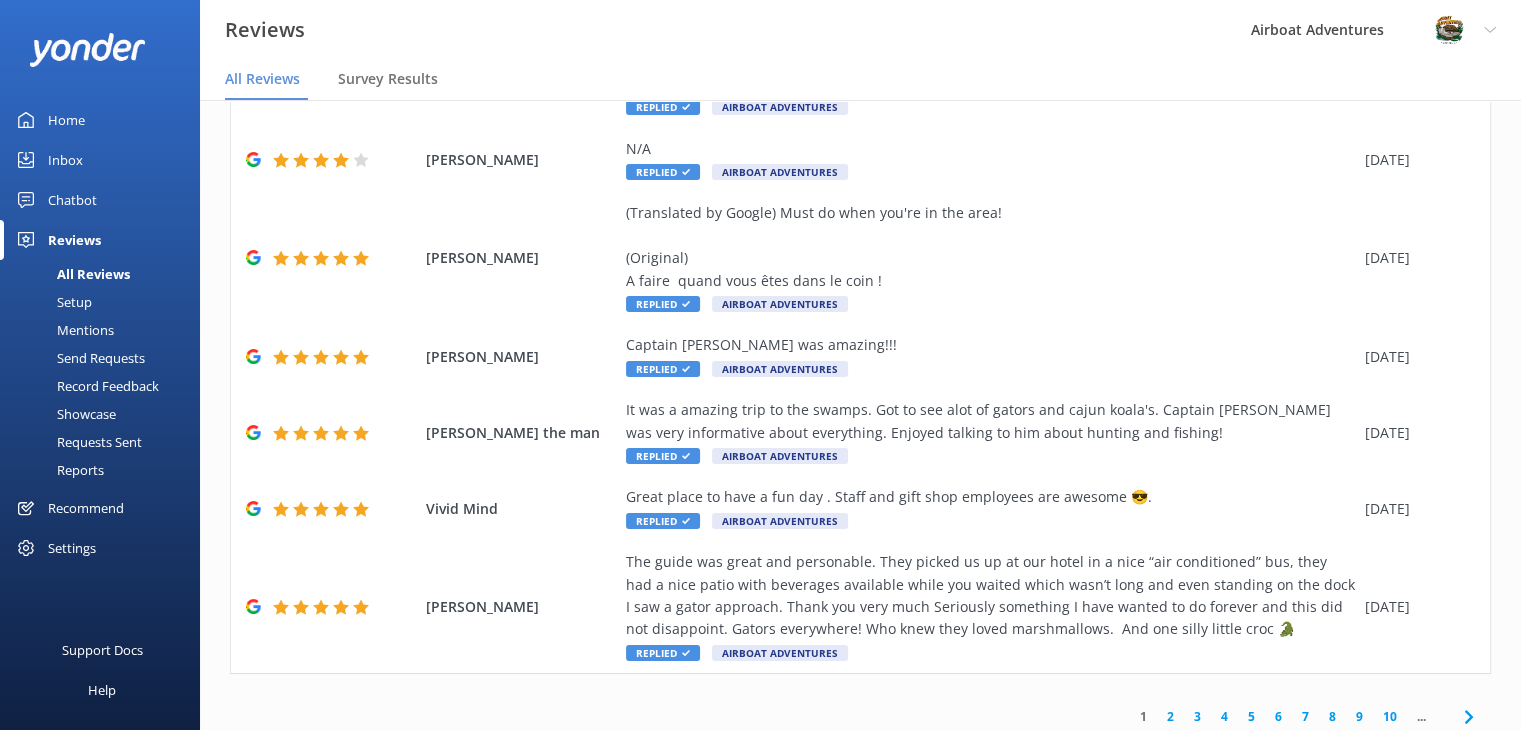 scroll, scrollTop: 452, scrollLeft: 0, axis: vertical 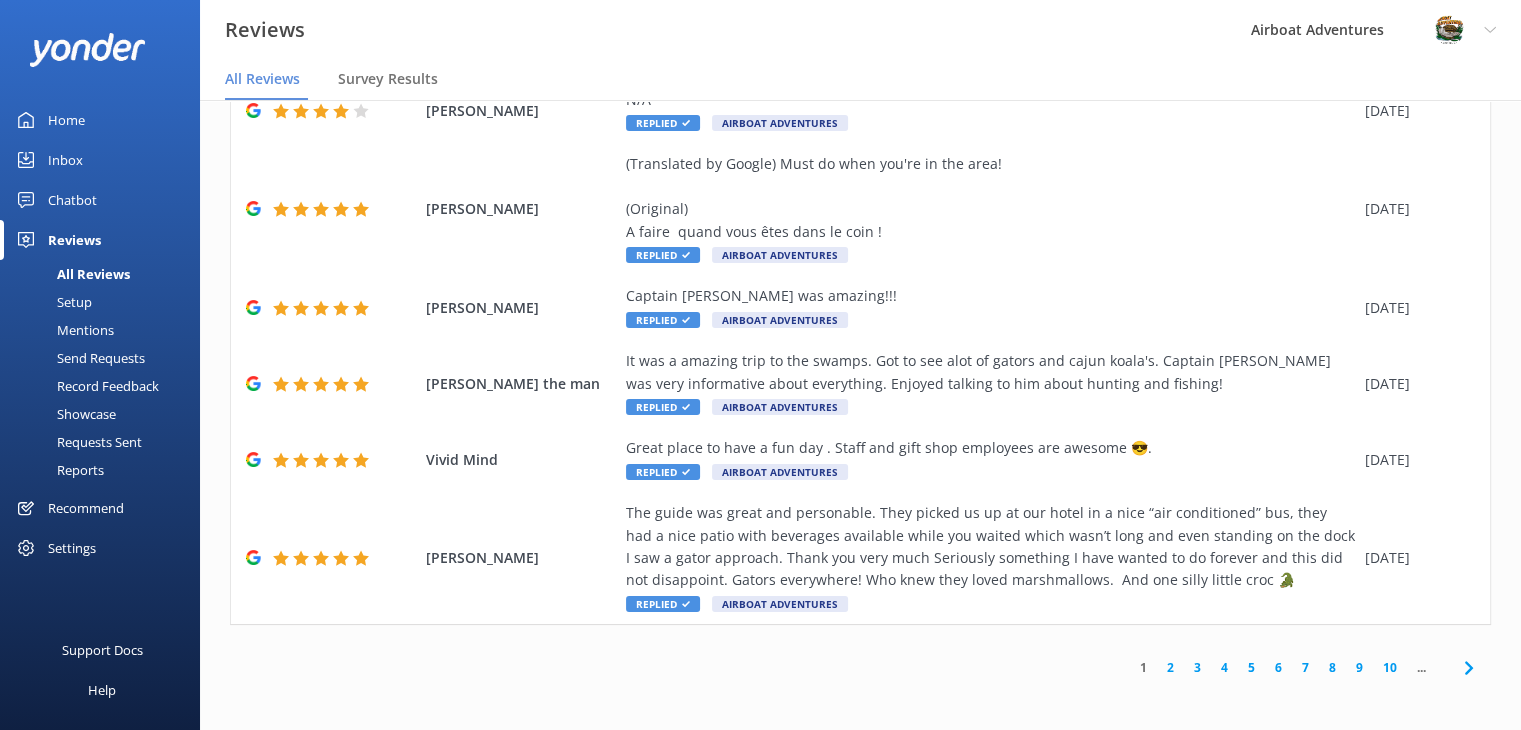 click on "2" at bounding box center [1170, 667] 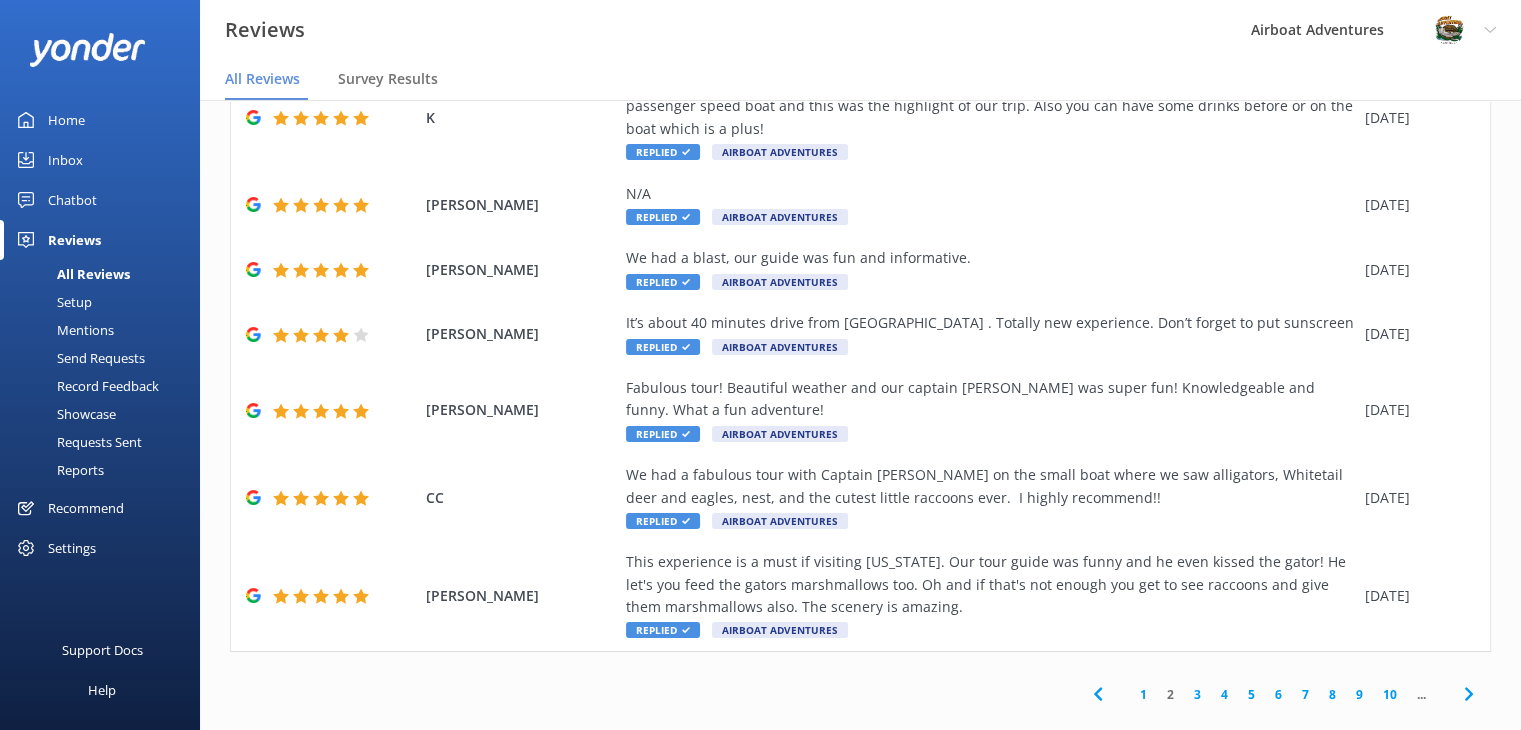 scroll, scrollTop: 609, scrollLeft: 0, axis: vertical 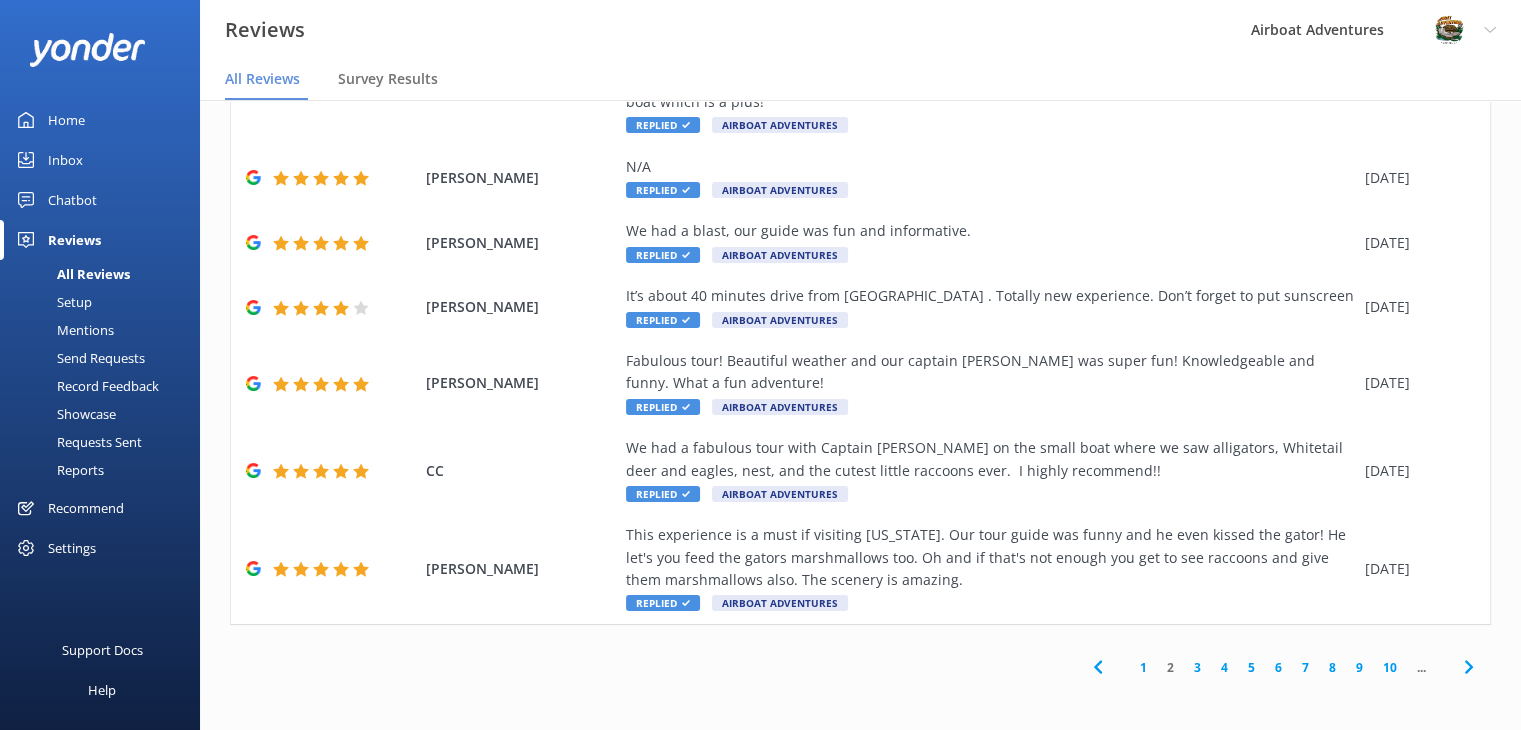 click on "3" at bounding box center (1197, 667) 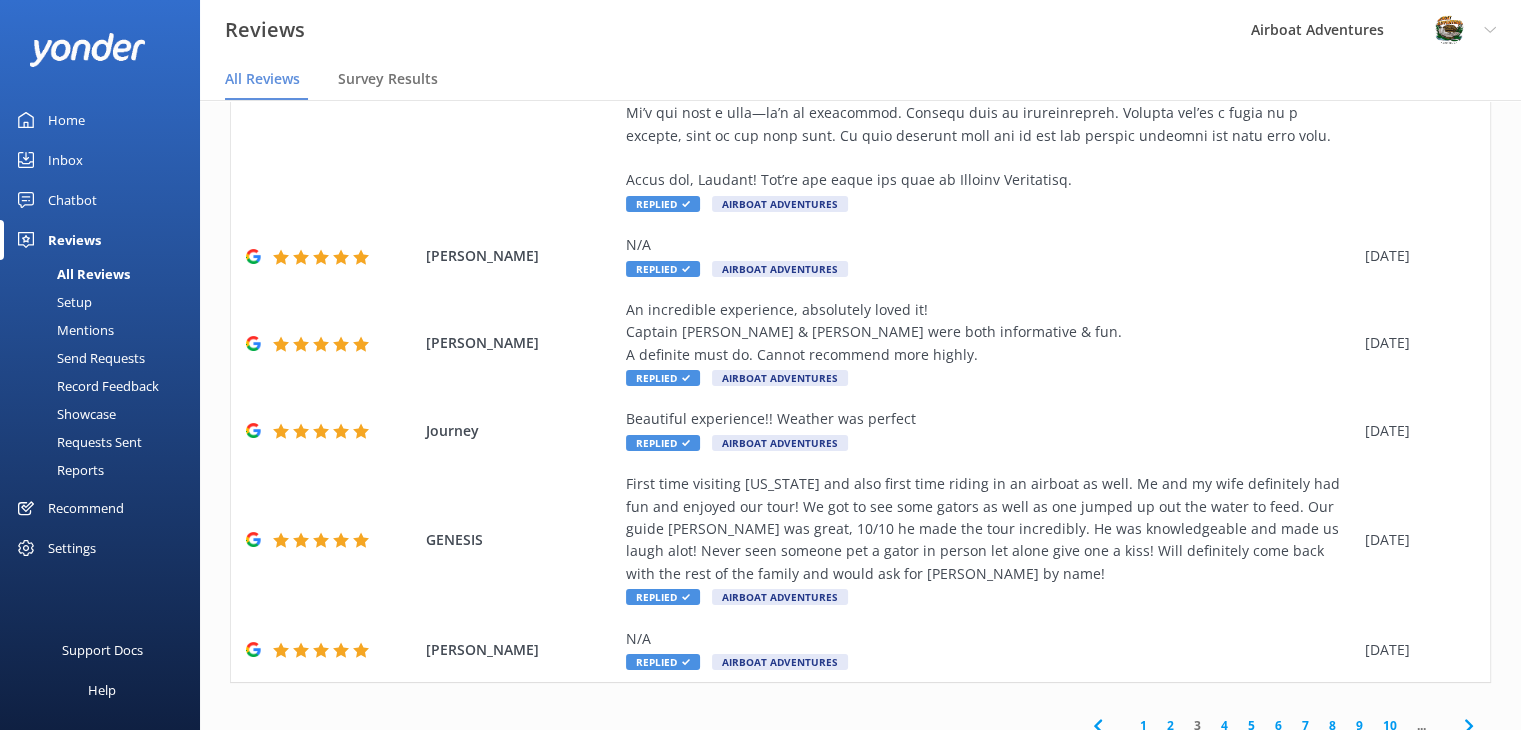 scroll, scrollTop: 811, scrollLeft: 0, axis: vertical 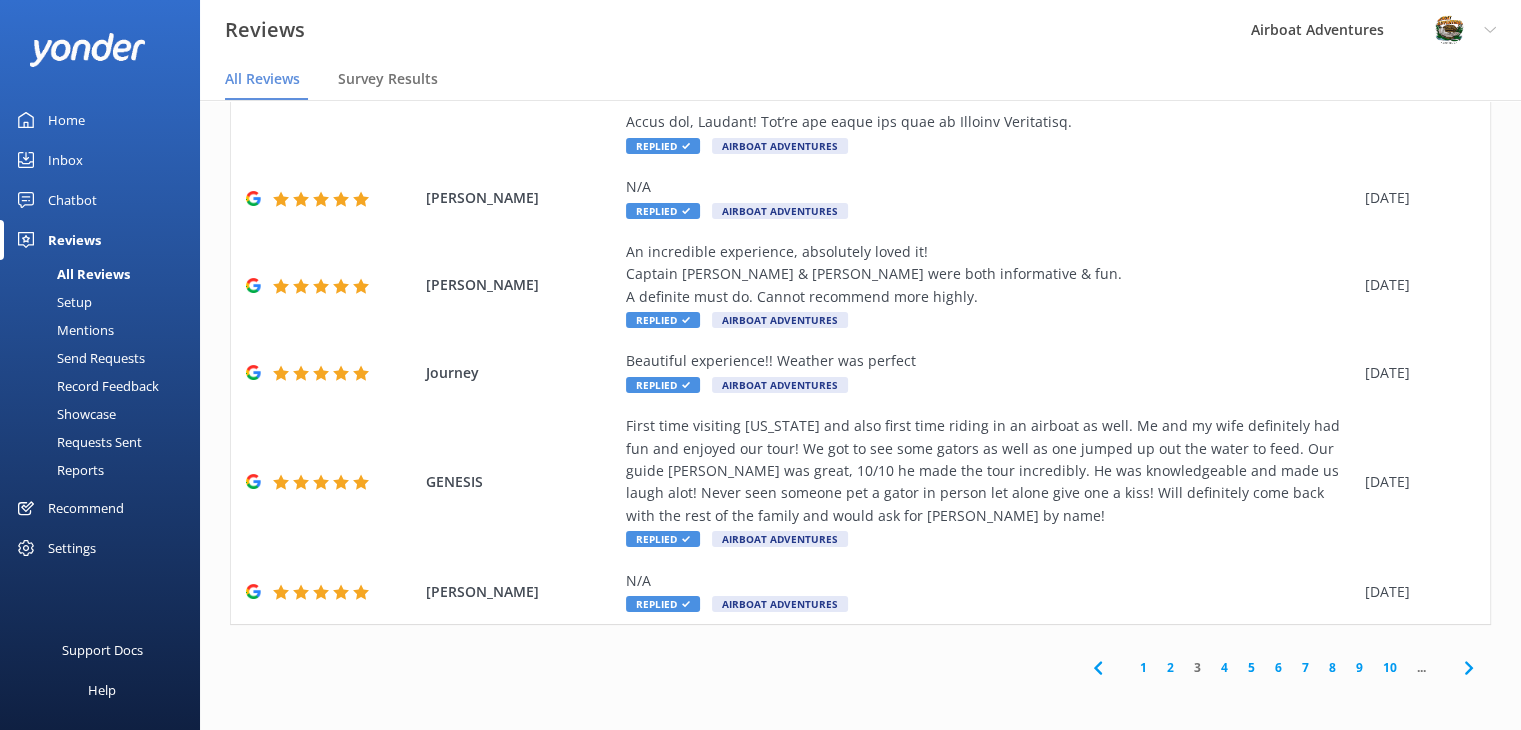 click on "1" at bounding box center [1143, 667] 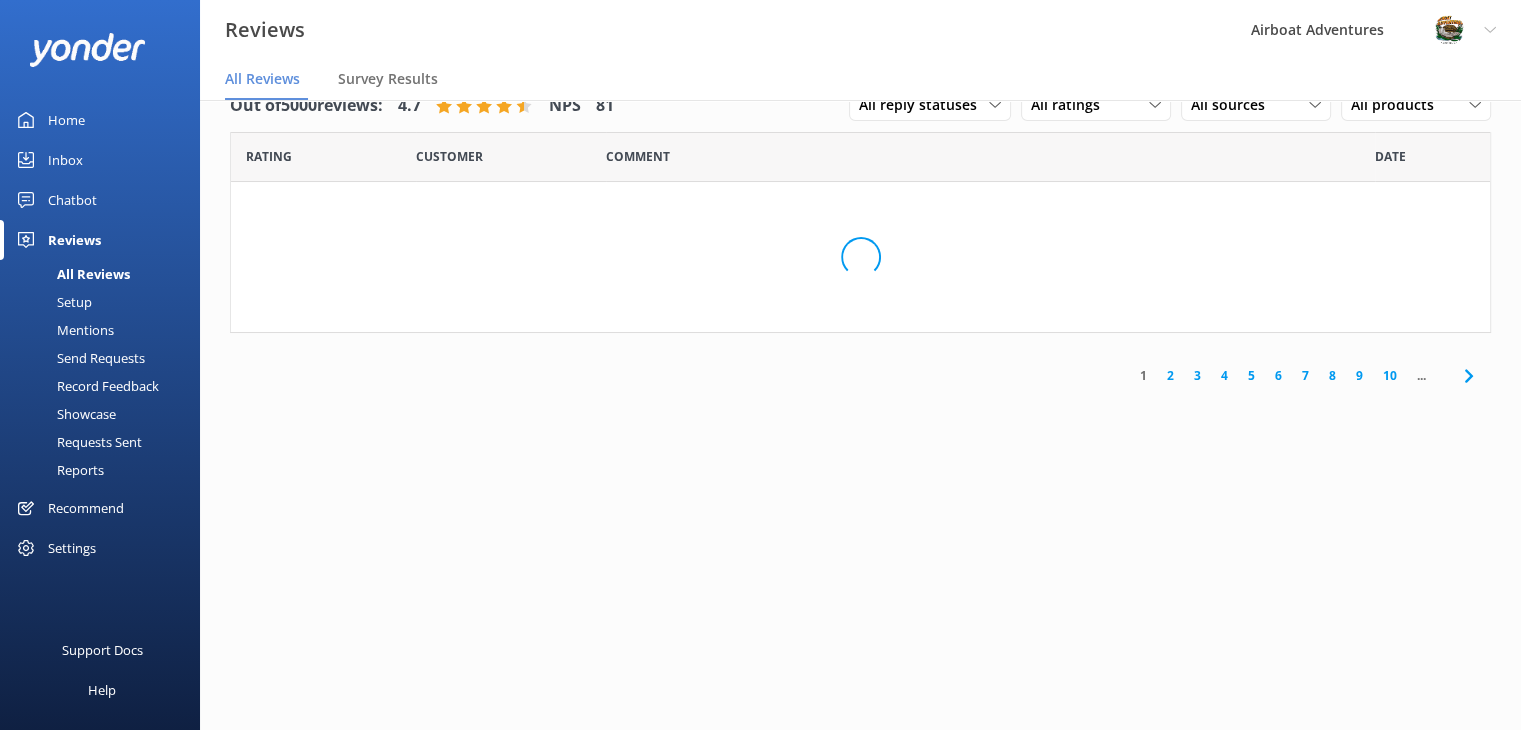 scroll, scrollTop: 0, scrollLeft: 0, axis: both 